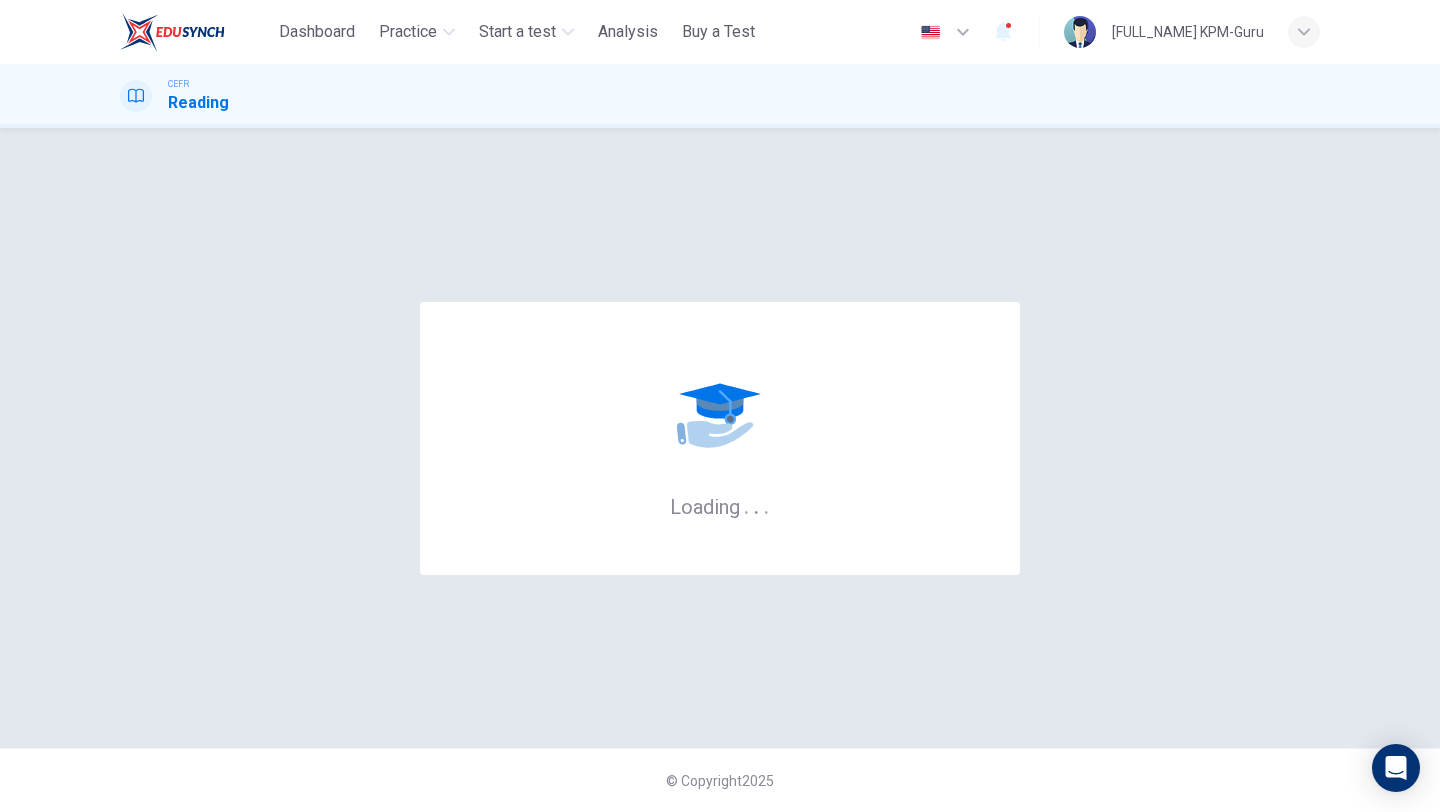 scroll, scrollTop: 0, scrollLeft: 0, axis: both 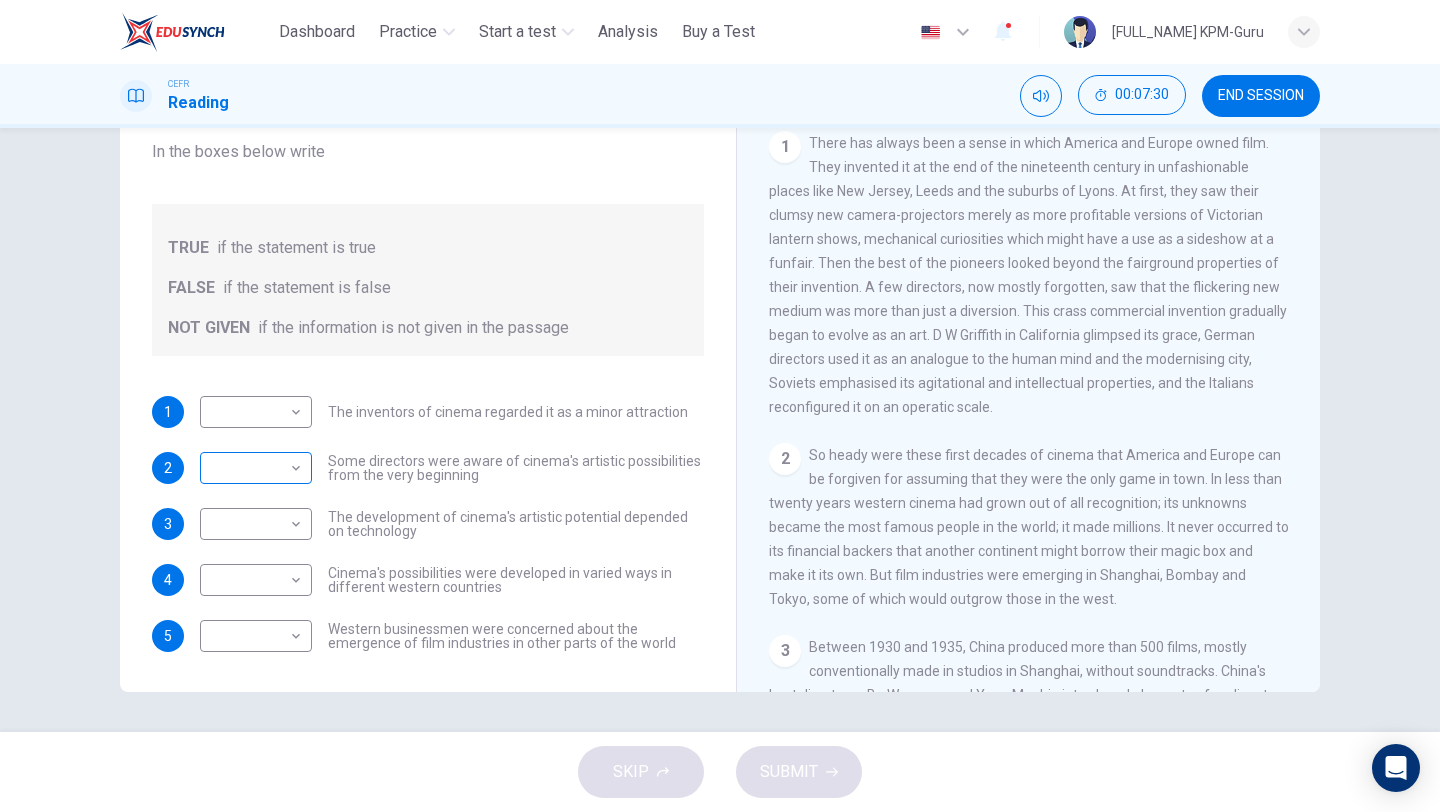 click on "This site uses cookies, as explained in our Privacy Policy. If you agree to the use of cookies, please click the Accept button and continue to browse our site. Privacy Policy Accept Dashboard Practice Start a test Analysis Buy a Test English ** ​ [FIRST] [LAST] KPM-Guru CEFR Reading 00:07:30 END SESSION Questions 1 - 5 Do the following statements agree with the information given in the Reading Passage?
In the boxes below write TRUE if the statement is true FALSE if the statement is false NOT GIVEN if the information is not given in the passage 1 ​ ​ The inventors of cinema regarded it as a minor attraction 2 ​ ​ Some directors were aware of cinema's artistic possibilities from the very beginning 3 ​ ​ The development of cinema's artistic potential depended on technology 4 ​ ​ Cinema's possibilities were developed in varied ways in different western countries 5 ​ ​ Western businessmen were concerned about the emergence of film industries in other parts of the world 1" at bounding box center (720, 406) 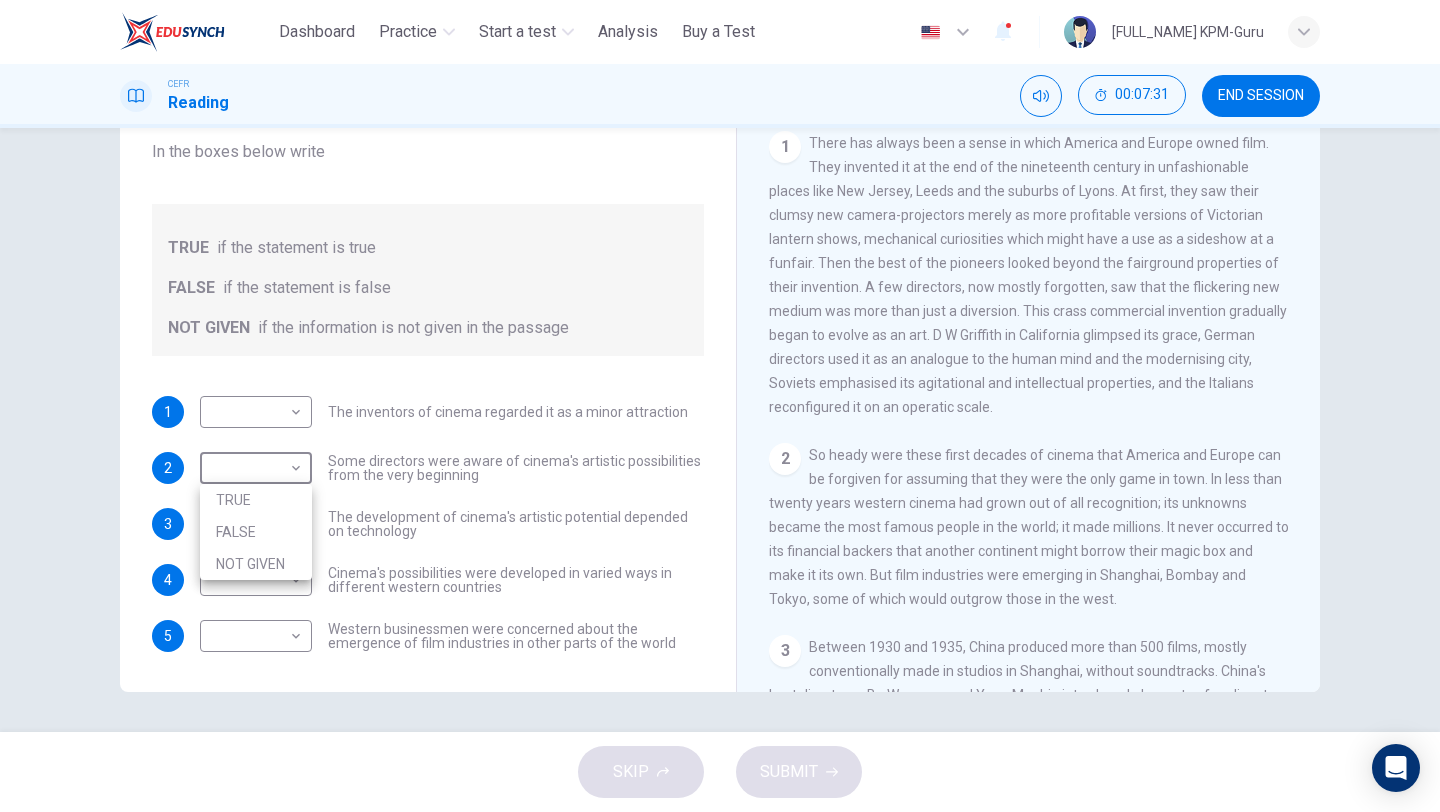 click on "TRUE" at bounding box center [256, 500] 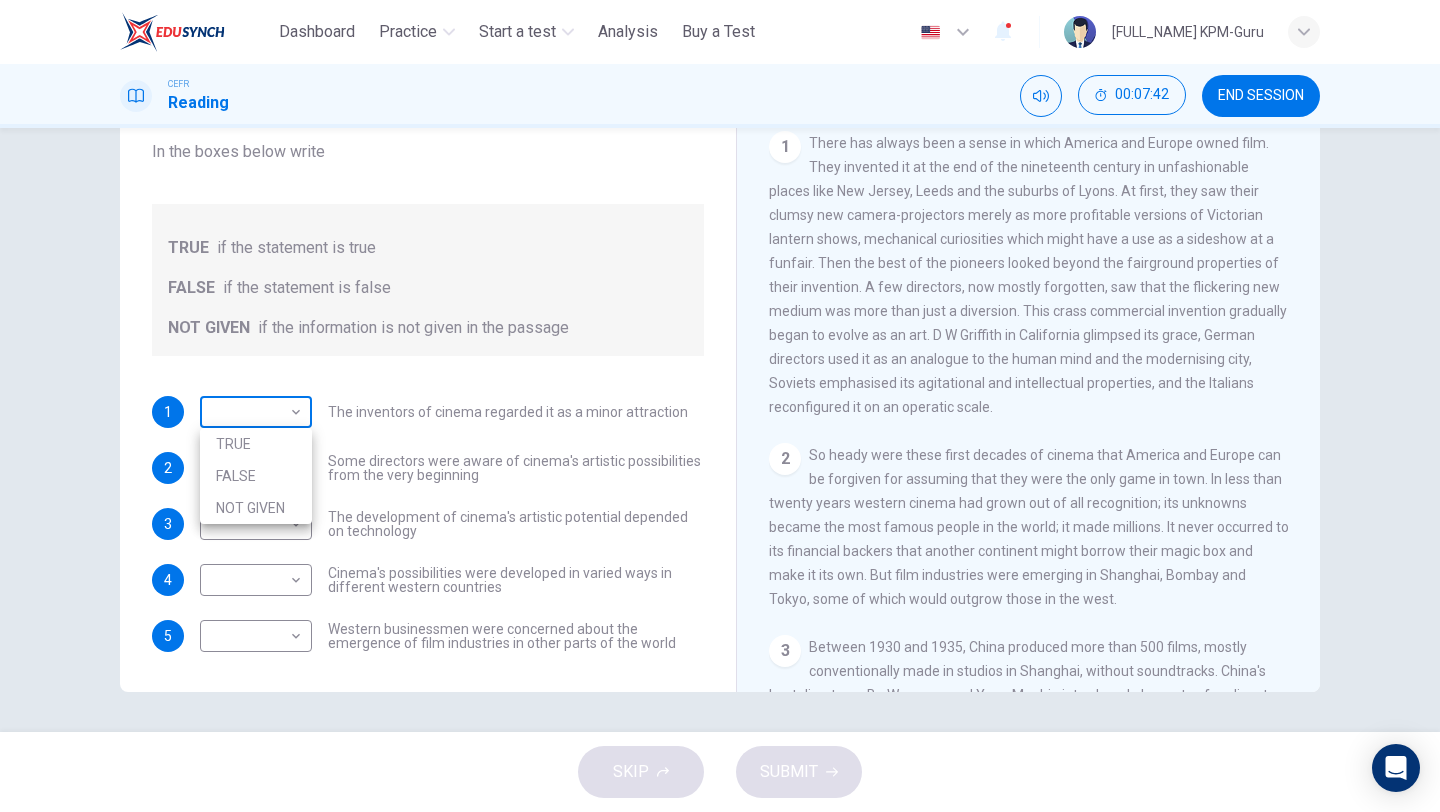 click on "This site uses cookies, as explained in our  Privacy Policy . If you agree to the use of cookies, please click the Accept button and continue to browse our site.   Privacy Policy Accept Dashboard Practice Start a test Analysis Buy a Test English ** ​ [FULL_NAME] KPM-Guru CEFR Reading 00:07:42 END SESSION Questions 1 - 5 Do the following statements agree with the information given in the Reading Passage?
In the boxes below write TRUE if the statement is true FALSE if the statement is false NOT GIVEN if the information is not given in the passage 1 ​ ​ The inventors of cinema regarded it as a minor attraction 2 TRUE **** ​ Some directors were aware of cinema's artistic possibilities from the very beginning 3 ​ ​ The development of cinema's artistic potential depended on technology 4 ​ ​ Cinema's possibilities were developed in varied ways in different western countries 5 ​ ​ The History of Film CLICK TO ZOOM Click to Zoom 1 2 3 4 5 6 7 8 SKIP SUBMIT
Dashboard   1" at bounding box center [720, 406] 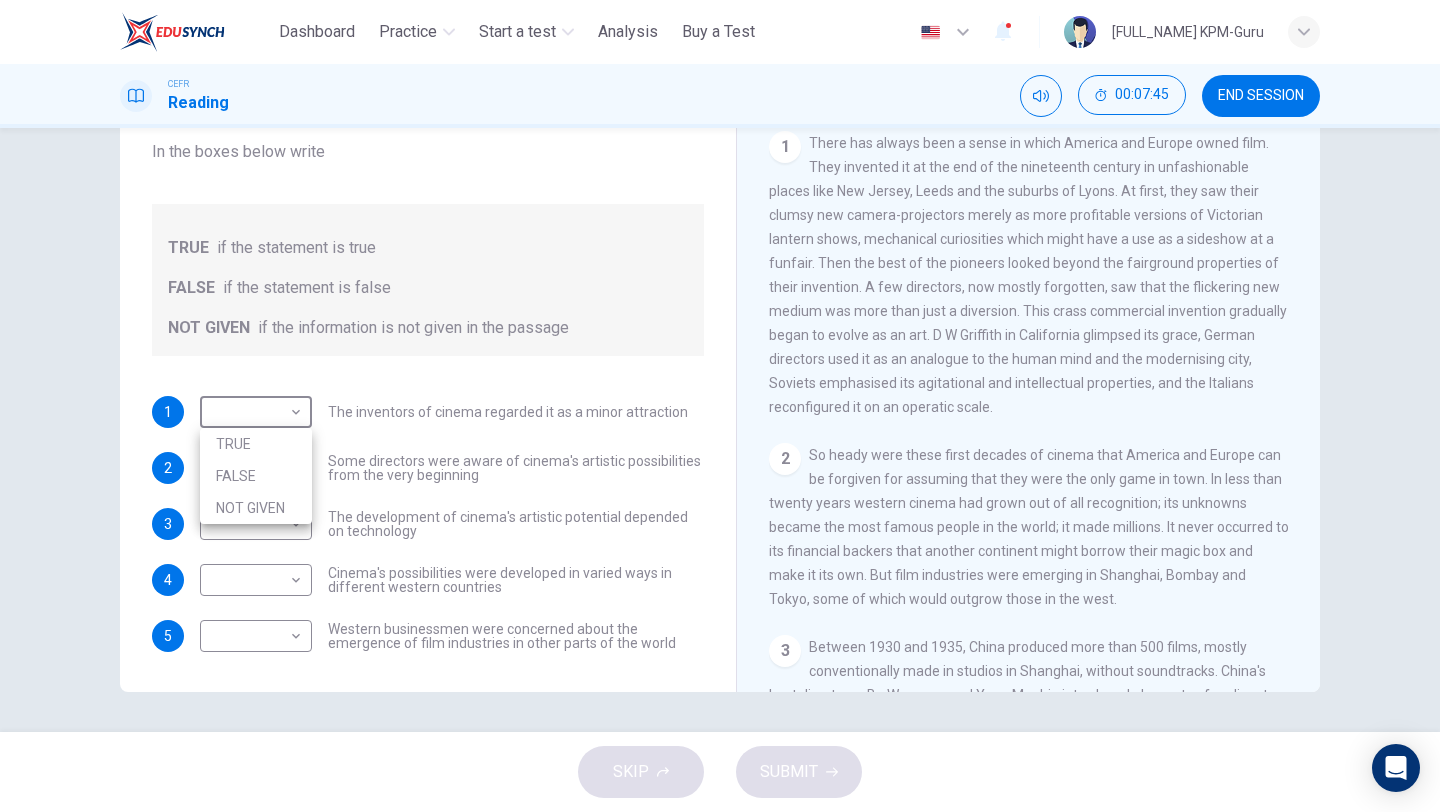 click at bounding box center [720, 406] 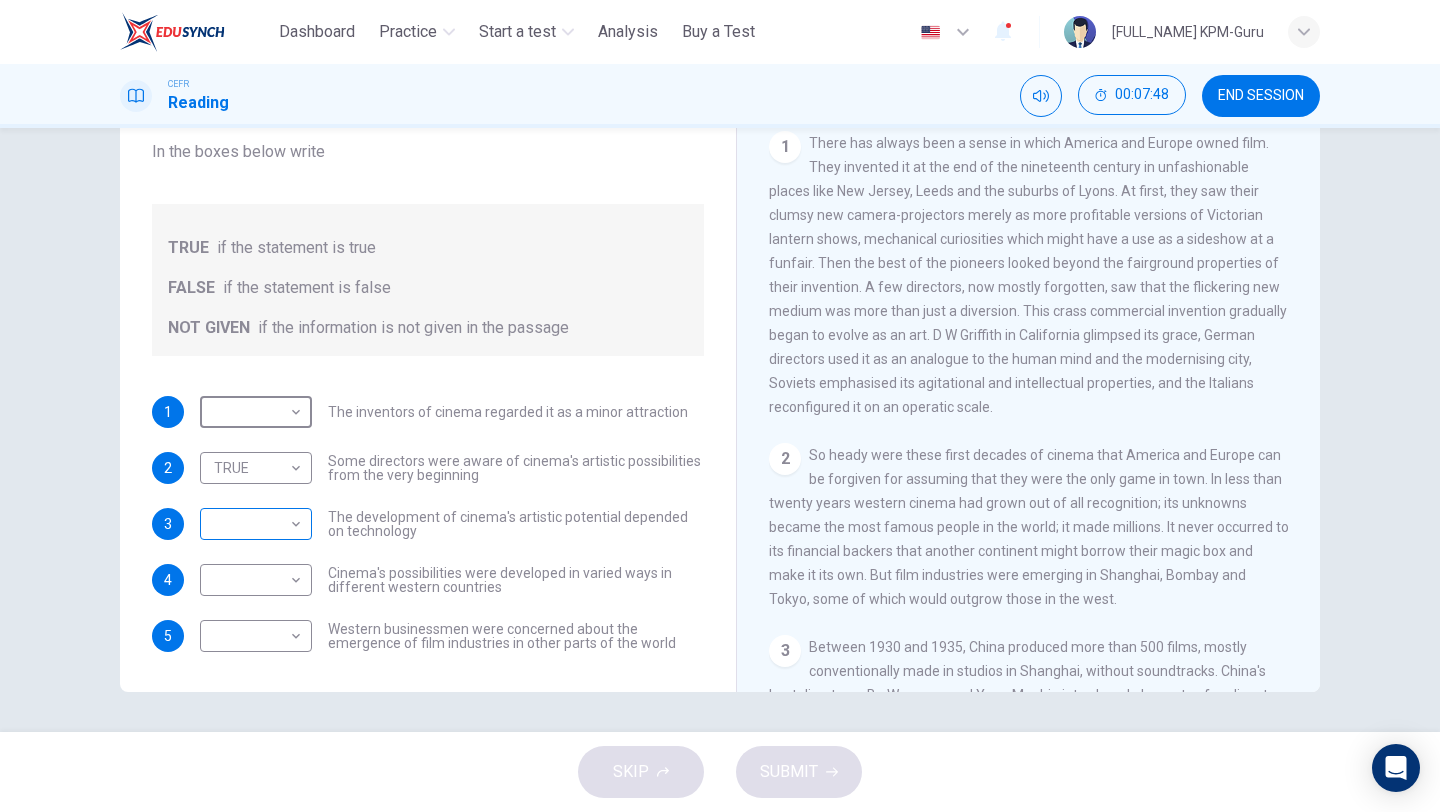 click on "This site uses cookies, as explained in our  Privacy Policy . If you agree to the use of cookies, please click the Accept button and continue to browse our site.   Privacy Policy Accept Dashboard Practice Start a test Analysis Buy a Test English ** ​ [FIRST] [LAST] KPM-Guru CEFR Reading 00:07:48 END SESSION Questions 1 - 5 Do the following statements agree with the information given in the Reading Passage?
In the boxes below write TRUE if the statement is true FALSE if the statement is false NOT GIVEN if the information is not given in the passage 1 ​ ​ The inventors of cinema regarded it as a minor attraction 2 TRUE **** ​ Some directors were aware of cinema's artistic possibilities from the very beginning 3 ​ ​ The development of cinema's artistic potential depended on technology 4 ​ ​ Cinema's possibilities were developed in varied ways in different western countries 5 ​ ​ The History of Film CLICK TO ZOOM Click to Zoom 1 2 3 4 5 6 7 8 SKIP SUBMIT
Dashboard   1" at bounding box center (720, 406) 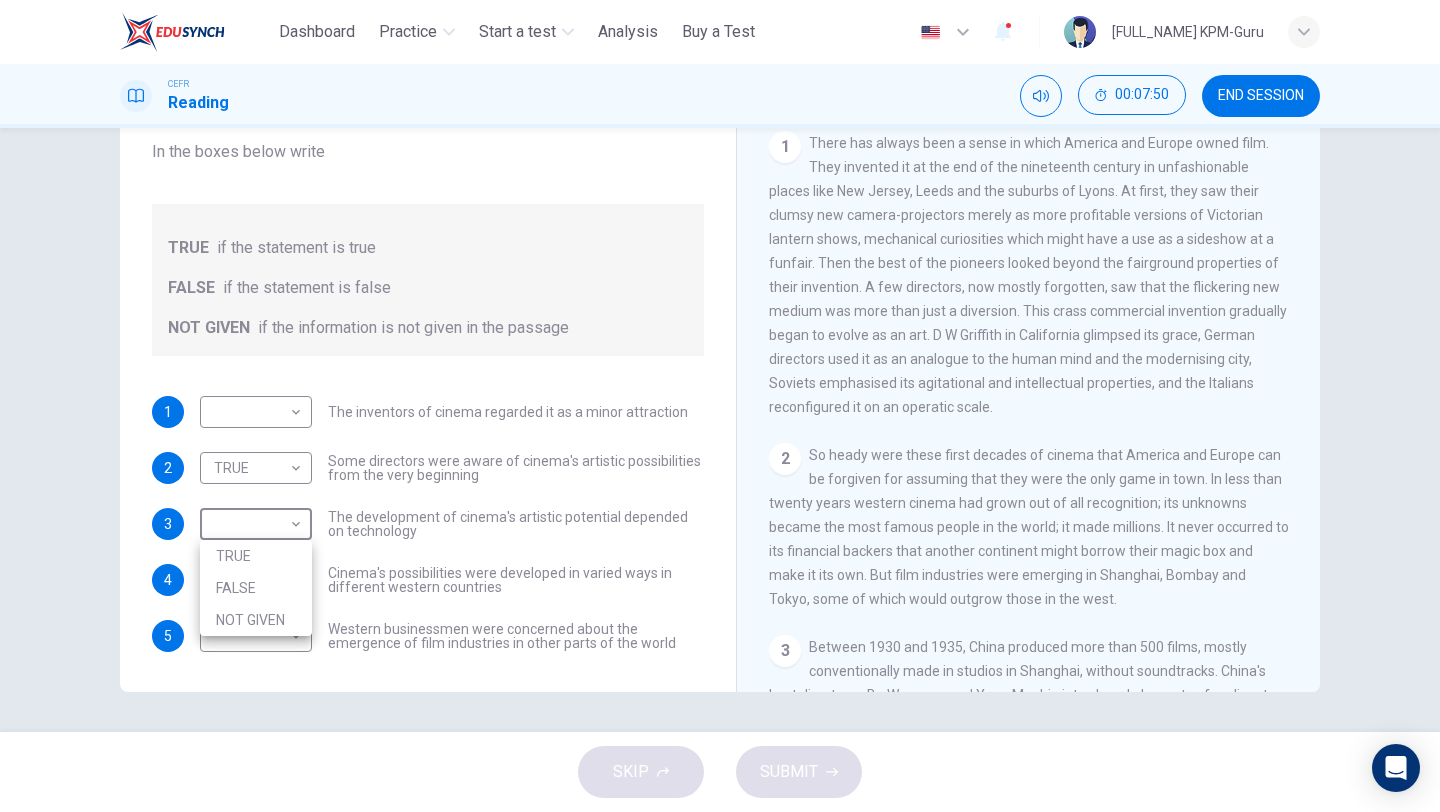 click on "FALSE" at bounding box center (256, 588) 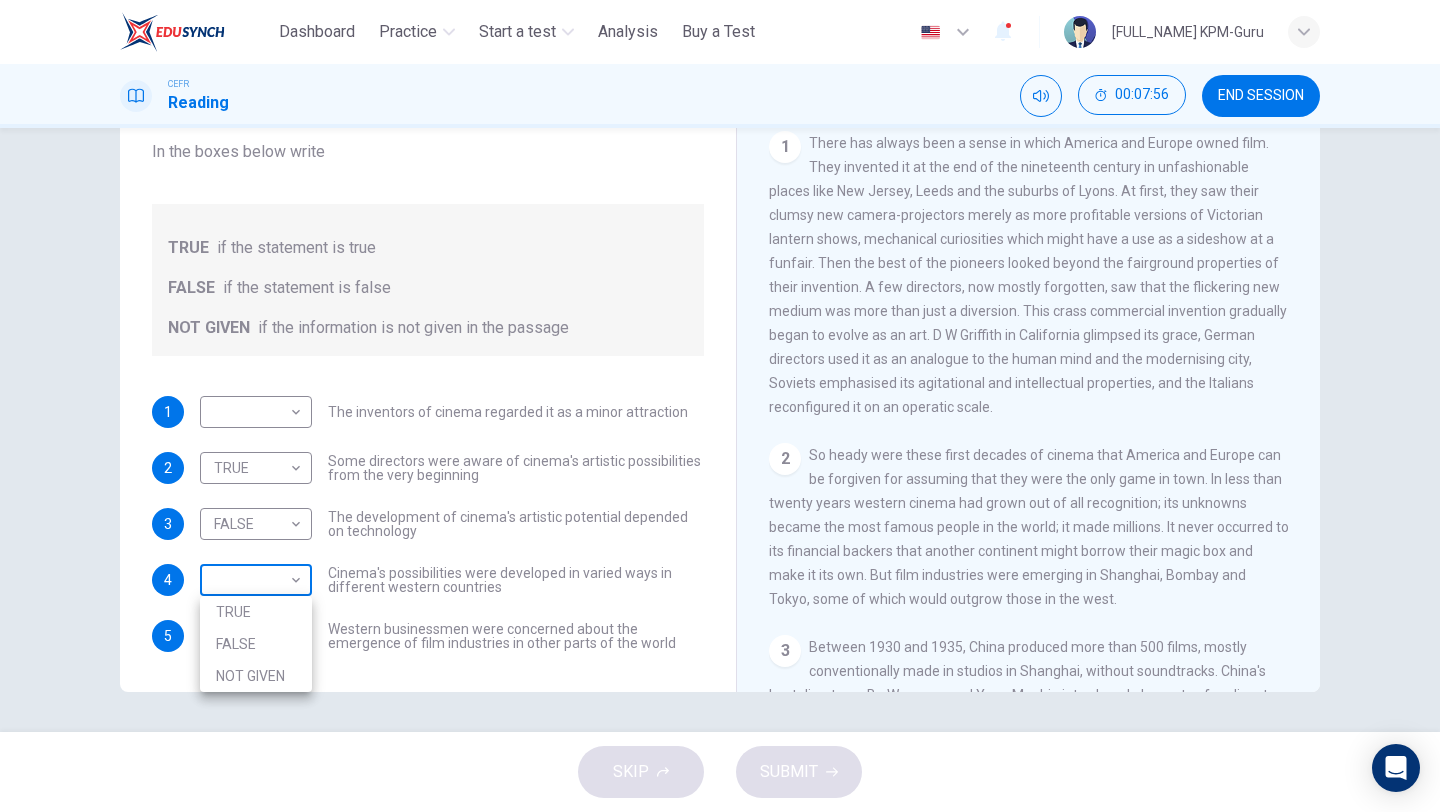 click on "This site uses cookies, as explained in our  Privacy Policy . If you agree to the use of cookies, please click the Accept button and continue to browse our site.   Privacy Policy Accept Dashboard Practice Start a test Analysis Buy a Test English ** ​ [FULL_NAME] KPM-Guru CEFR Reading 00:07:56 END SESSION Questions 1 - 5 Do the following statements agree with the information given in the Reading Passage?
In the boxes below write TRUE if the statement is true FALSE if the statement is false NOT GIVEN if the information is not given in the passage 1 ​ ​ The inventors of cinema regarded it as a minor attraction 2 TRUE **** ​ Some directors were aware of cinema's artistic possibilities from the very beginning 3 ​ ​ The development of cinema's artistic potential depended on technology 4 ​ ​ Cinema's possibilities were developed in varied ways in different western countries 5 ​ ​ The History of Film CLICK TO ZOOM Click to Zoom 1 2 3 4 5 6 7 8 SKIP SUBMIT
1" at bounding box center (720, 406) 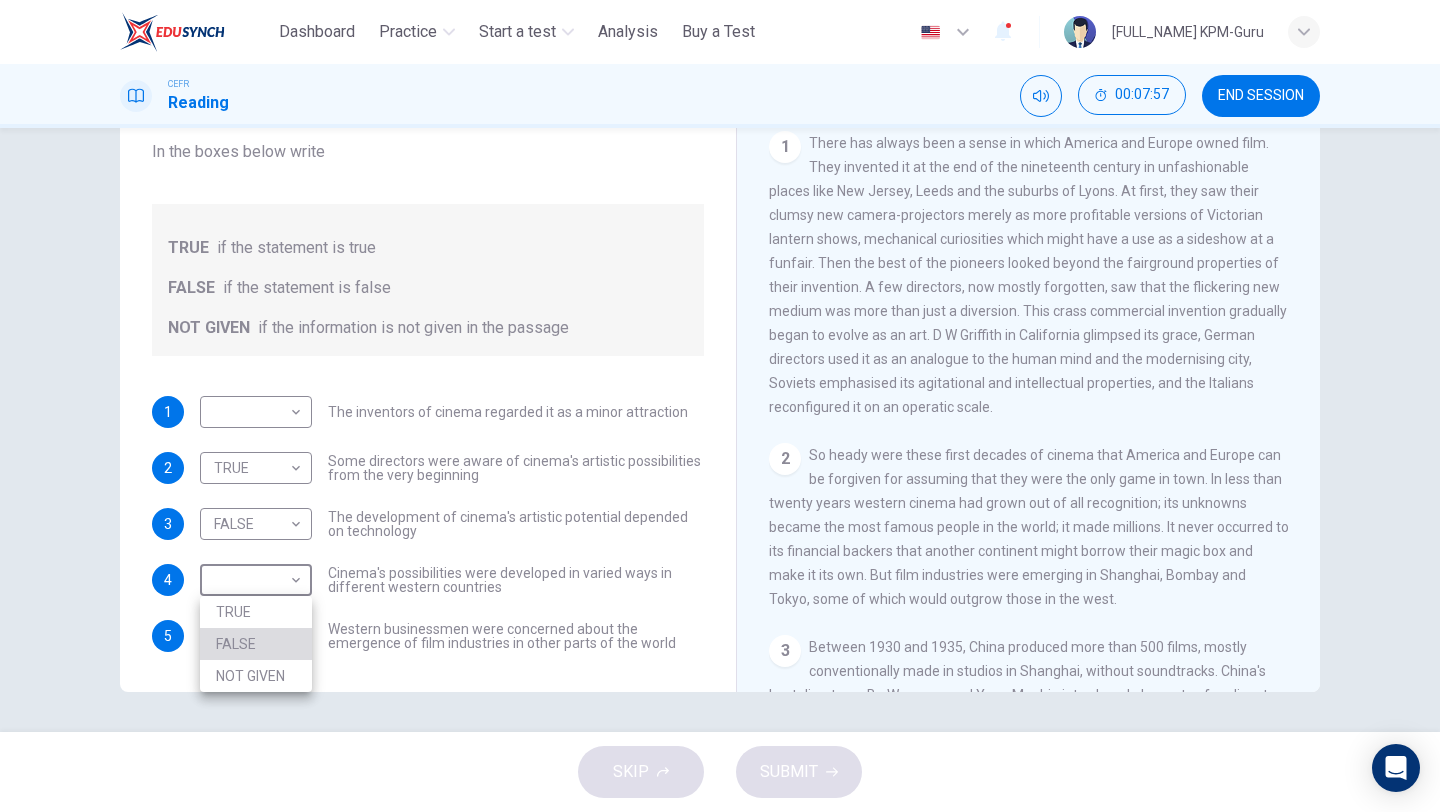 click on "FALSE" at bounding box center [256, 644] 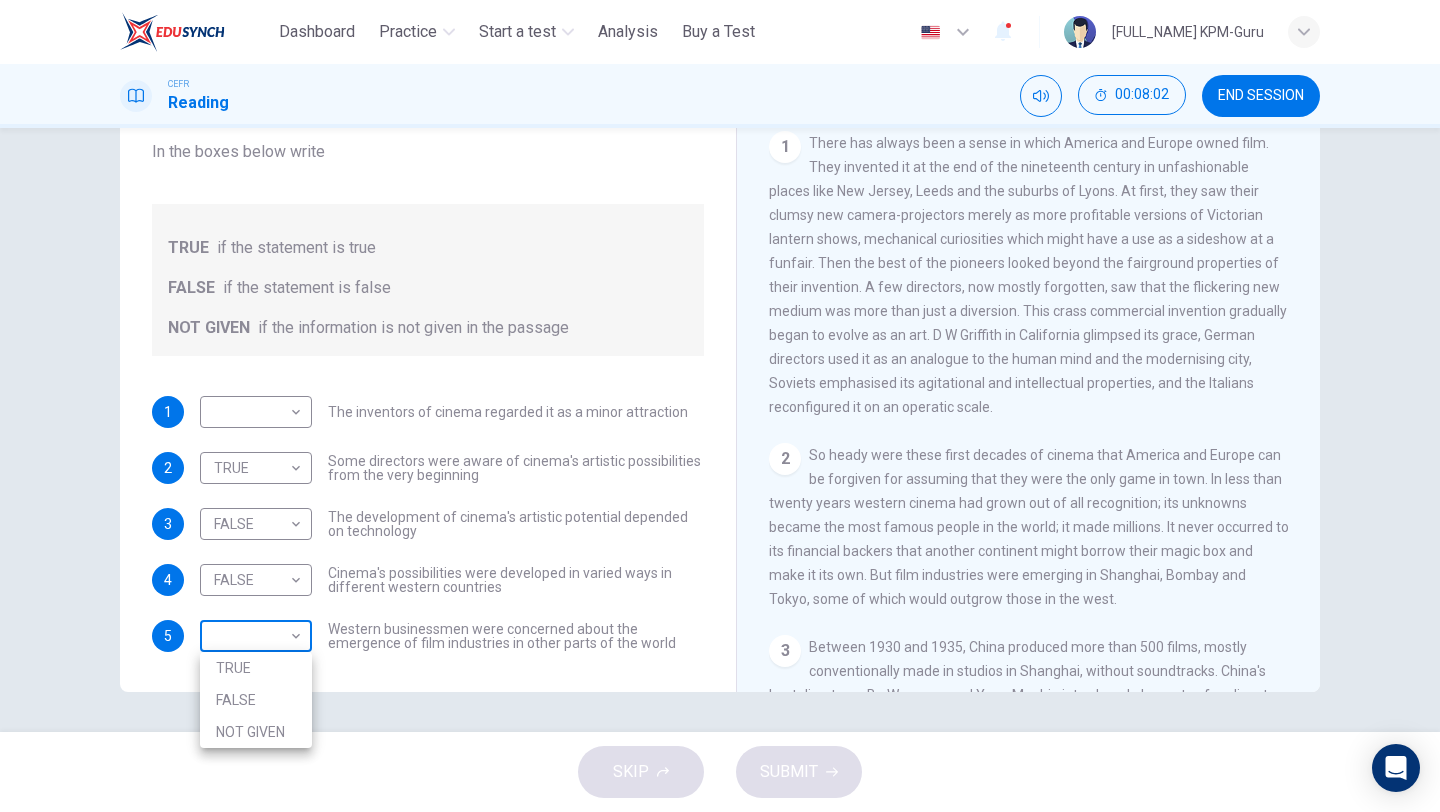 click on "This site uses cookies, as explained in our Privacy Policy. If you agree to the use of cookies, please click the Accept button and continue to browse our site. Privacy Policy Accept Dashboard Practice Start a test Analysis Buy a Test English ** ​ [FIRST] [LAST] KPM-Guru CEFR Reading 00:08:02 END SESSION Questions 1 - 5 Do the following statements agree with the information given in the Reading Passage?
In the boxes below write TRUE if the statement is true FALSE if the statement is false NOT GIVEN if the information is not given in the passage 1 ​ ​ The inventors of cinema regarded it as a minor attraction 2 TRUE **** ​ Some directors were aware of cinema's artistic possibilities from the very beginning 3 FALSE ***** ​ The development of cinema's artistic potential depended on technology 4 FALSE ***** ​ Cinema's possibilities were developed in varied ways in different western countries 5 ​ ​ The History of Film CLICK TO ZOOM Click to Zoom 1 2 3 4 5 6 7 8 SKIP SUBMIT" at bounding box center (720, 406) 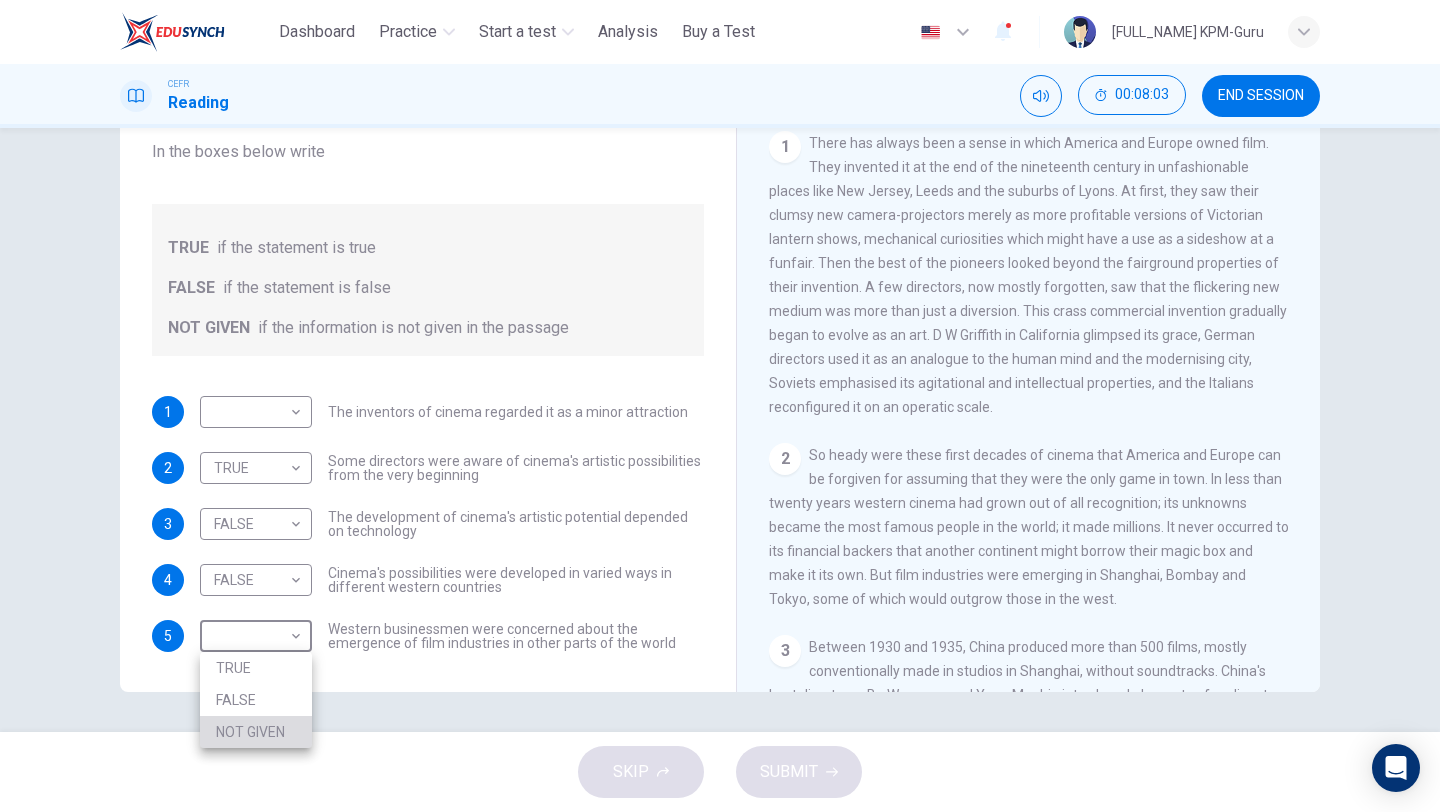 click on "NOT GIVEN" at bounding box center (256, 732) 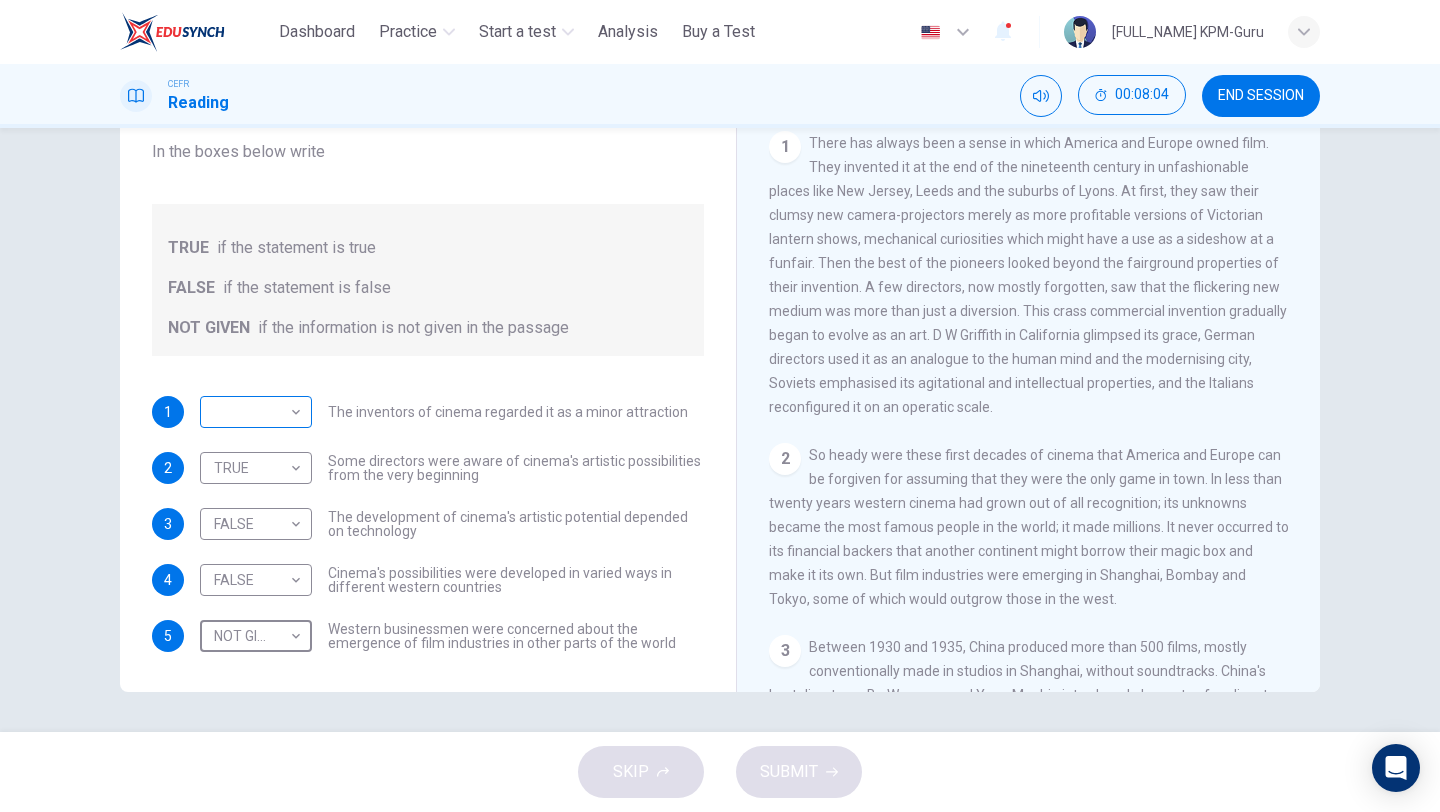 click on "This site uses cookies, as explained in our  Privacy Policy . If you agree to the use of cookies, please click the Accept button and continue to browse our site.   Privacy Policy Accept Dashboard Practice Start a test Analysis Buy a Test English ** ​ [FIRST] [LAST] KPM-Guru CEFR Reading 00:08:04 END SESSION Questions 1 - 5 Do the following statements agree with the information given in the Reading Passage?
In the boxes below write TRUE if the statement is true FALSE if the statement is false NOT GIVEN if the information is not given in the passage 1 ​ ​ The inventors of cinema regarded it as a minor attraction 2 TRUE **** ​ Some directors were aware of cinema's artistic possibilities from the very beginning 3 FALSE ***** ​ The development of cinema's artistic potential depended on technology 4 FALSE ***** ​ Cinema's possibilities were developed in varied ways in different western countries 5 NOT GIVEN ********* ​ The History of Film CLICK TO ZOOM Click to Zoom 1 2 3 4 5 6 7 8" at bounding box center [720, 406] 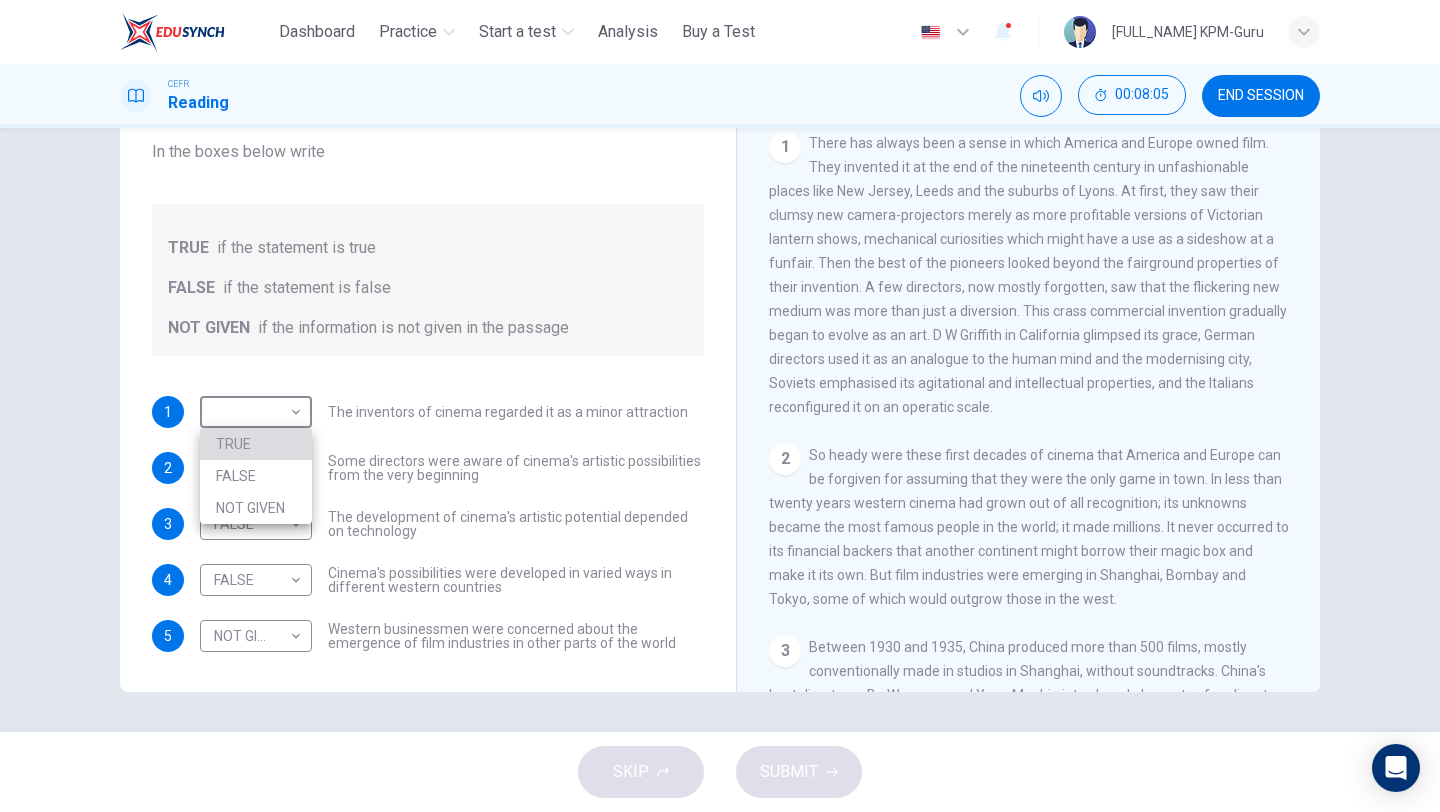 click on "TRUE" at bounding box center [256, 444] 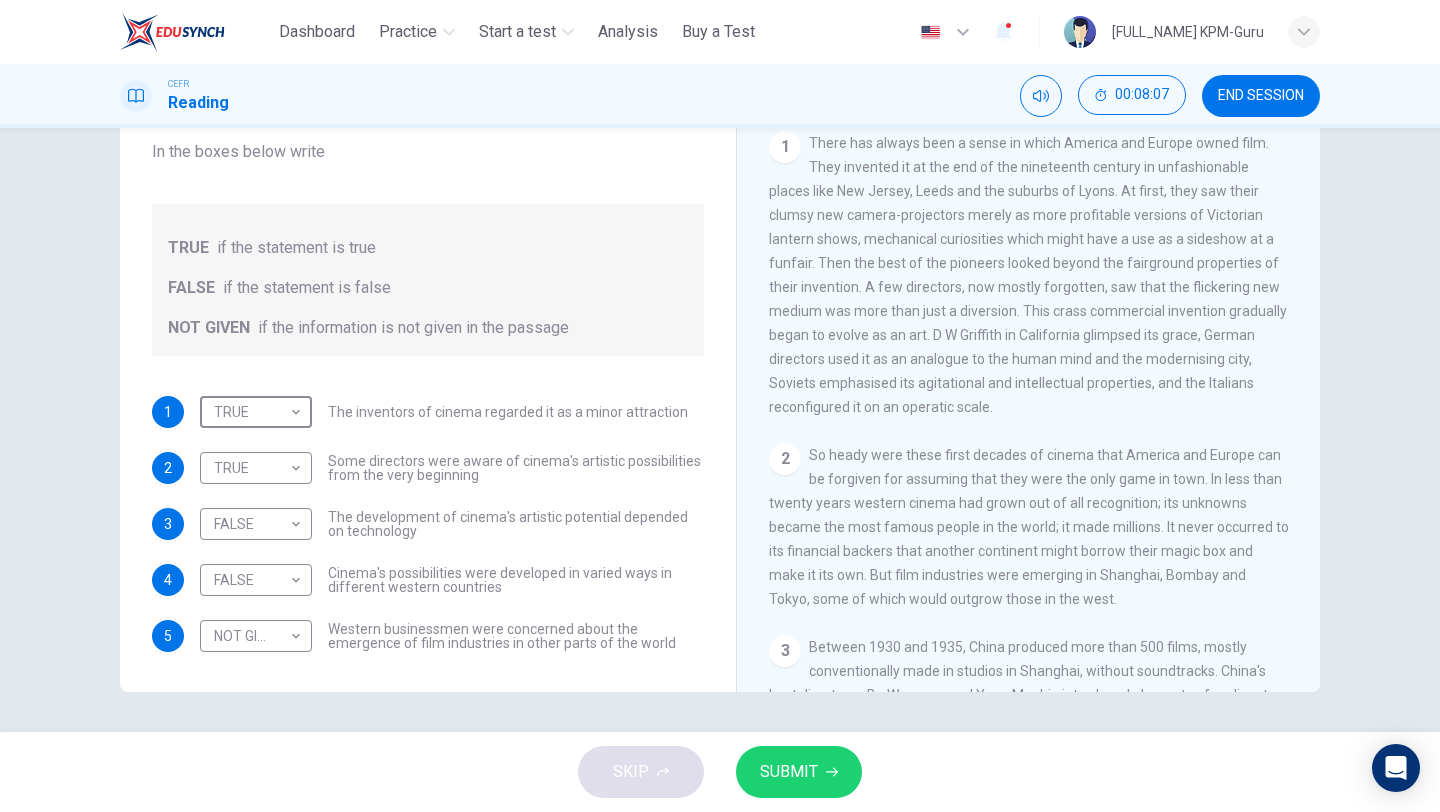 click on "SUBMIT" at bounding box center [799, 772] 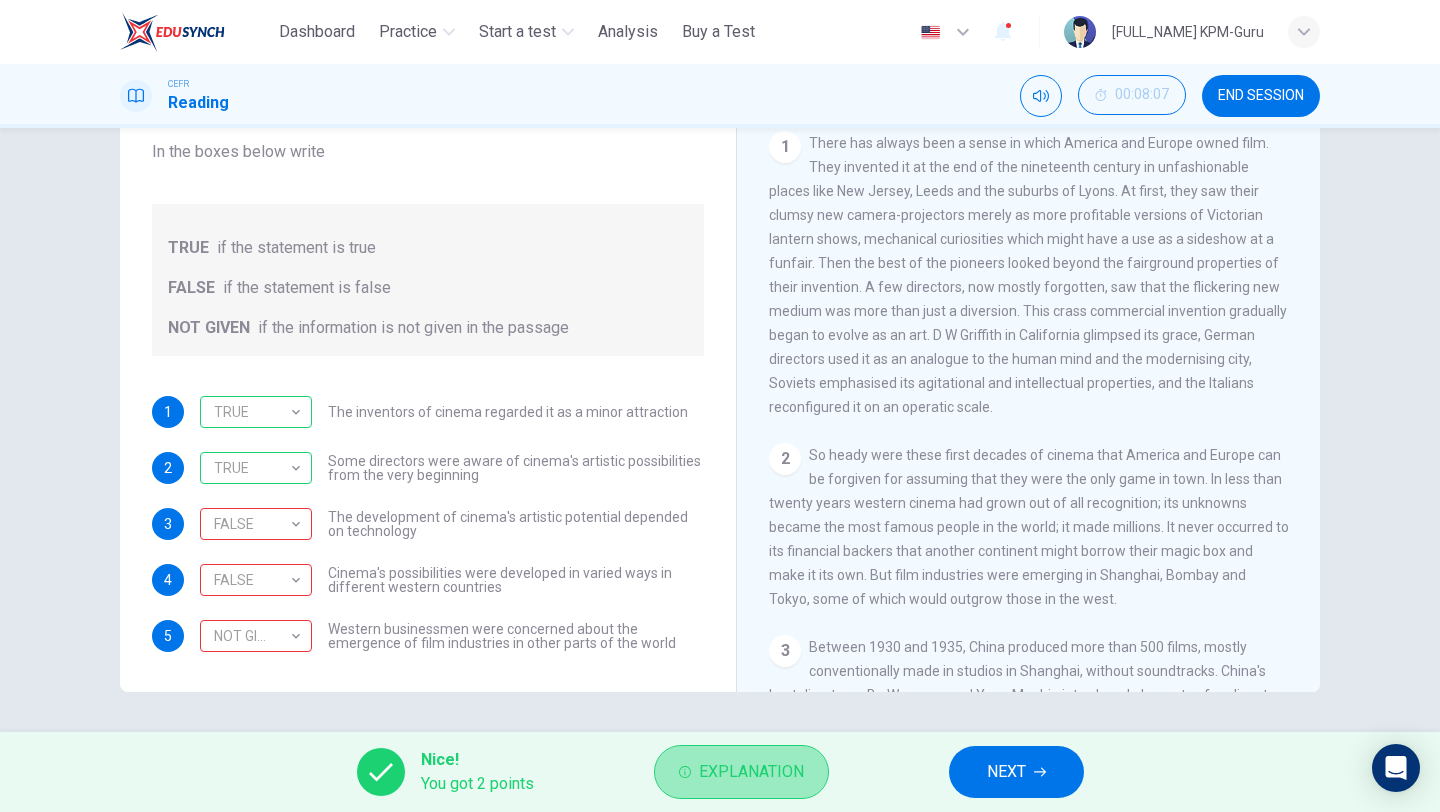 click on "Explanation" at bounding box center (751, 772) 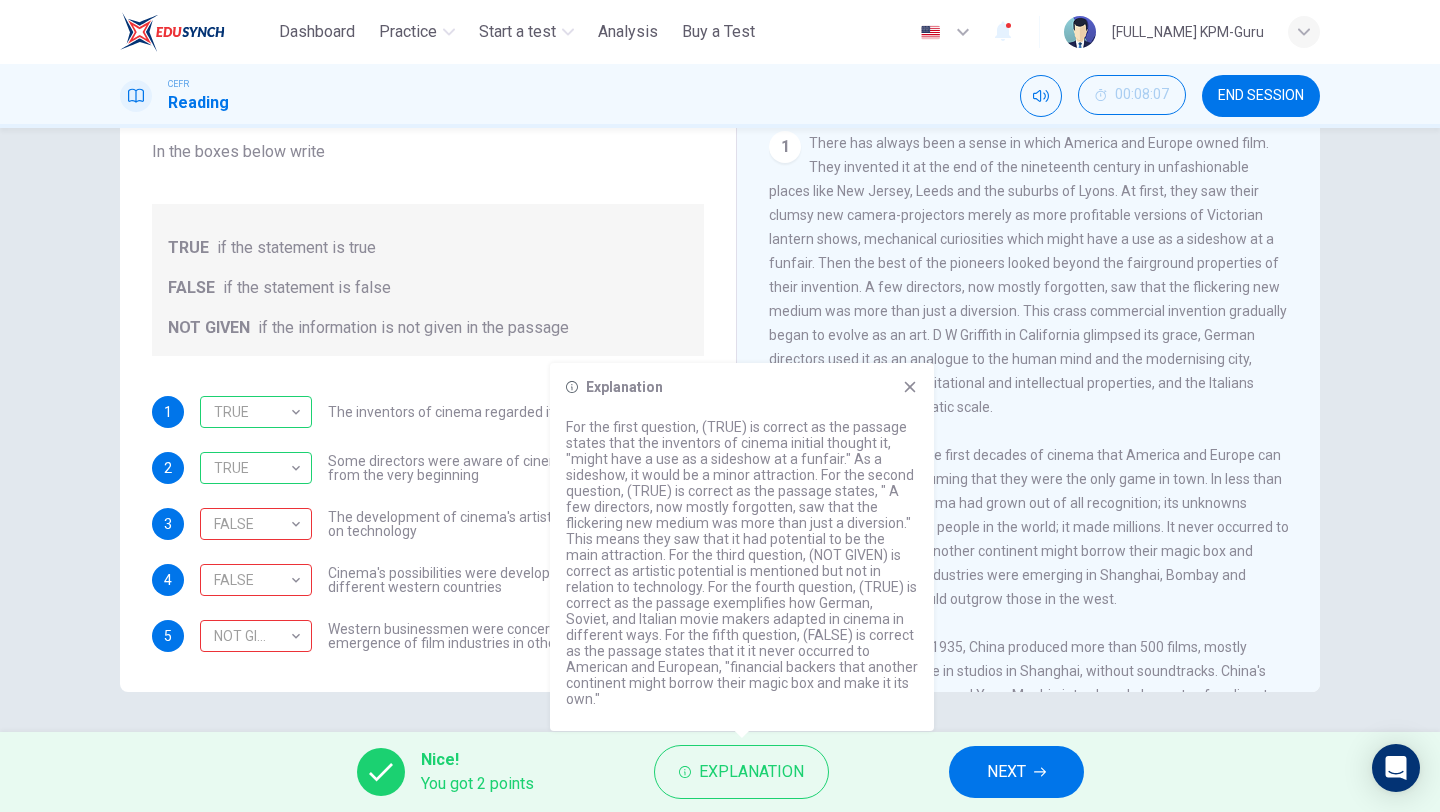 click at bounding box center (910, 387) 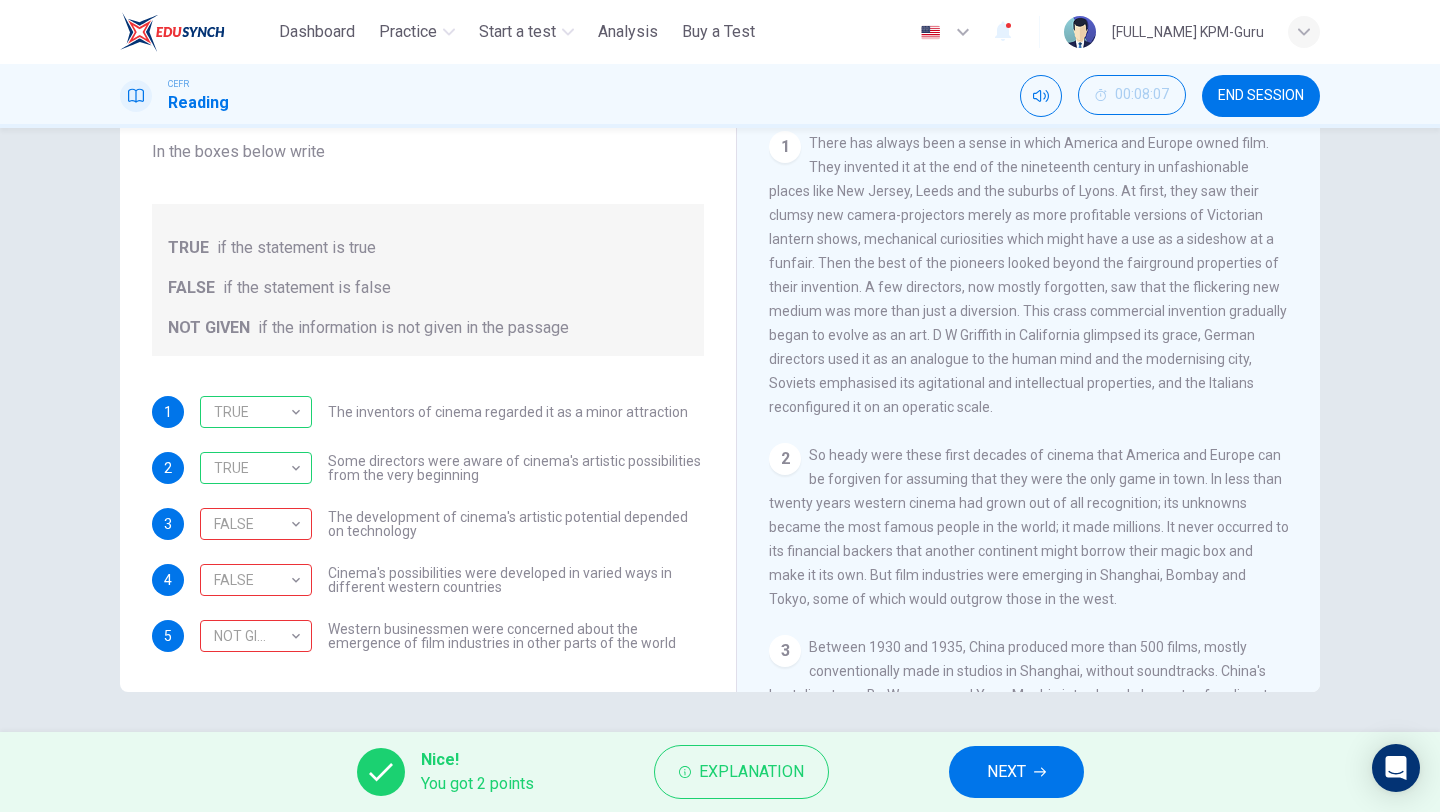 click on "NEXT" at bounding box center [1006, 772] 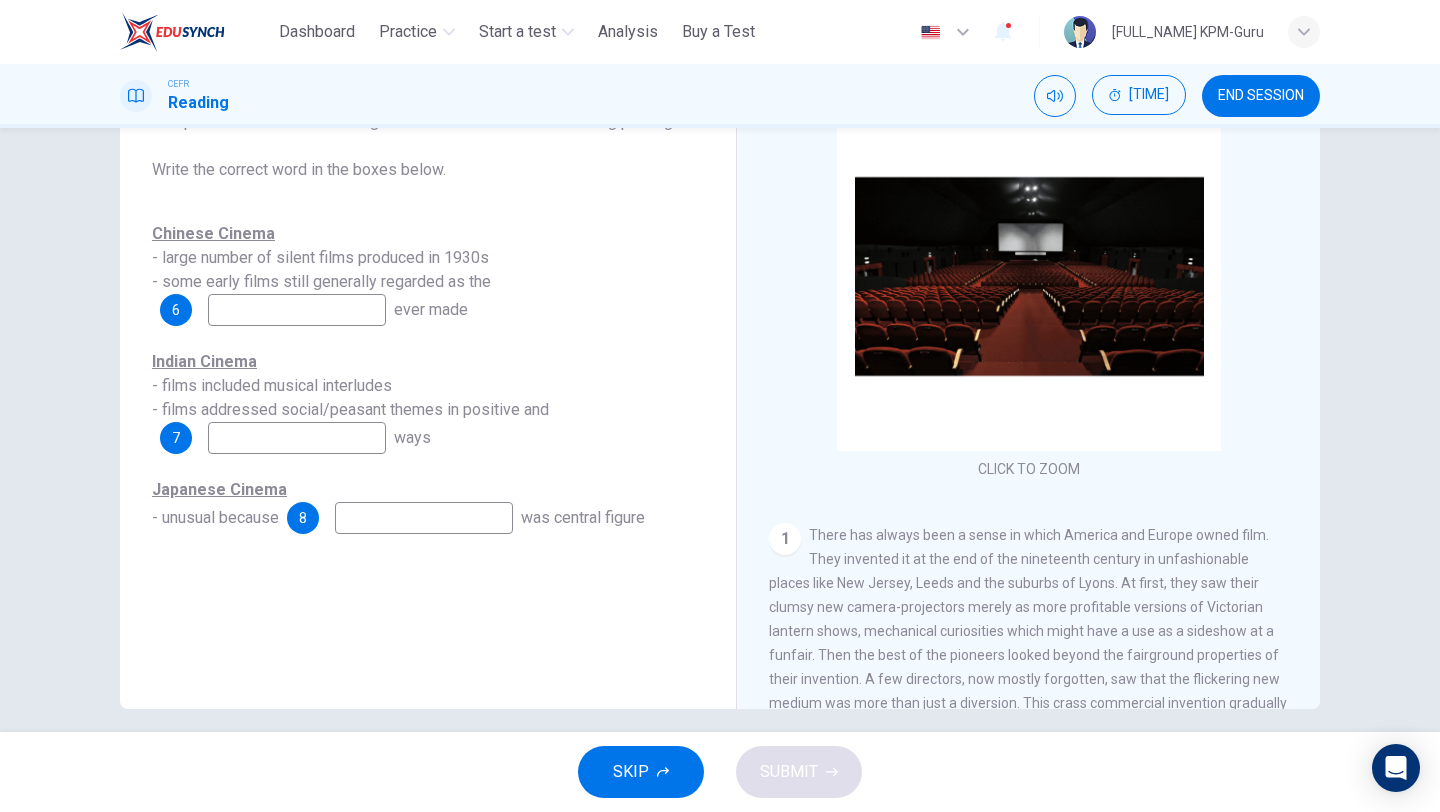 scroll, scrollTop: 171, scrollLeft: 0, axis: vertical 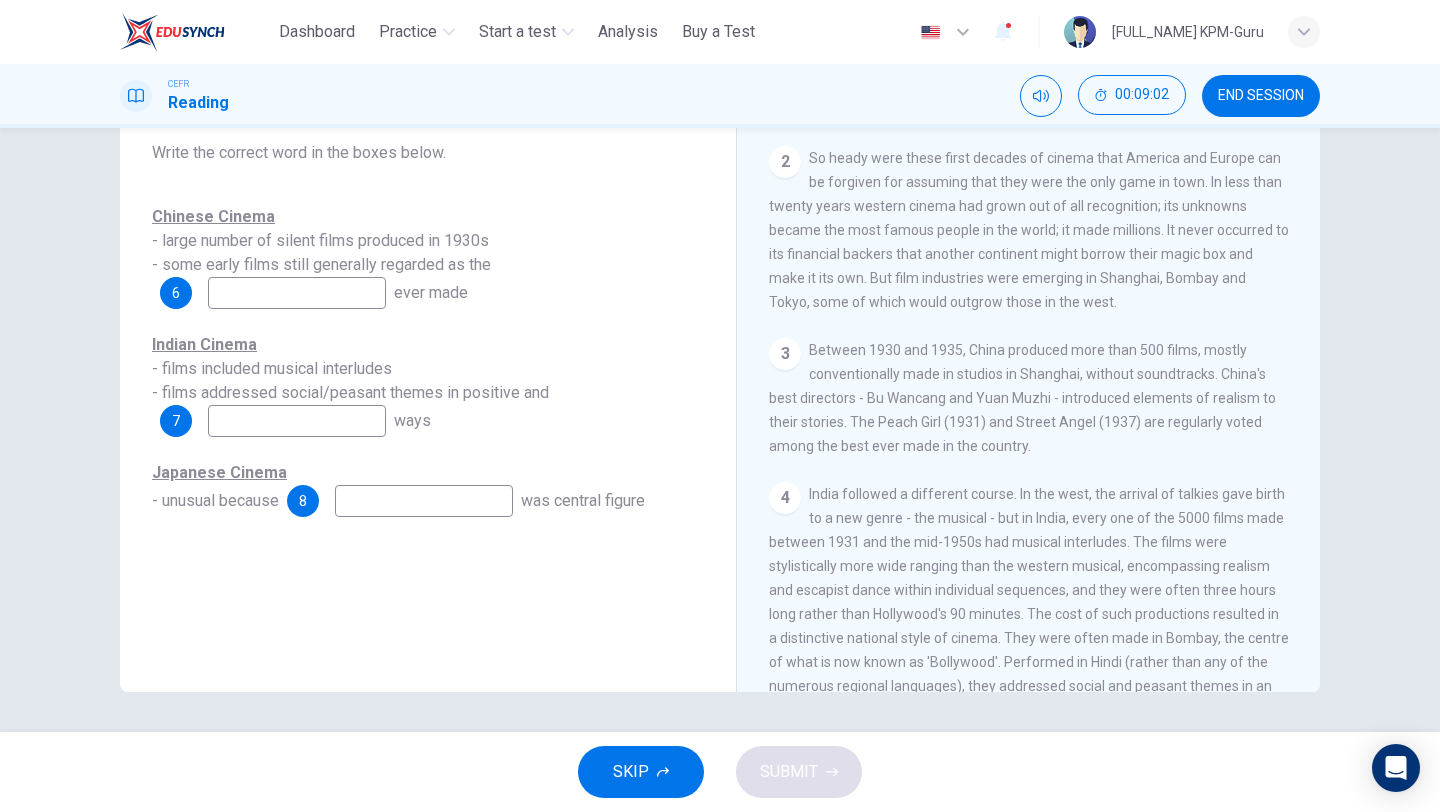 click at bounding box center (297, 293) 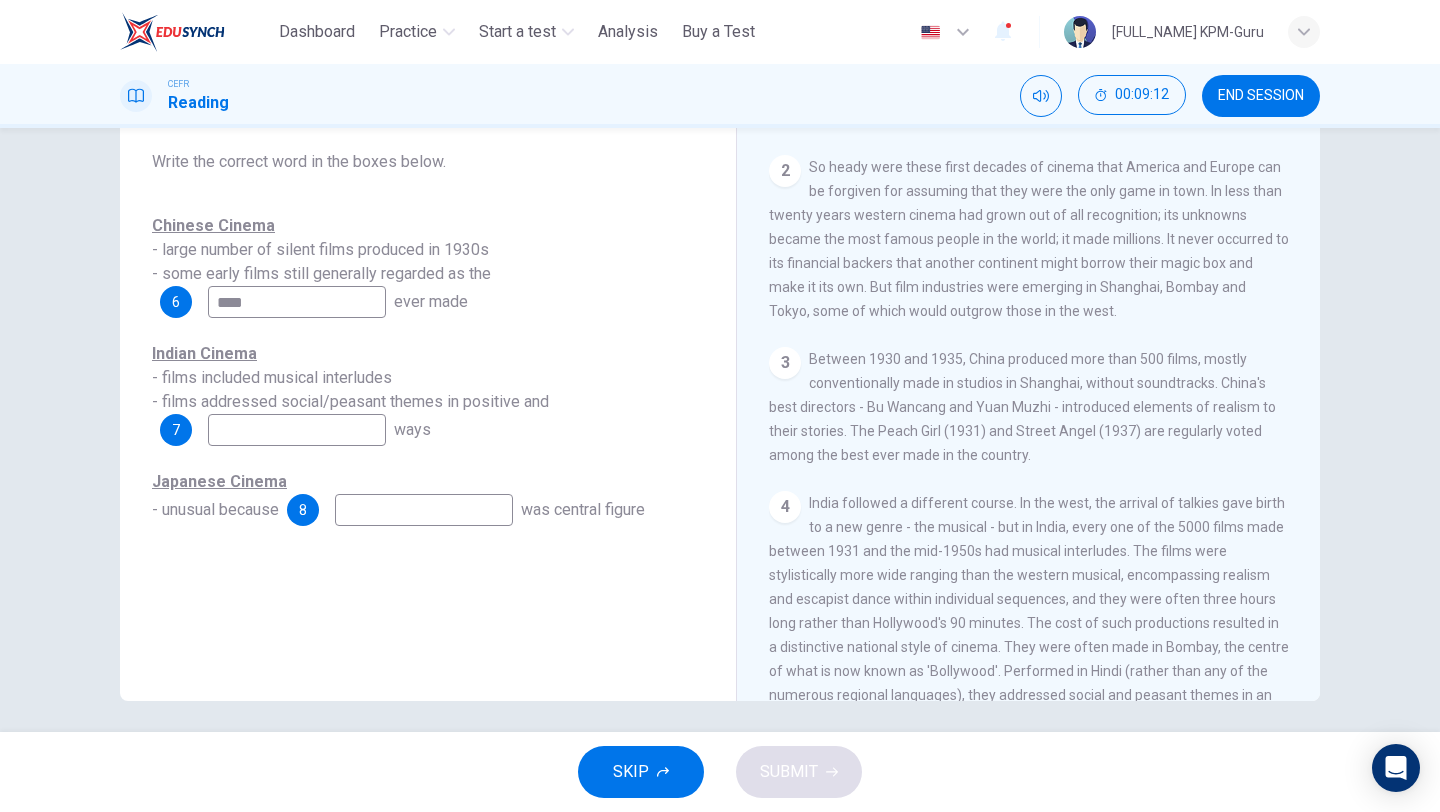 scroll, scrollTop: 171, scrollLeft: 0, axis: vertical 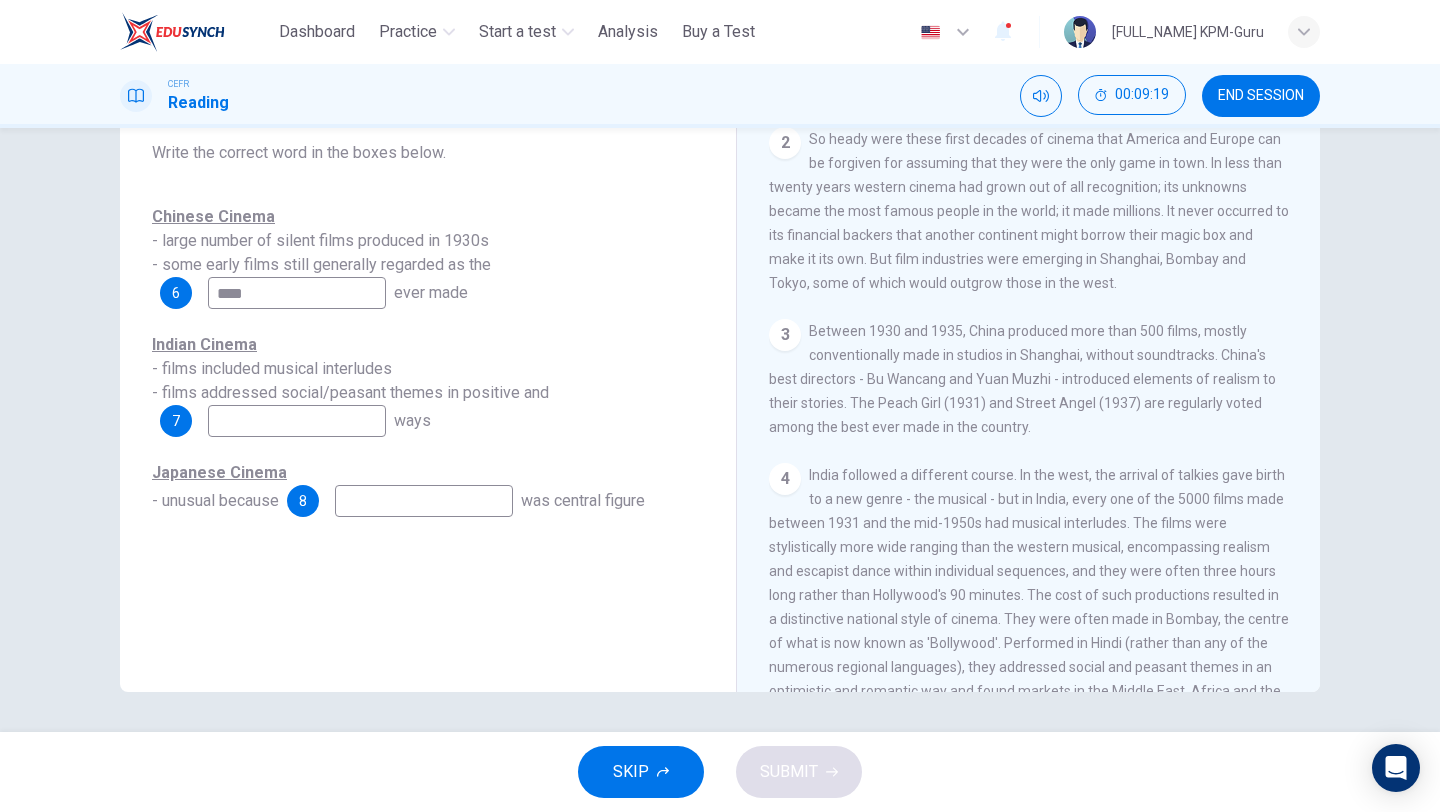 type on "****" 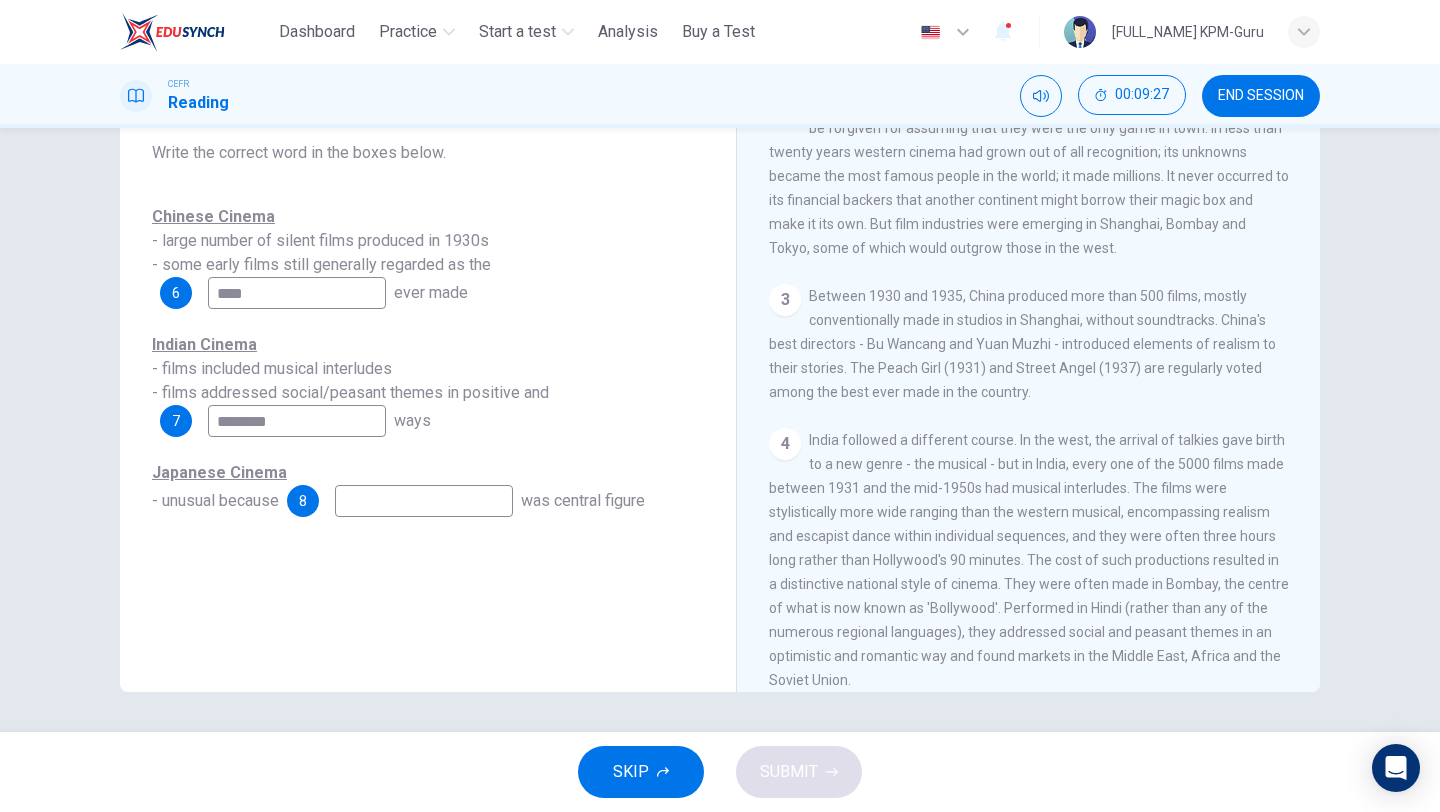 scroll, scrollTop: 569, scrollLeft: 0, axis: vertical 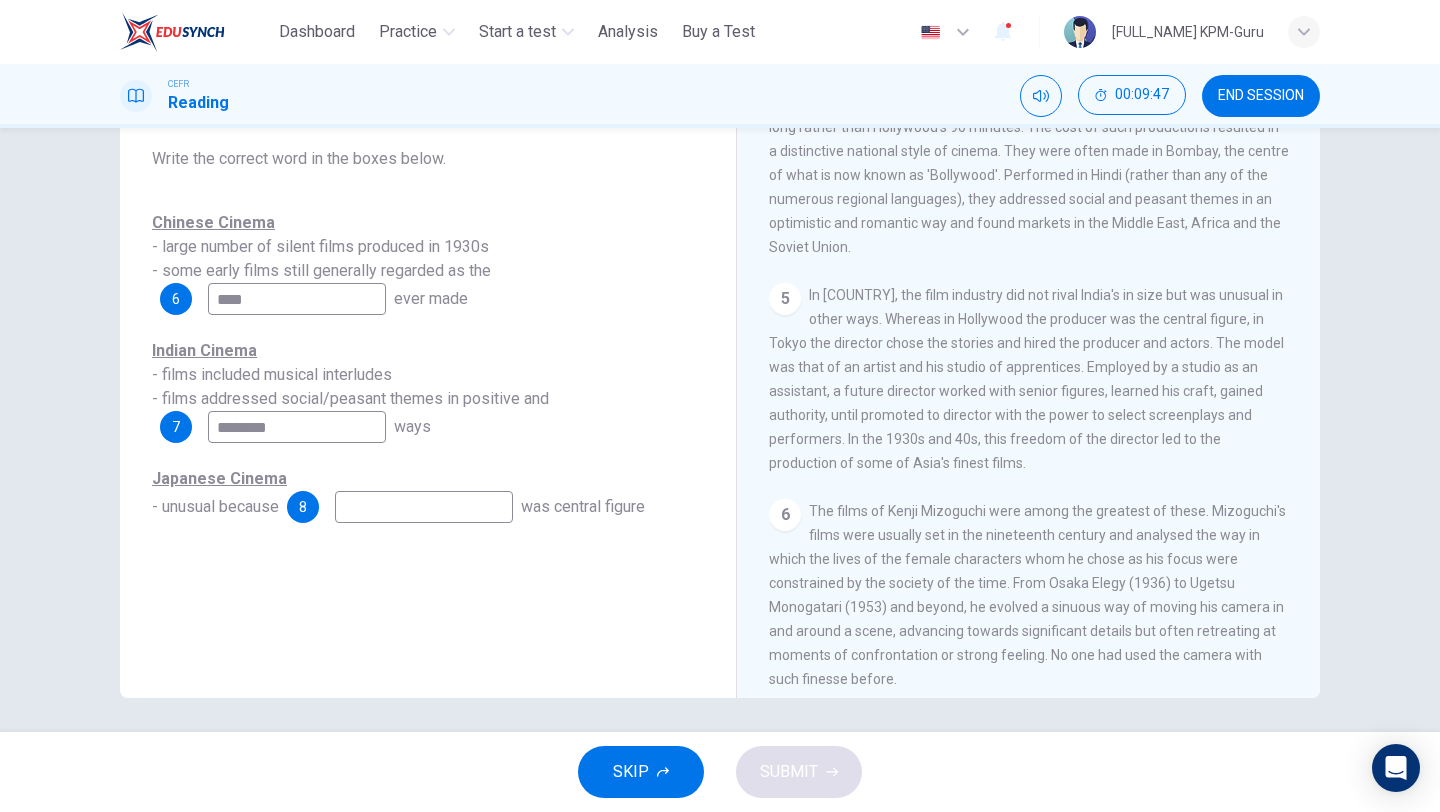 type on "********" 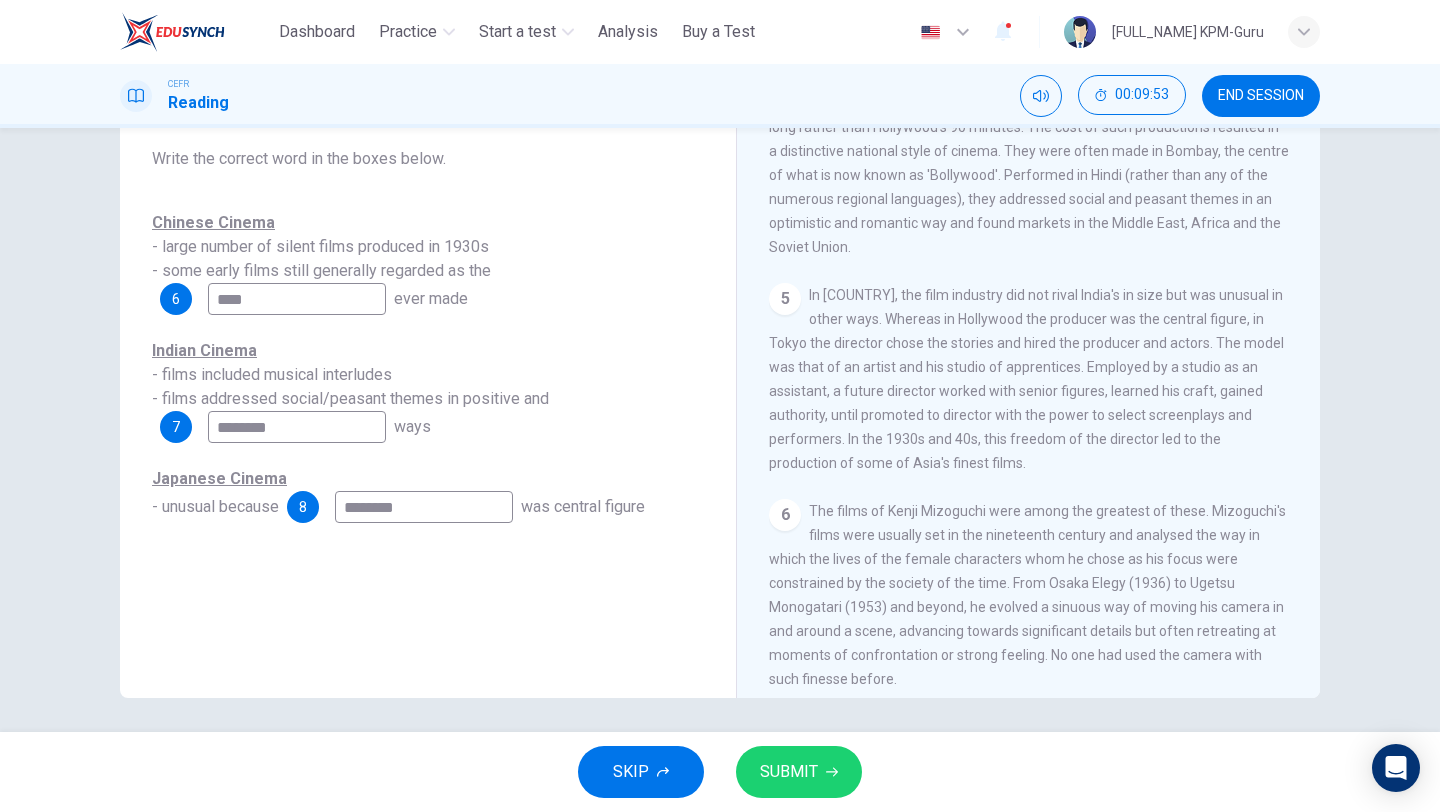 type on "********" 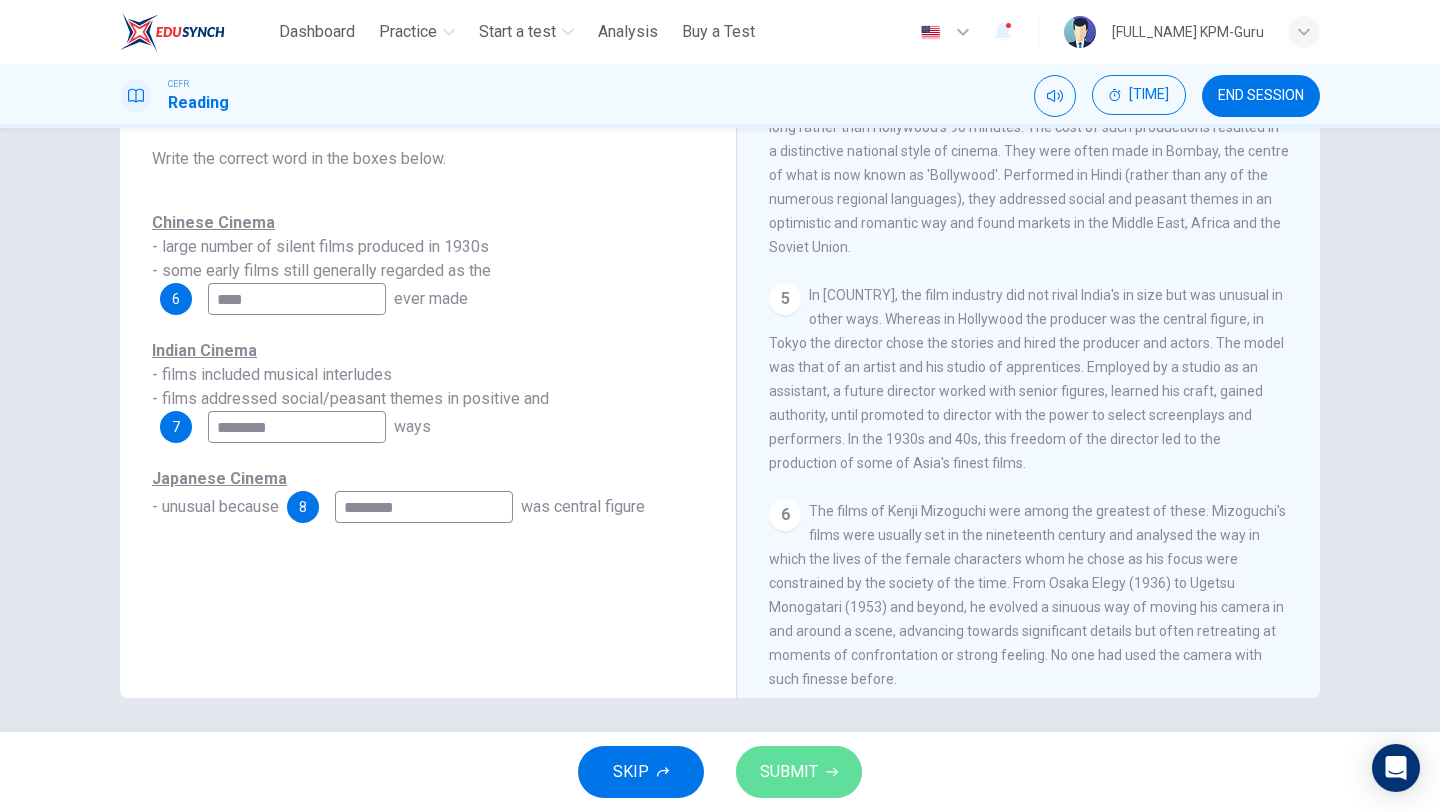click on "SUBMIT" at bounding box center [799, 772] 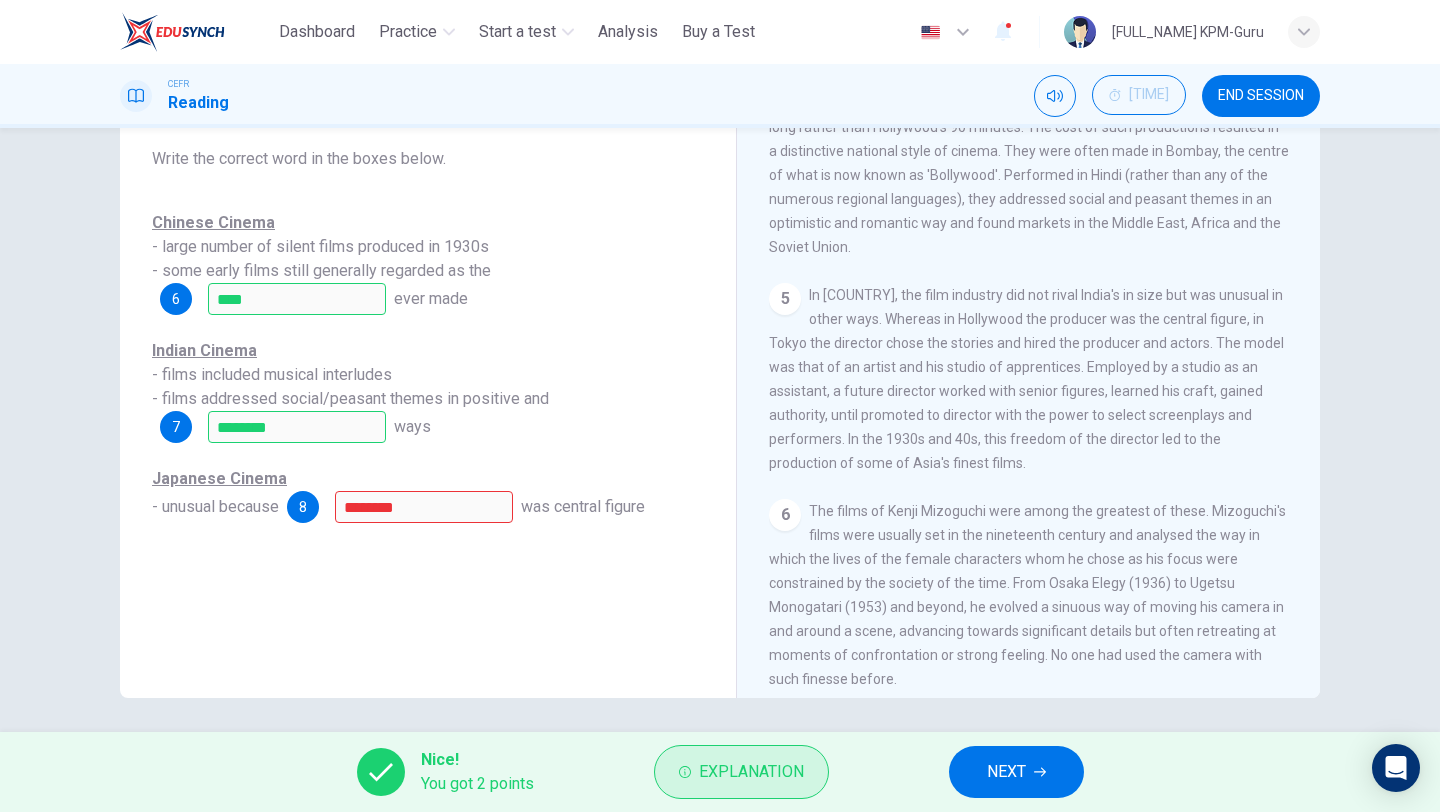 click on "Explanation" at bounding box center [751, 772] 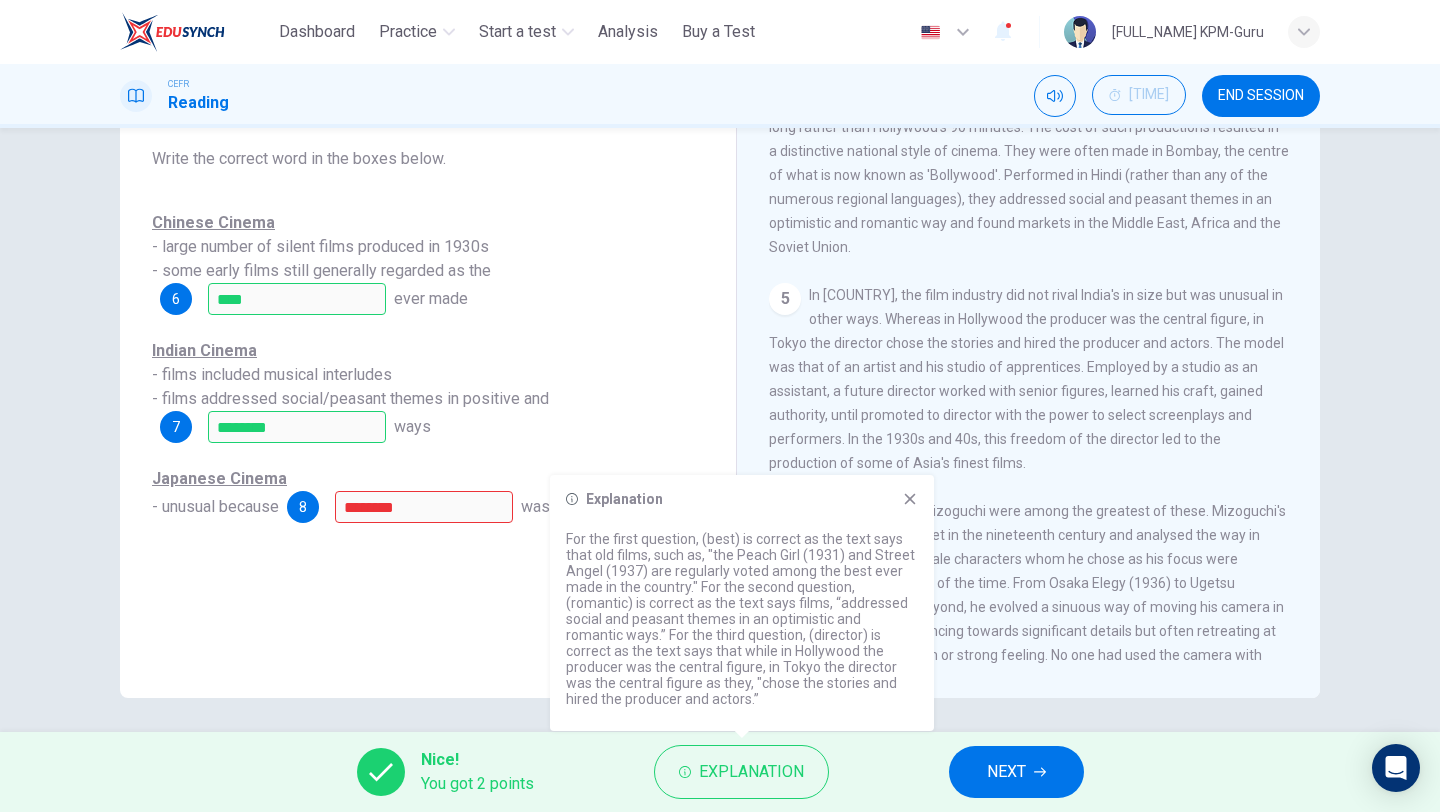 click at bounding box center [910, 499] 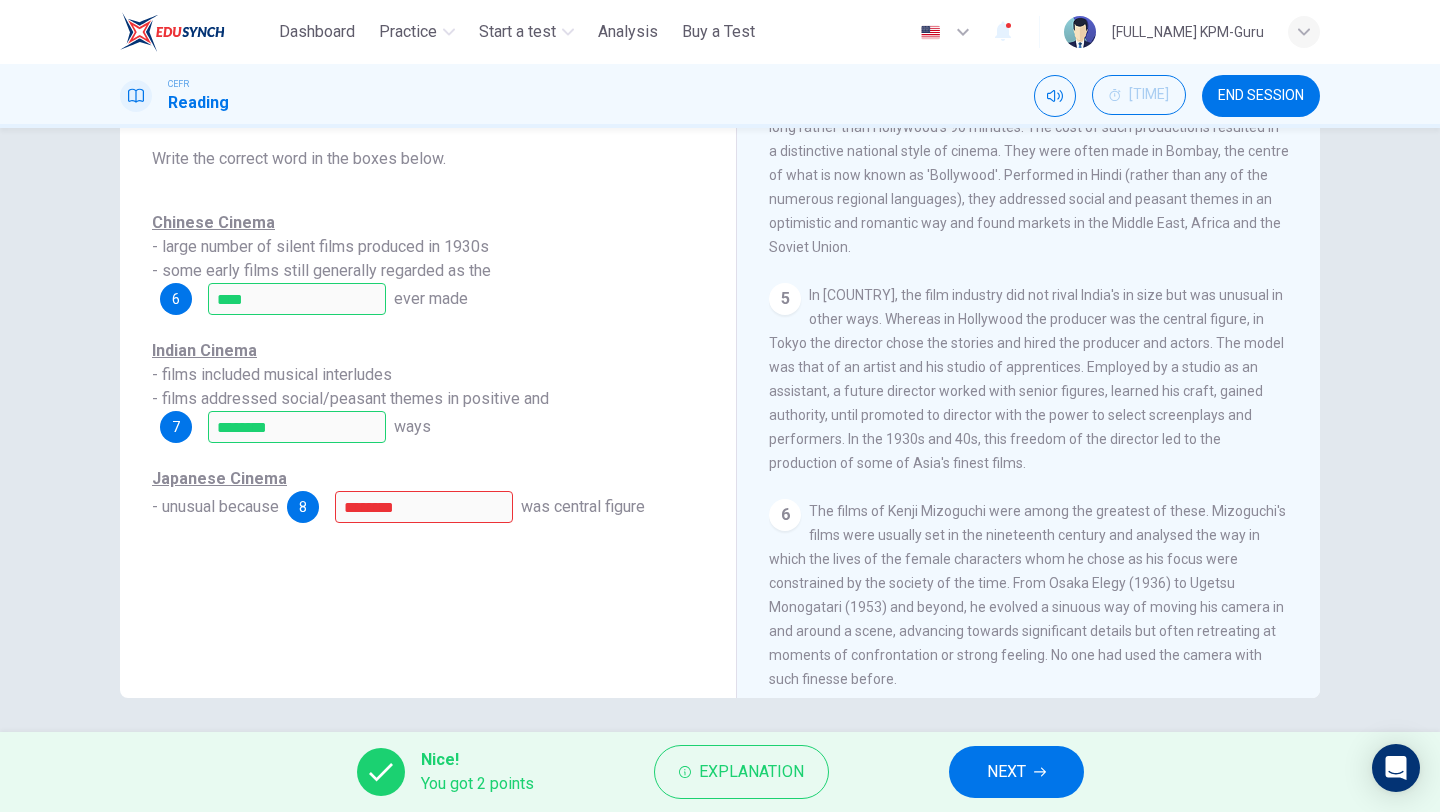 click on "NEXT" at bounding box center (1006, 772) 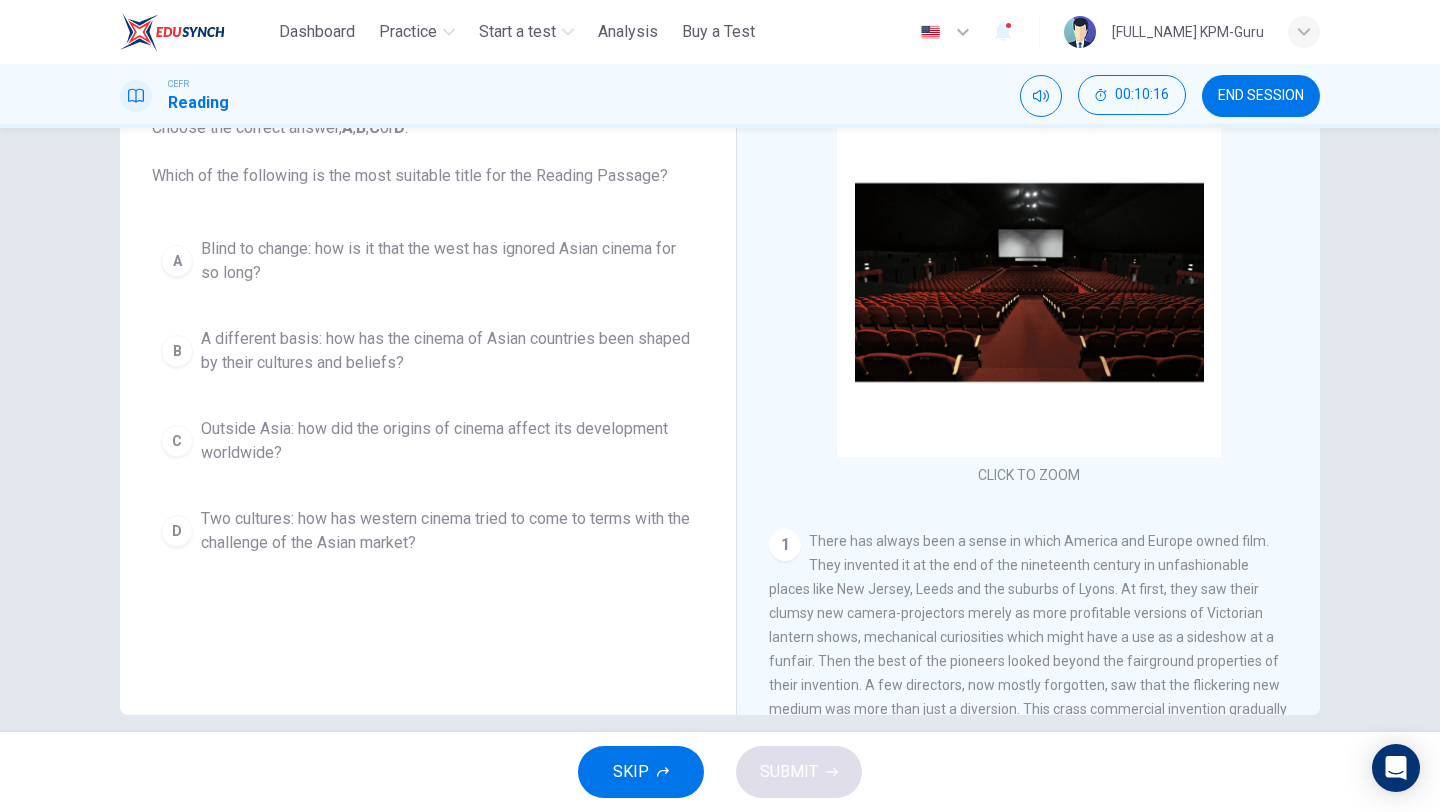 scroll, scrollTop: 147, scrollLeft: 0, axis: vertical 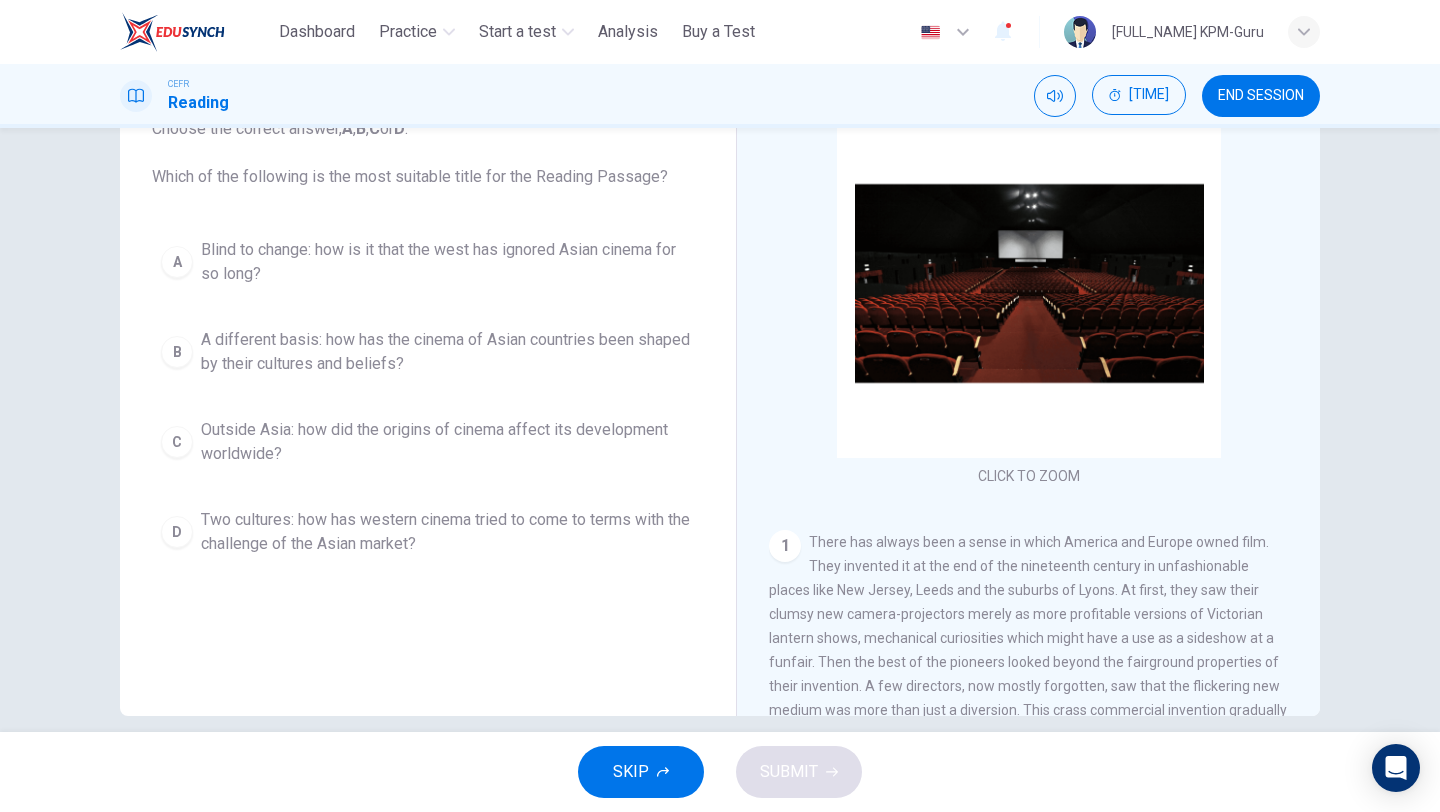 click on "A different basis: how has the cinema of Asian countries been shaped by their cultures and beliefs?" at bounding box center [448, 262] 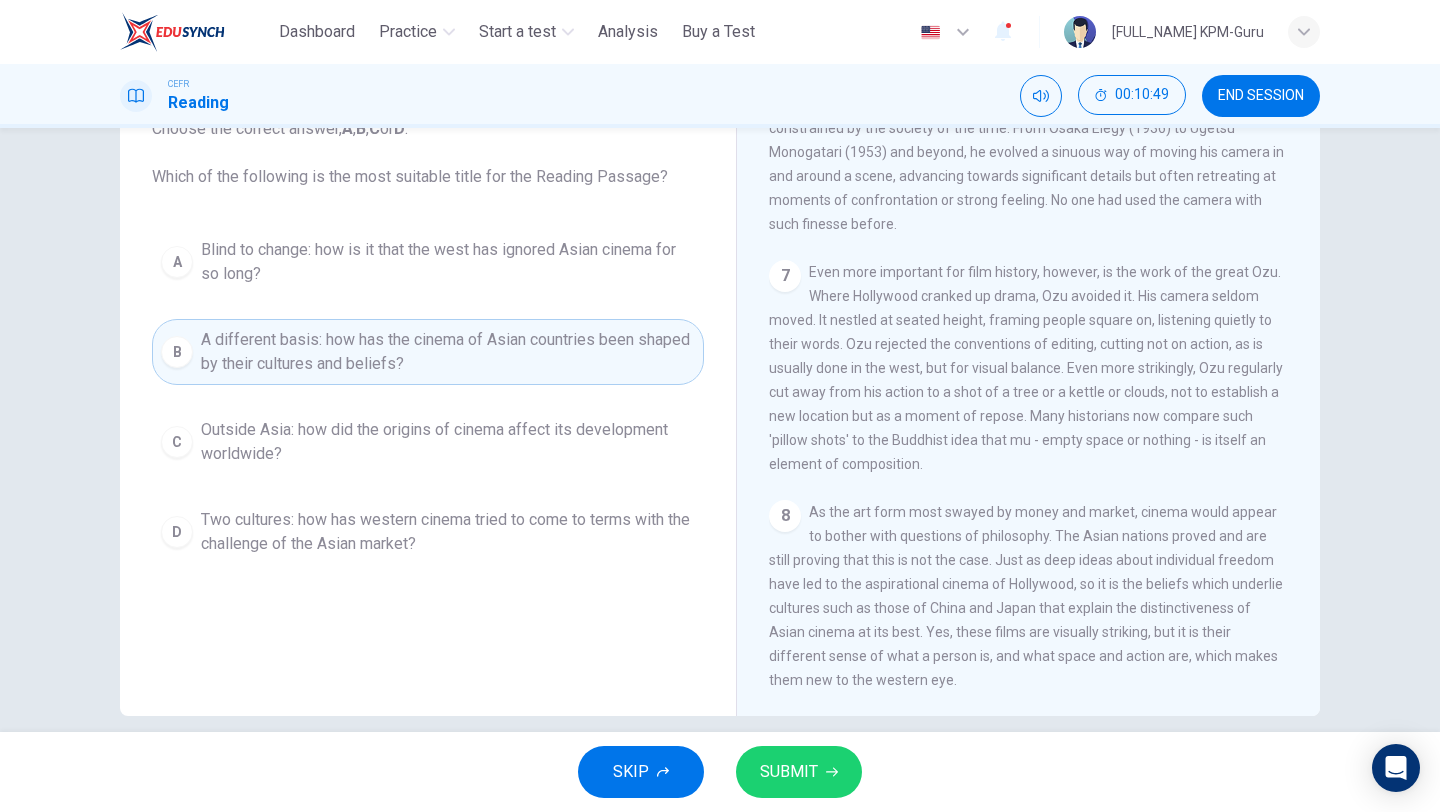 scroll, scrollTop: 1693, scrollLeft: 0, axis: vertical 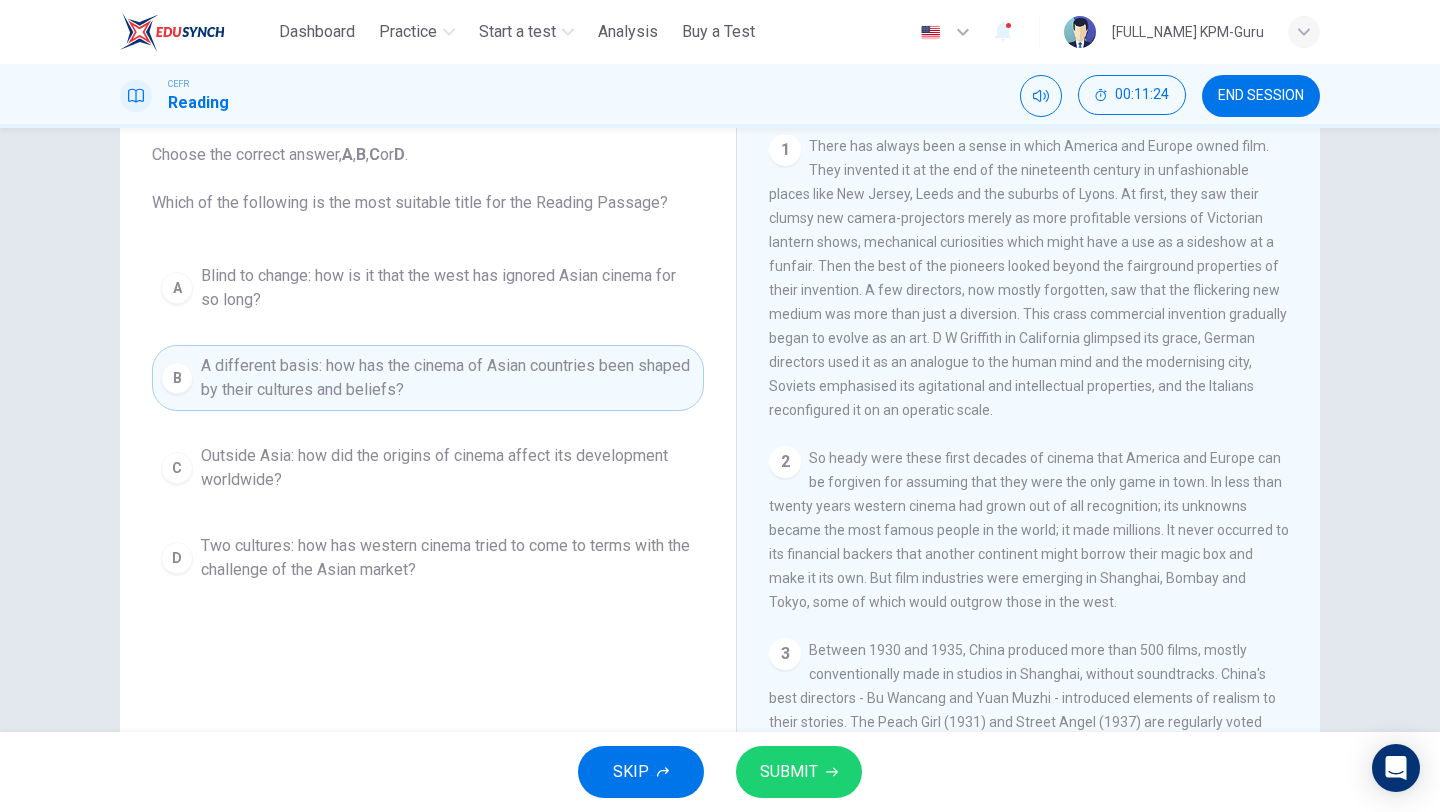 click on "Two cultures: how has western cinema tried to come to terms with the challenge of the Asian market?" at bounding box center [448, 288] 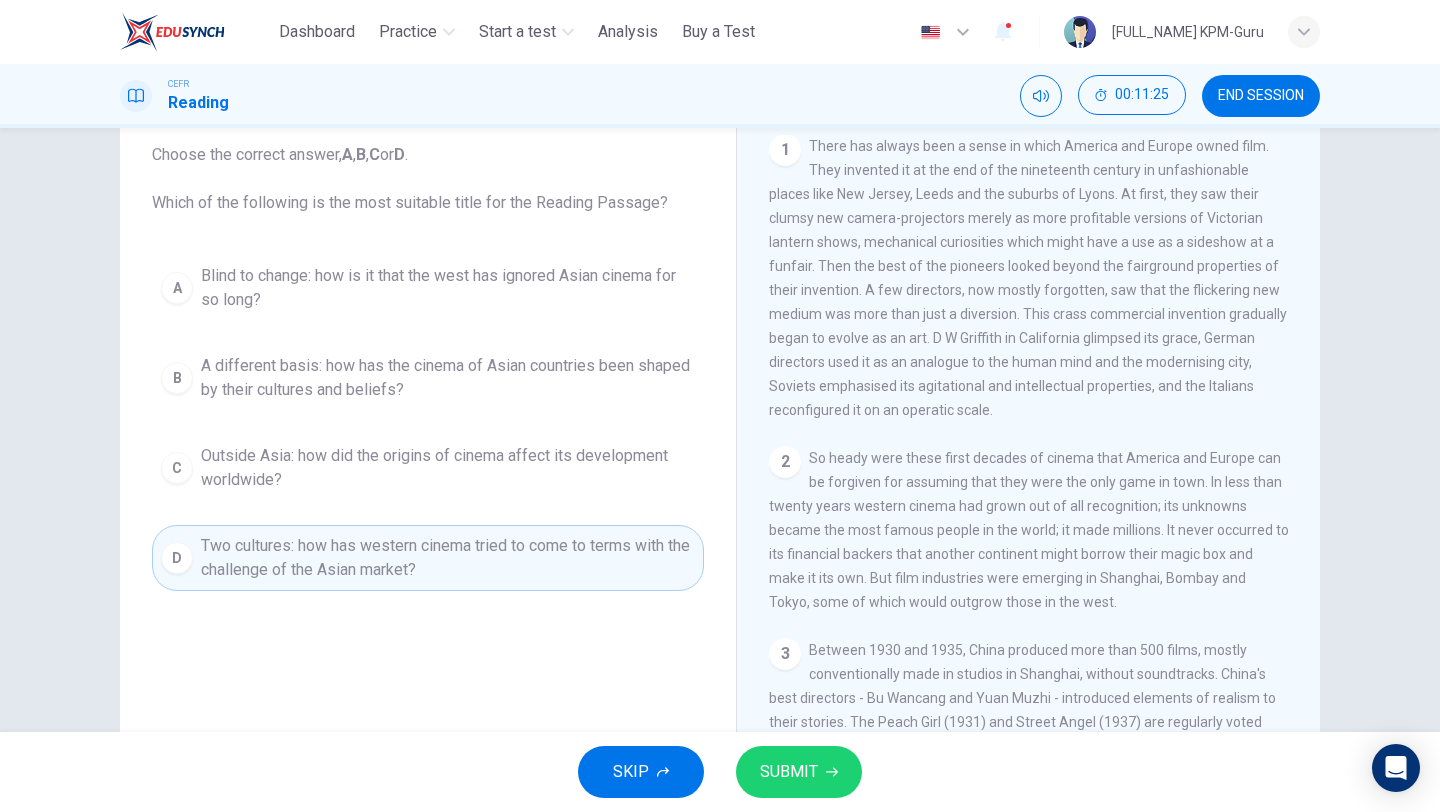 click on "SUBMIT" at bounding box center (799, 772) 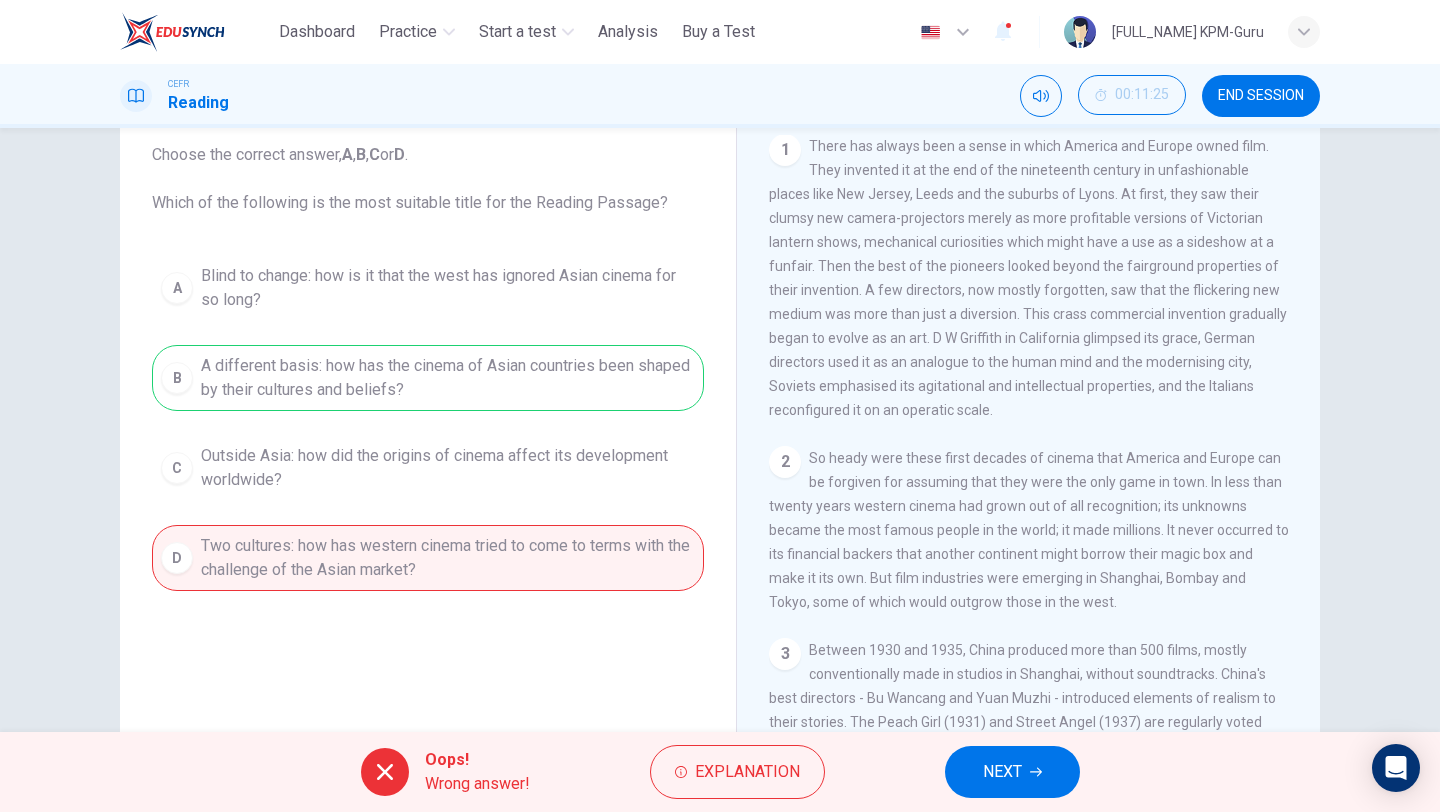 click on "NEXT" at bounding box center [1012, 772] 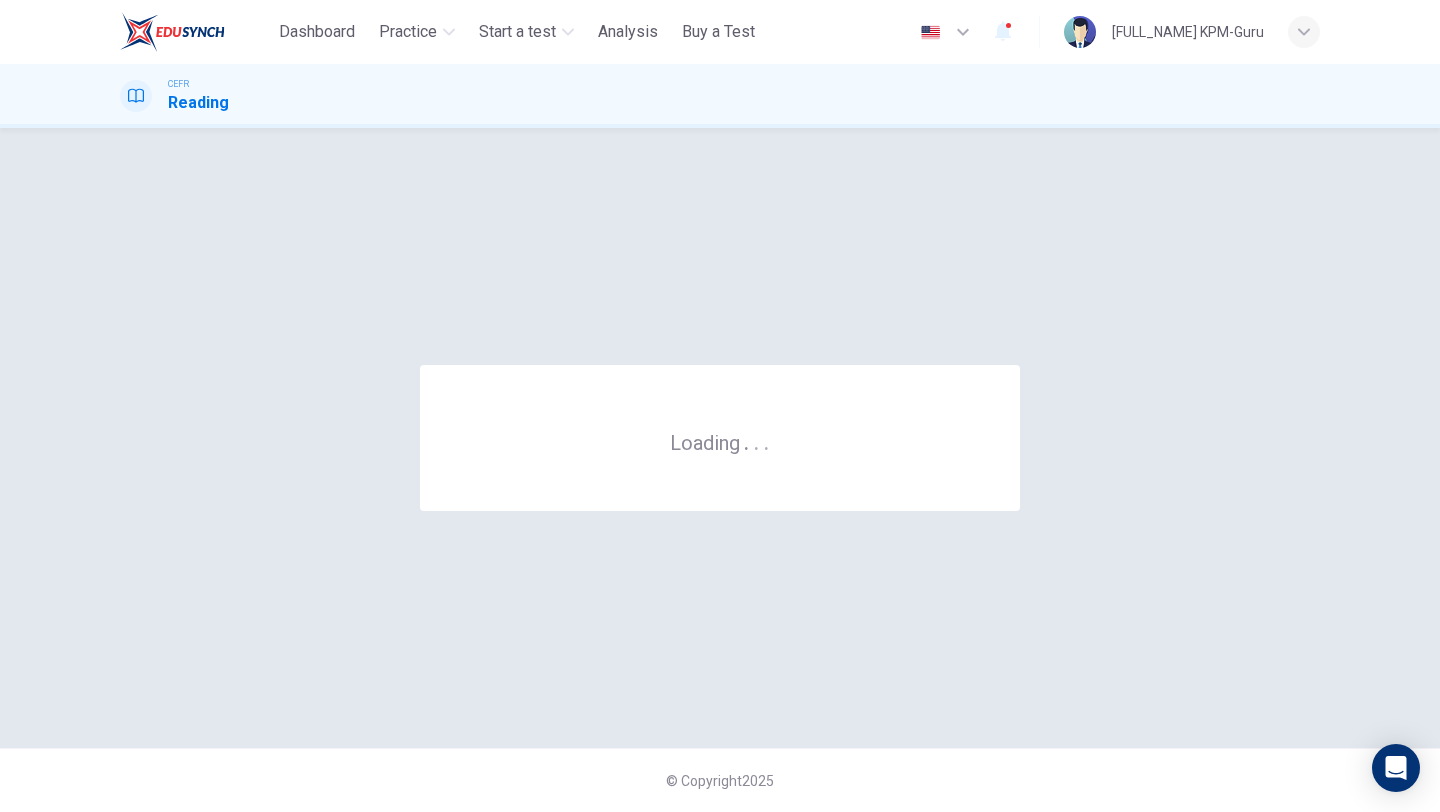scroll, scrollTop: 0, scrollLeft: 0, axis: both 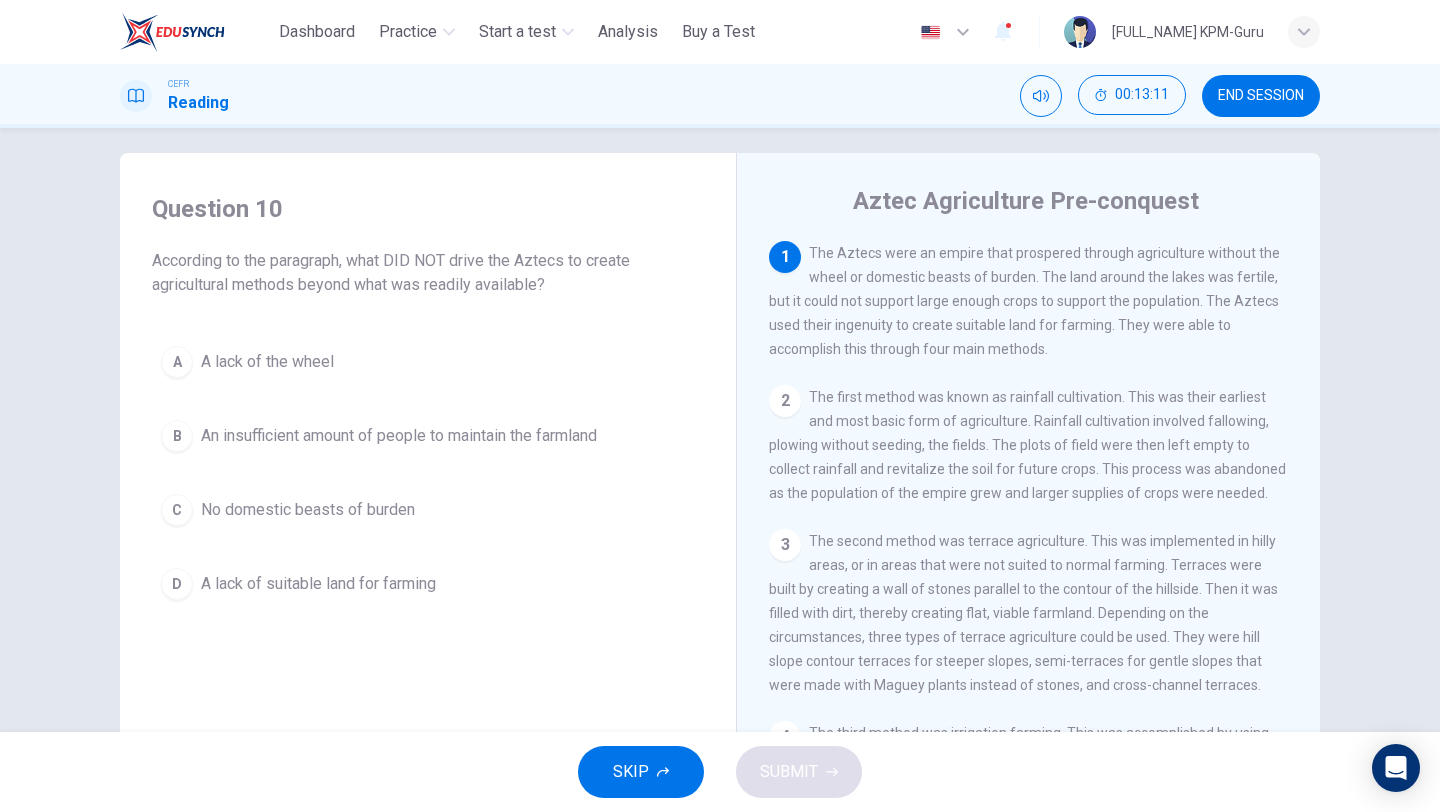 click on "A lack of the wheel" at bounding box center (267, 362) 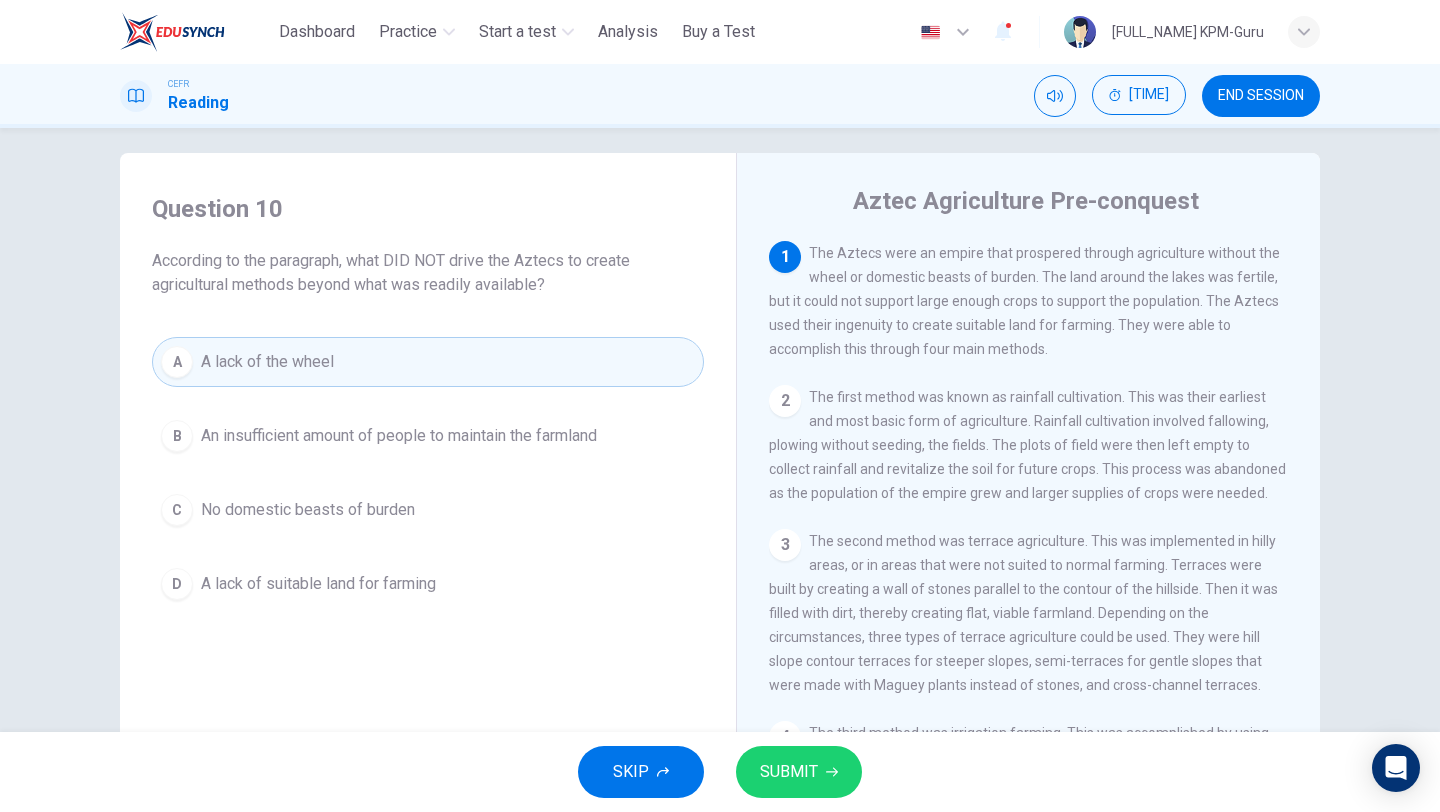 click on "SUBMIT" at bounding box center (789, 772) 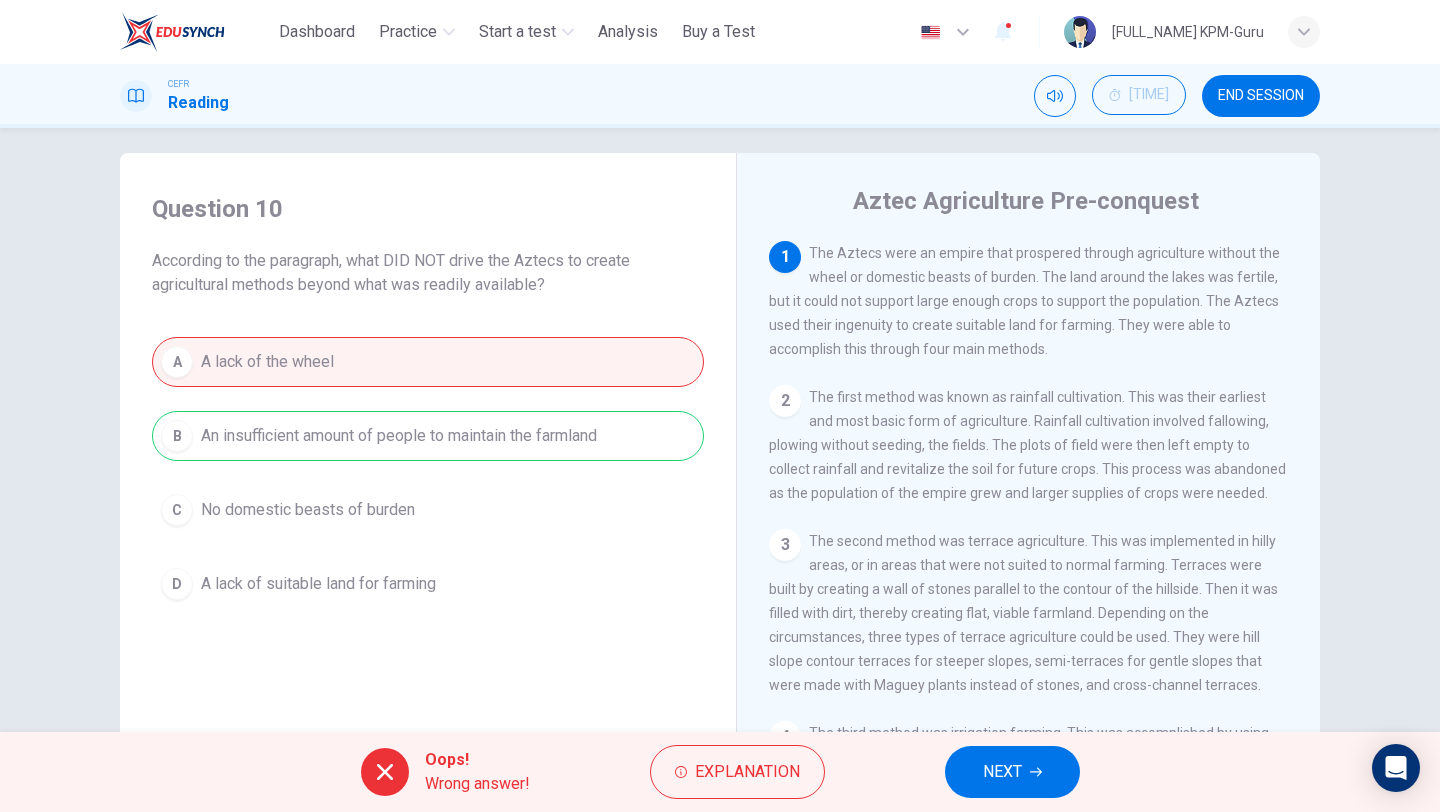 click on "NEXT" at bounding box center [1002, 772] 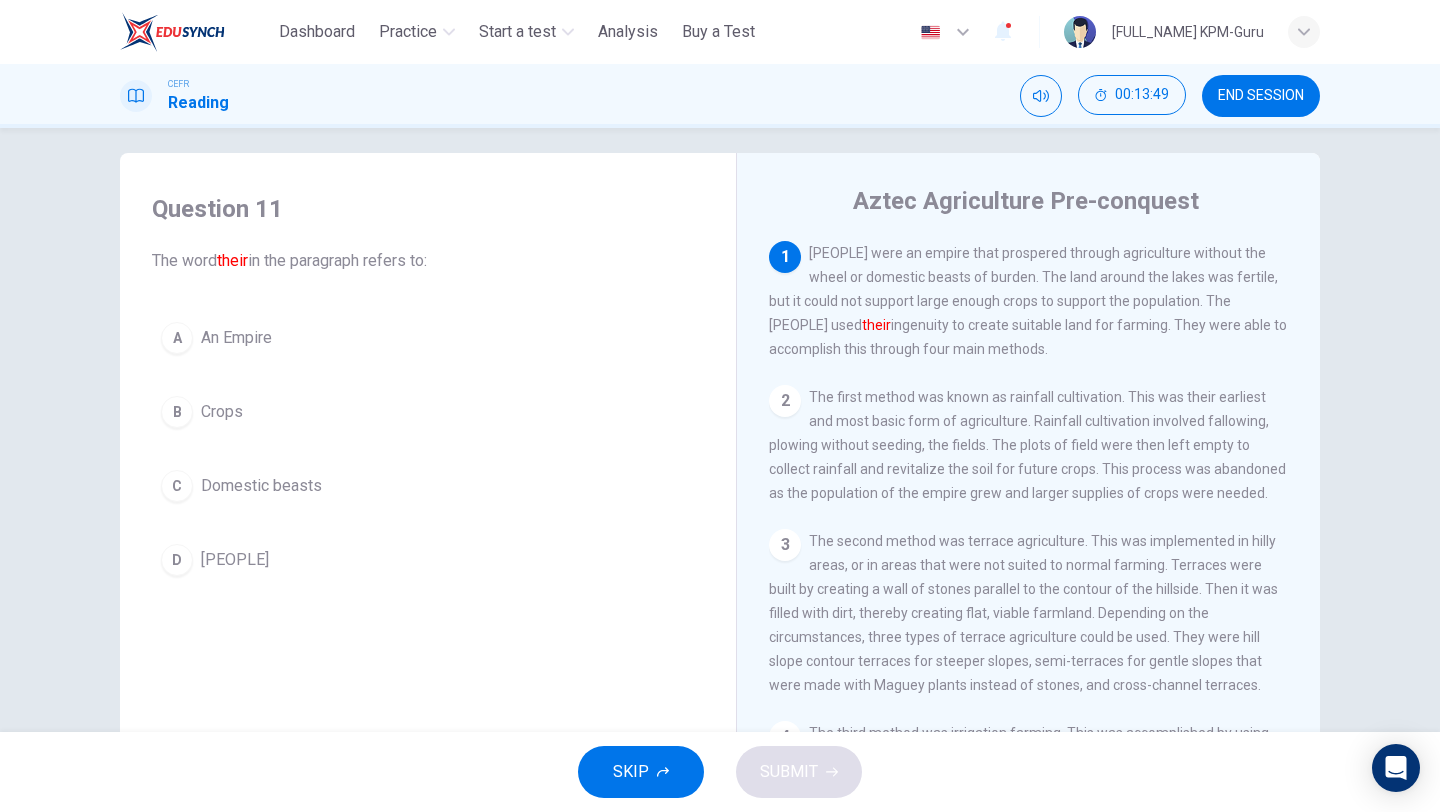 click on "A An Empire B Crops C Domestic beasts D Aztecs" at bounding box center (428, 449) 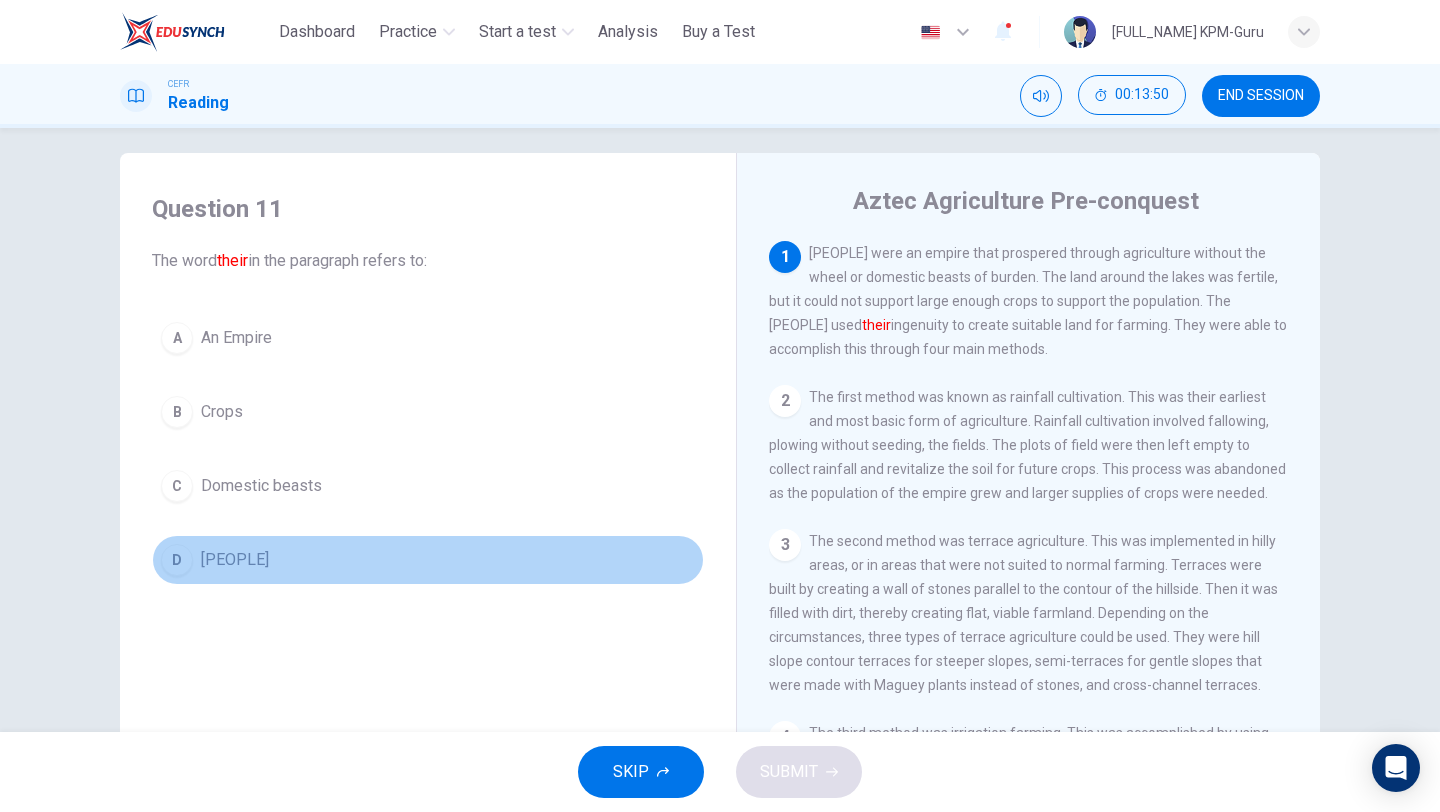 click on "[PEOPLE]" at bounding box center (236, 338) 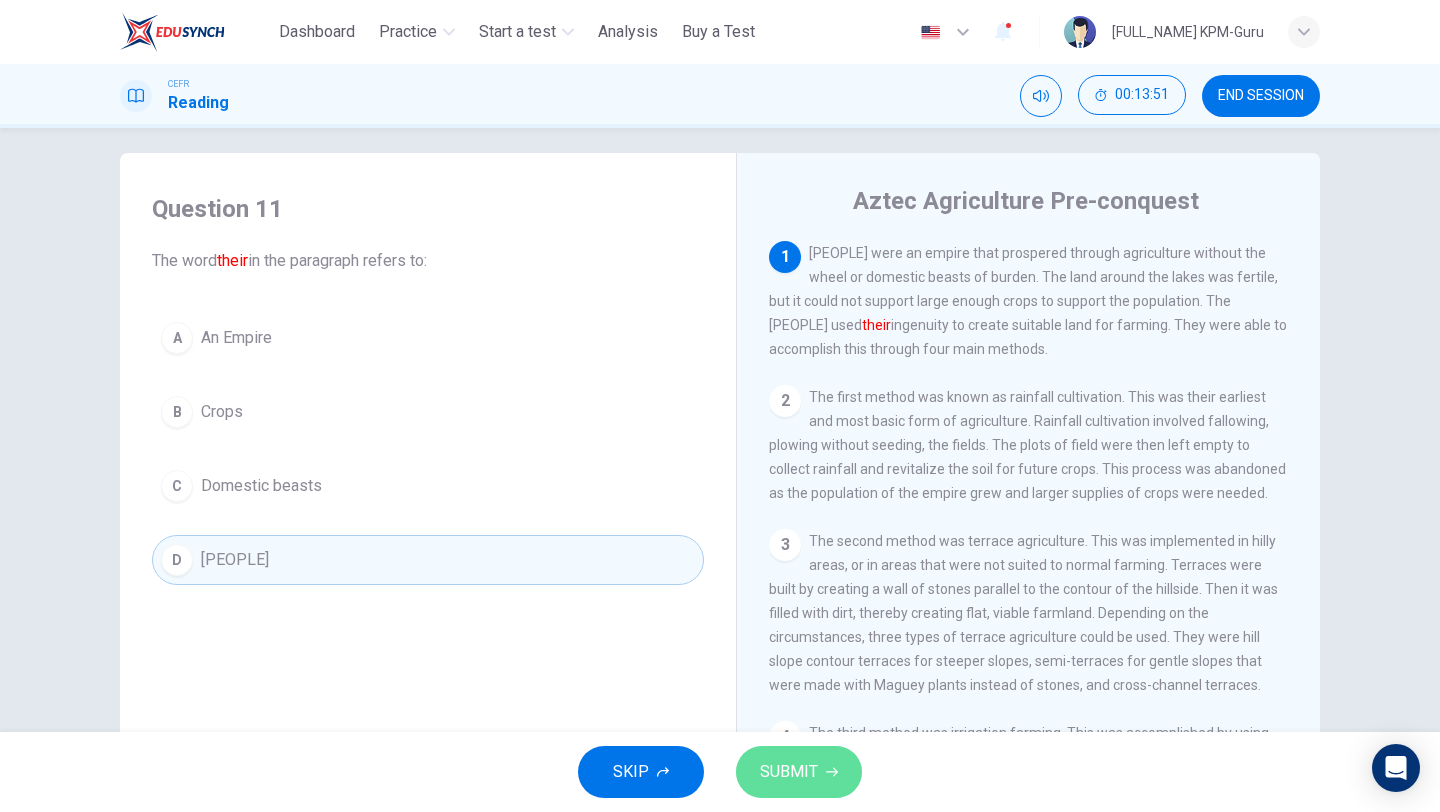click on "SUBMIT" at bounding box center (789, 772) 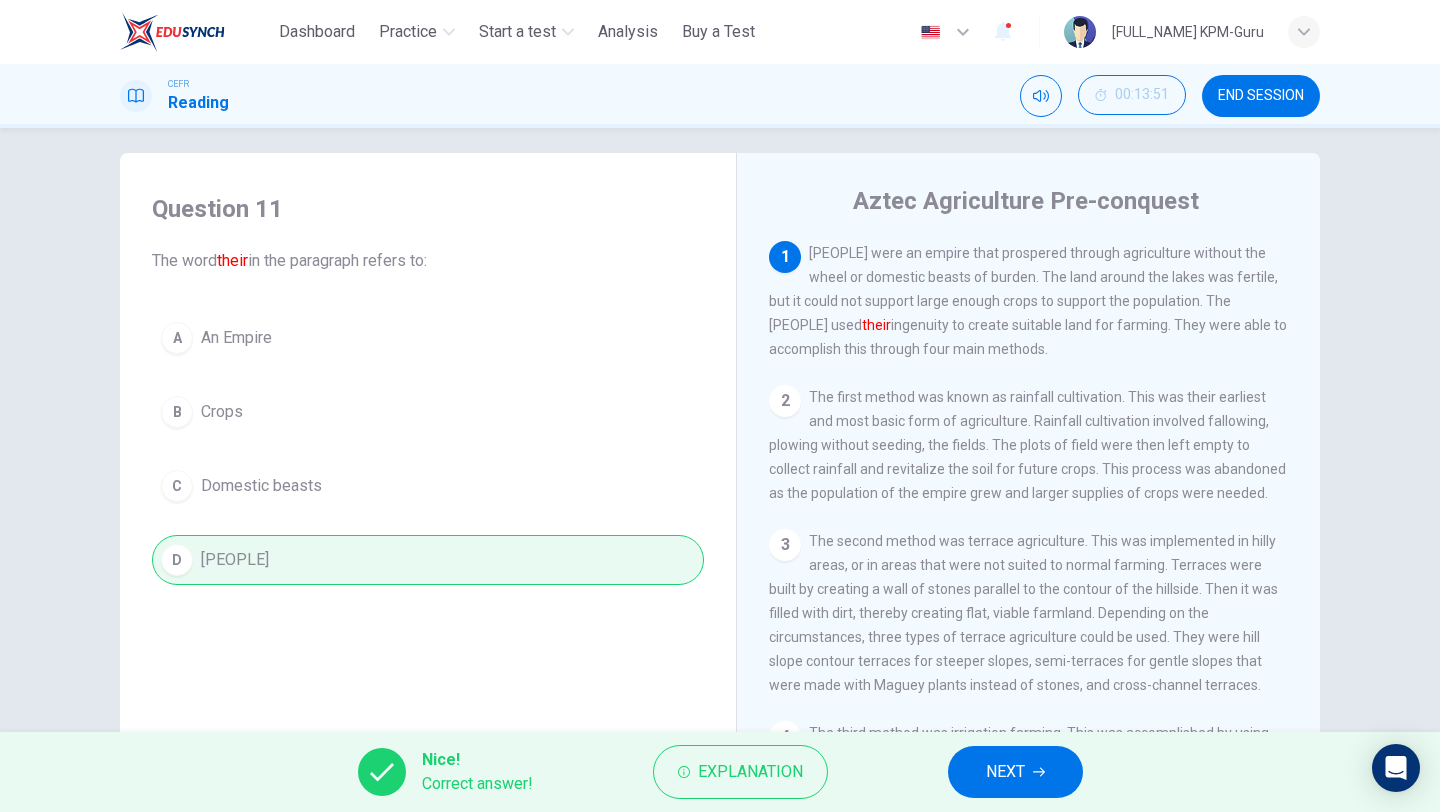 click on "NEXT" at bounding box center [1015, 772] 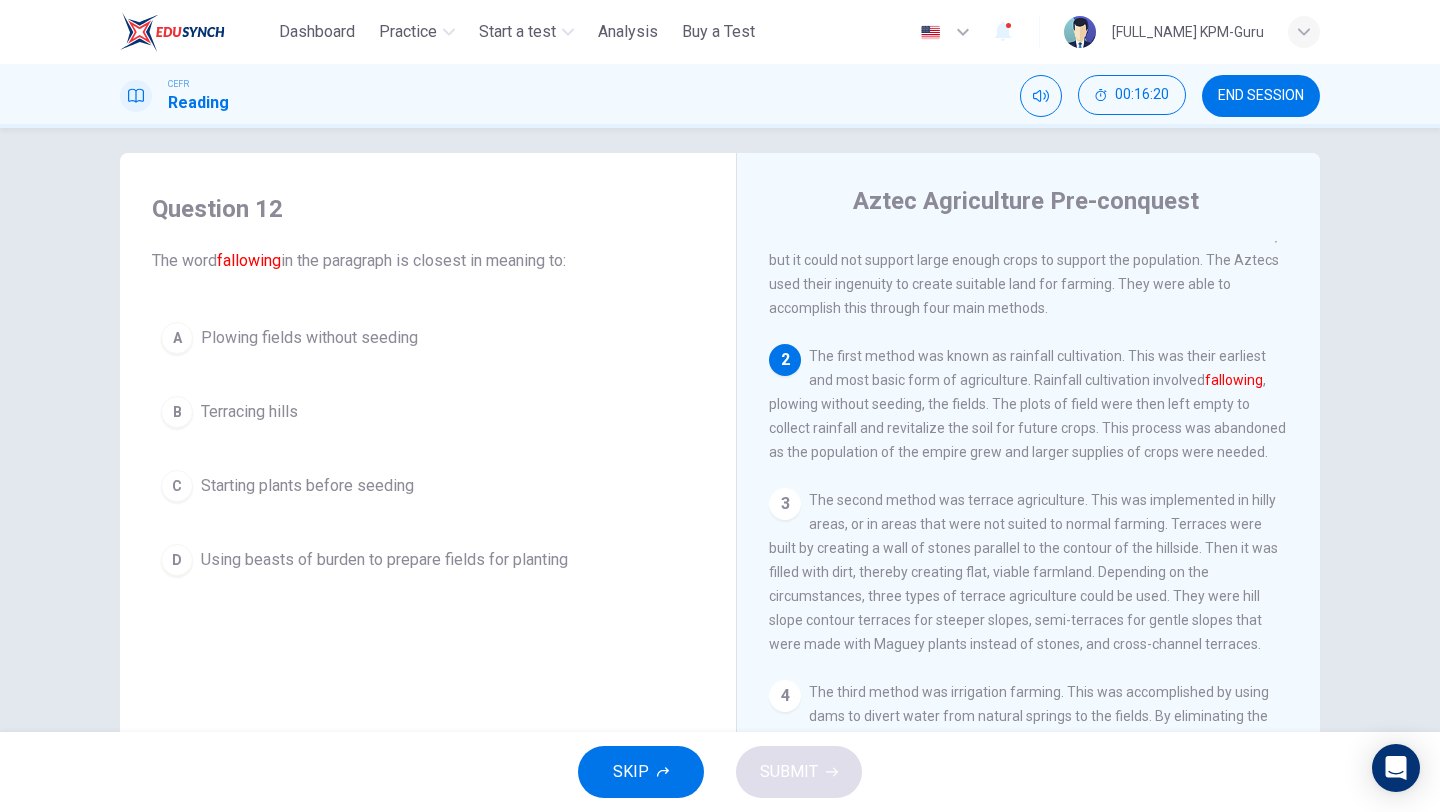 scroll, scrollTop: 63, scrollLeft: 0, axis: vertical 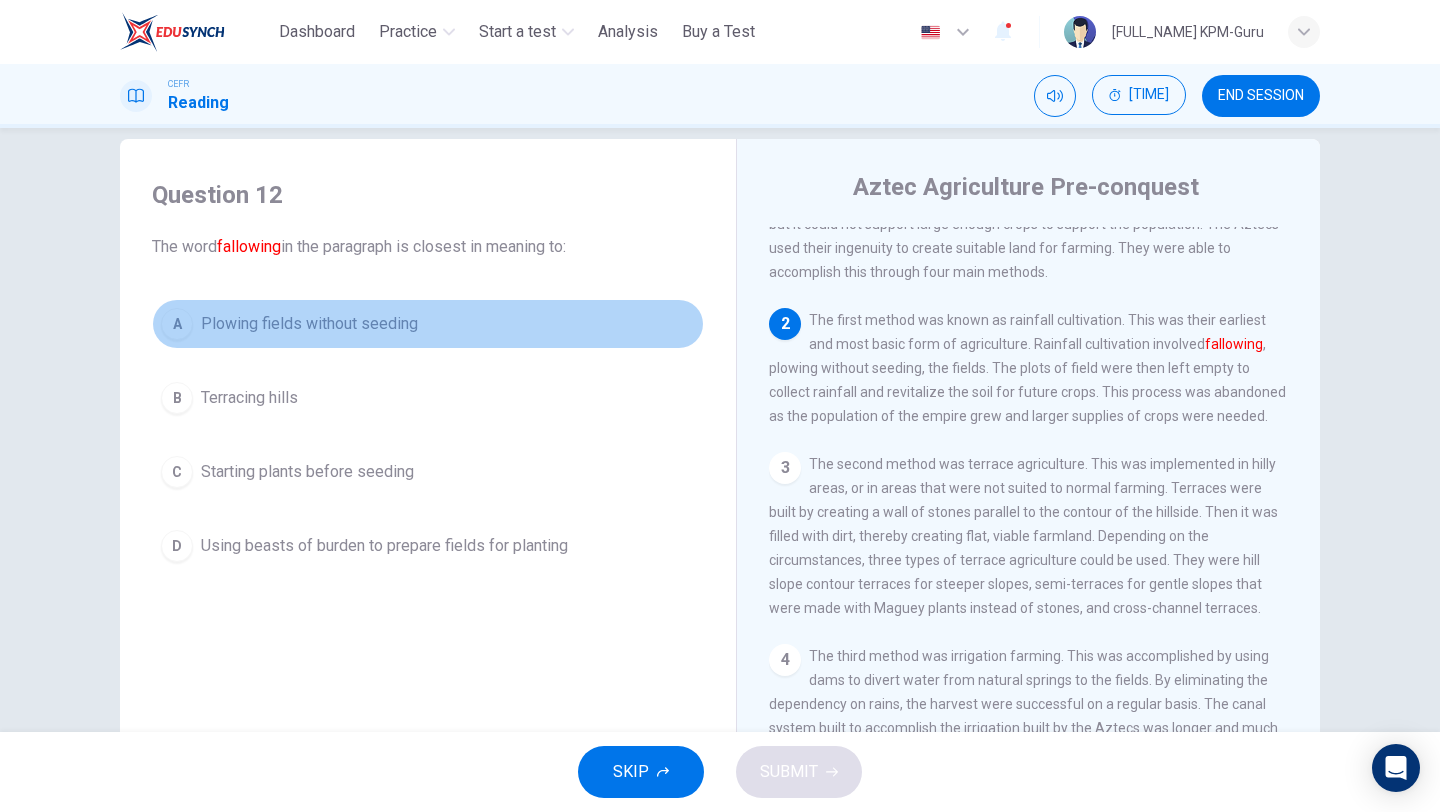 click on "A Plowing fields without seeding" at bounding box center [428, 324] 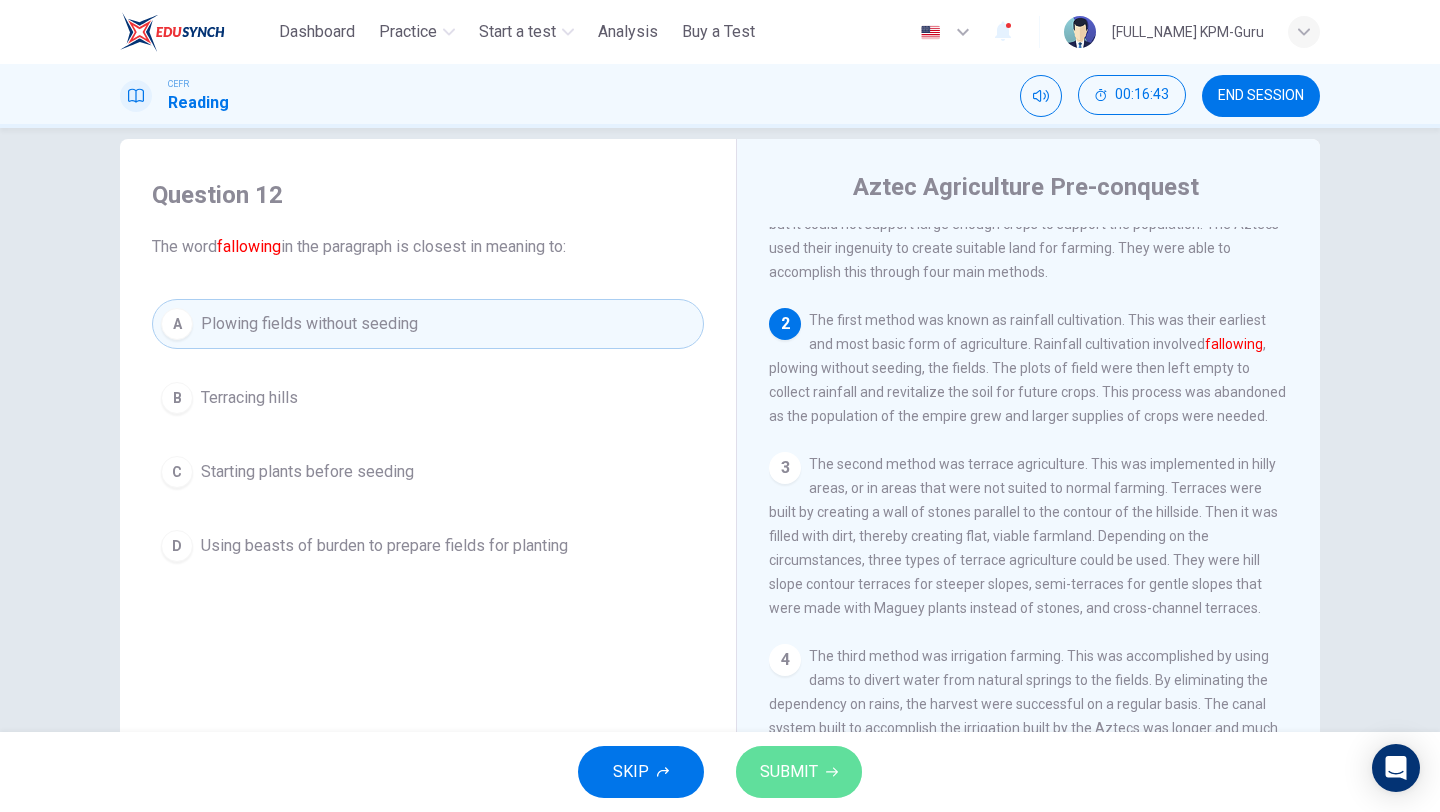 click on "SUBMIT" at bounding box center (789, 772) 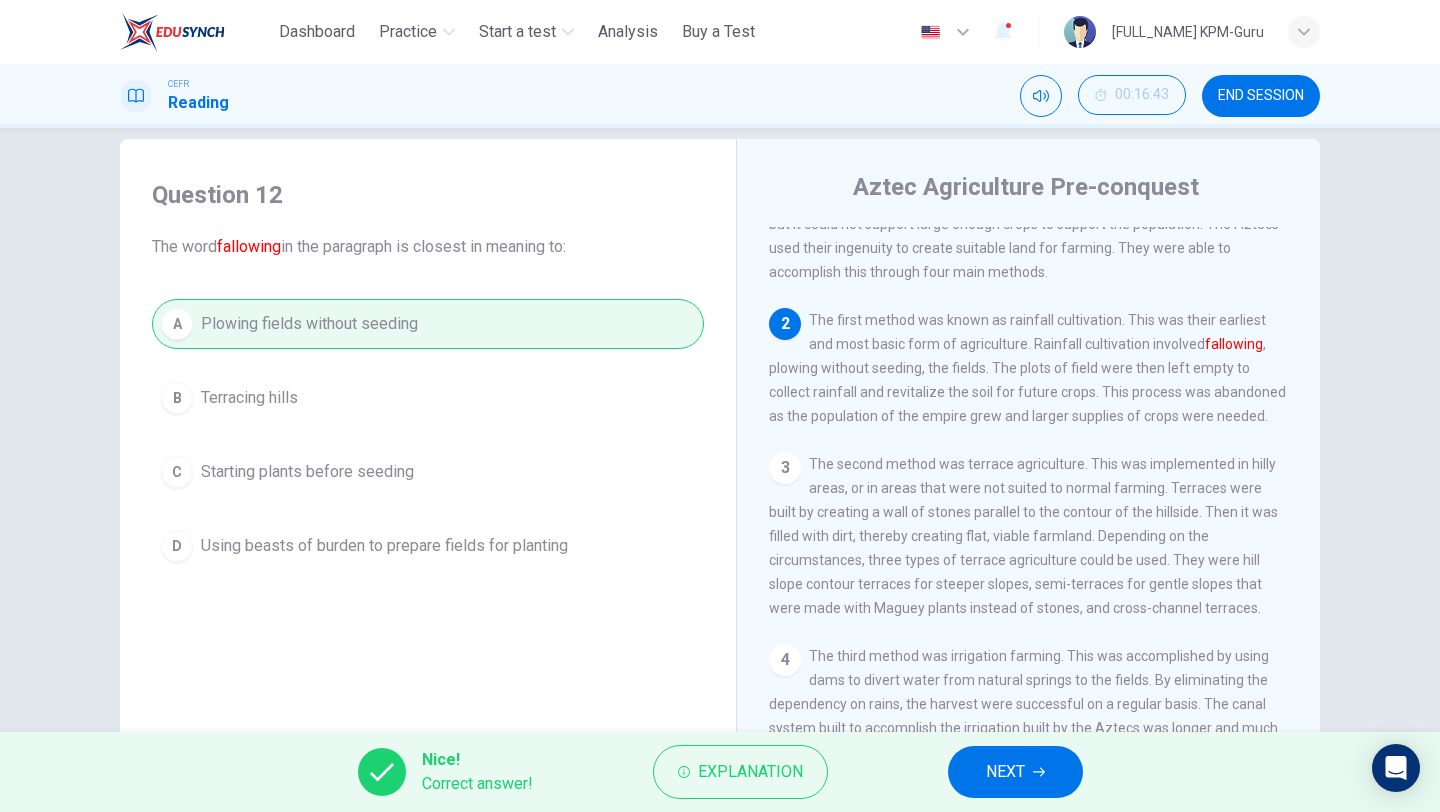 click on "NEXT" at bounding box center [1005, 772] 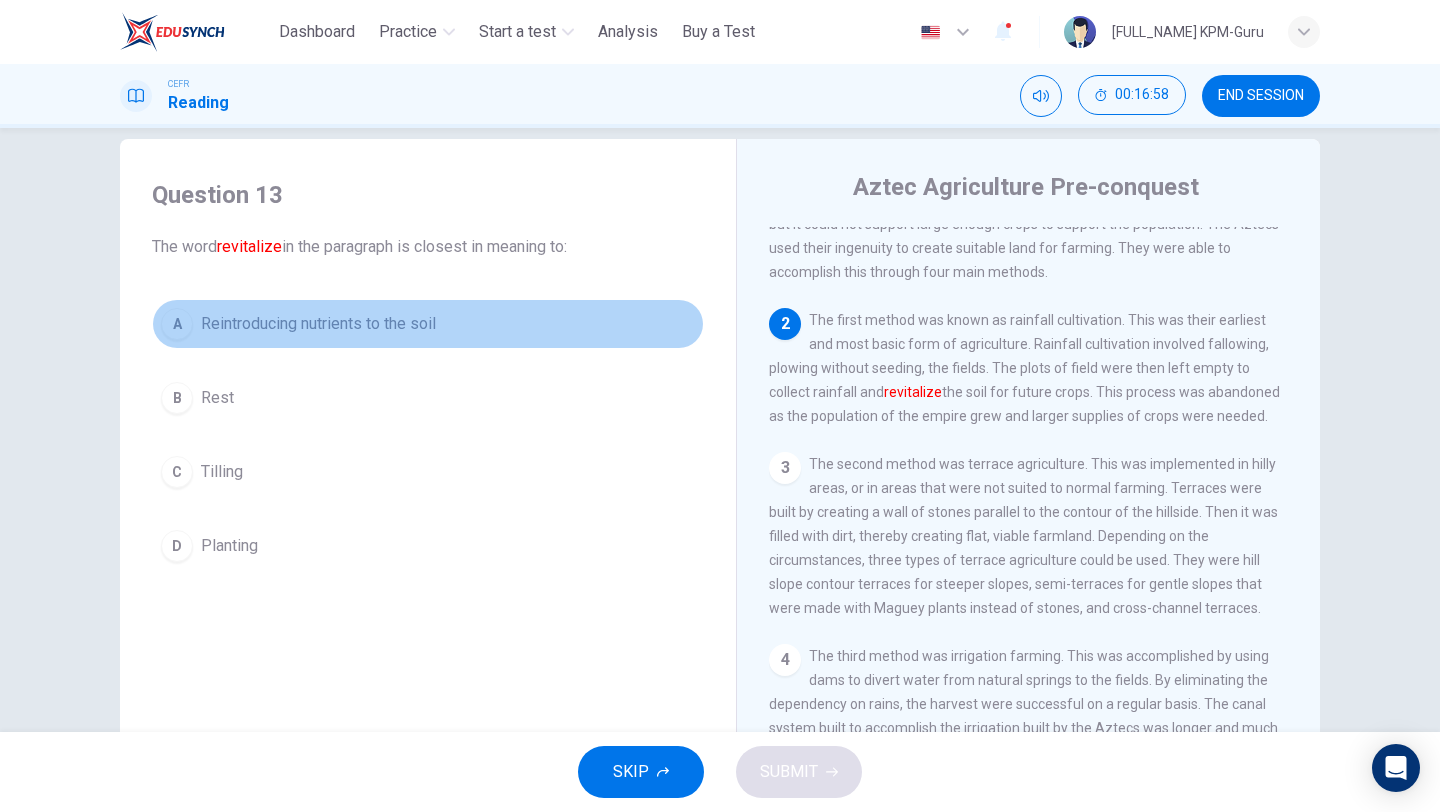 click on "A Reintroducing nutrients to the soil" at bounding box center (428, 324) 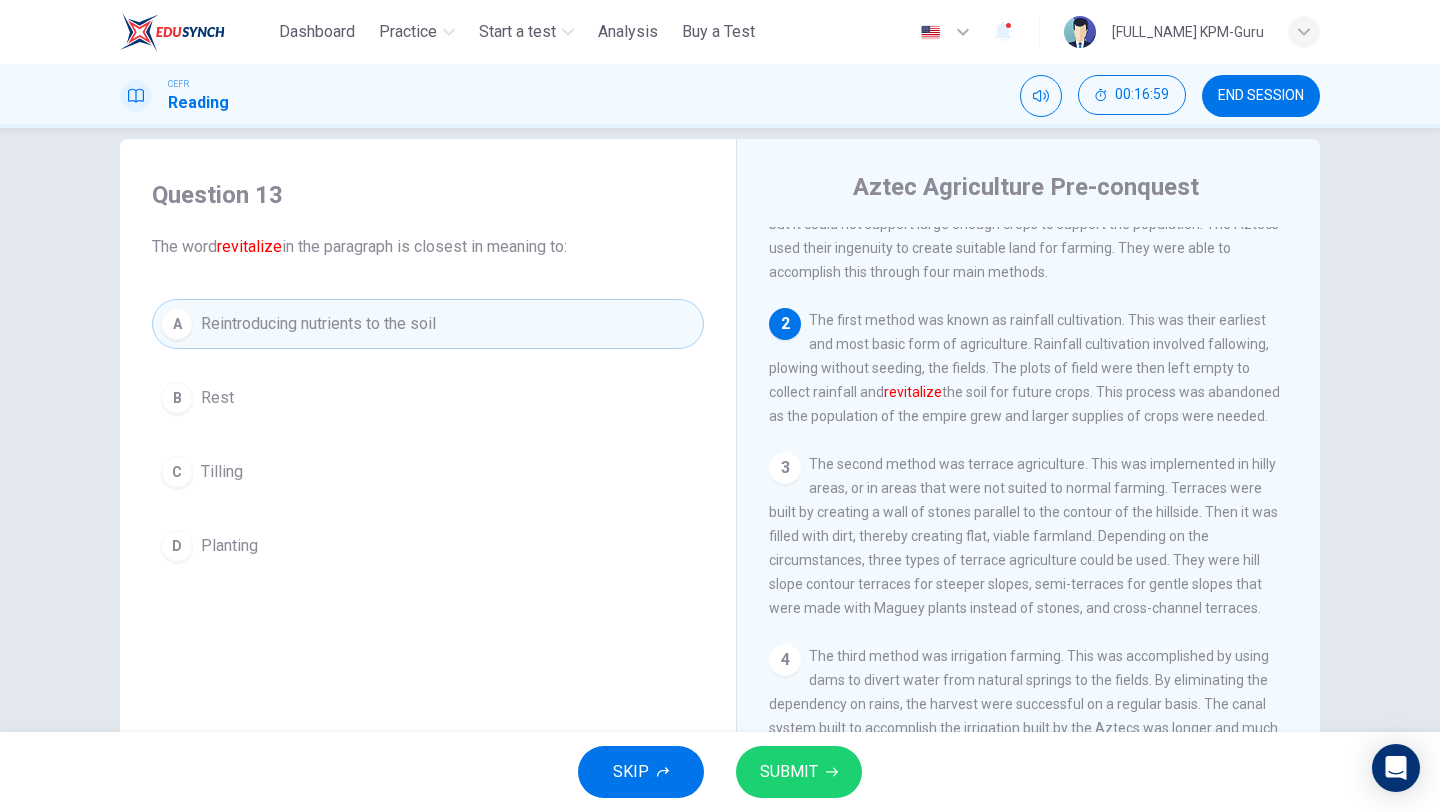 click on "SUBMIT" at bounding box center (789, 772) 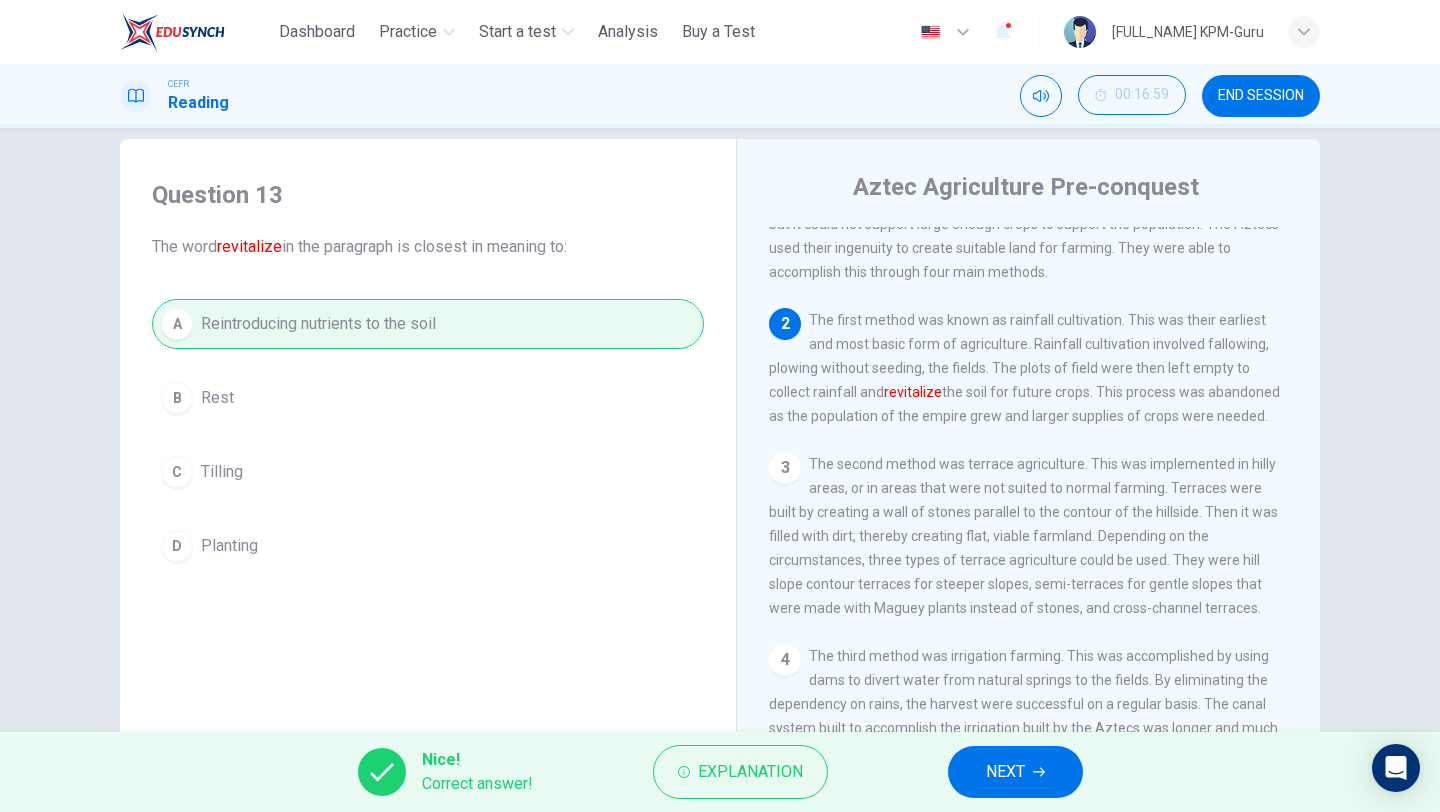 click on "NEXT" at bounding box center (1015, 772) 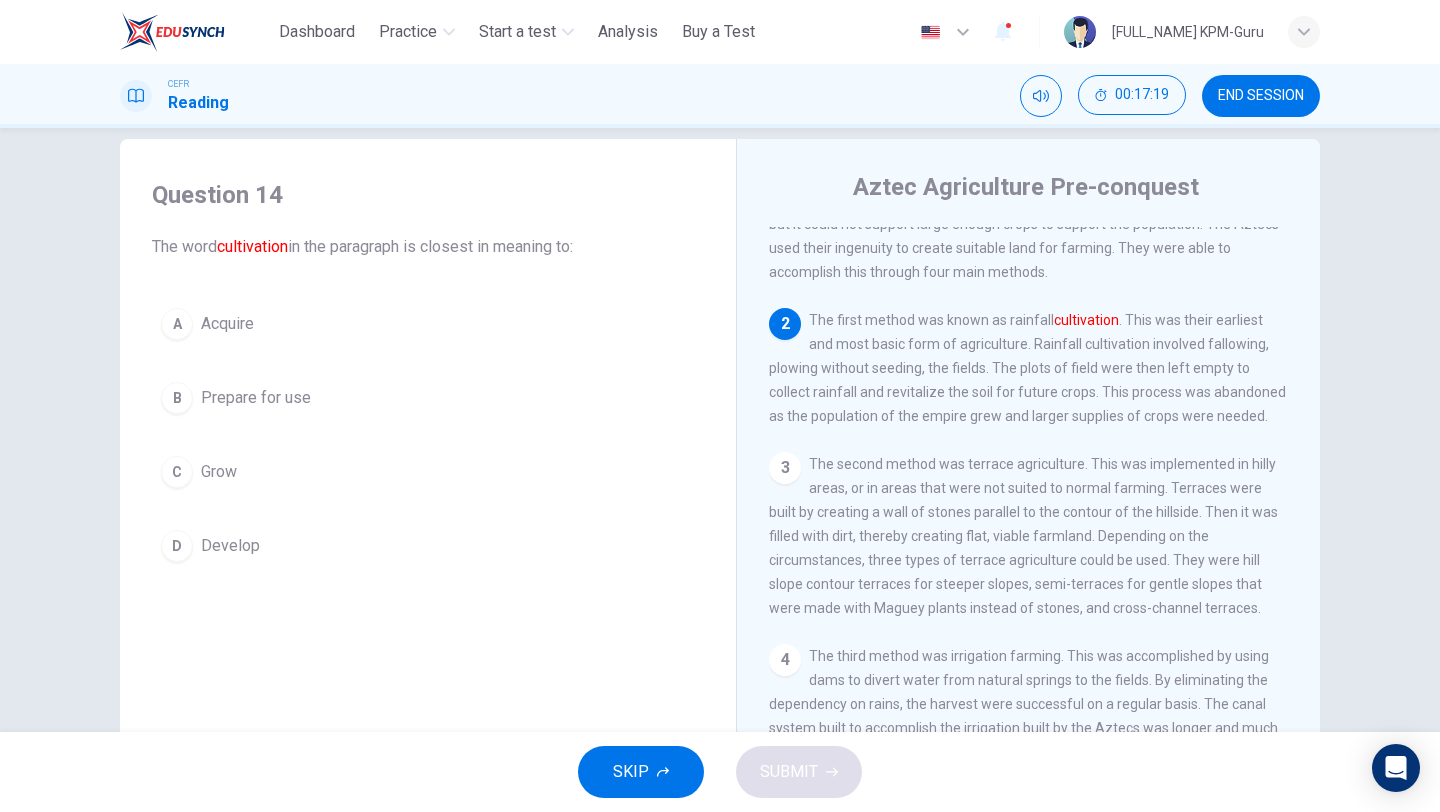 click on "A Acquire" at bounding box center [428, 324] 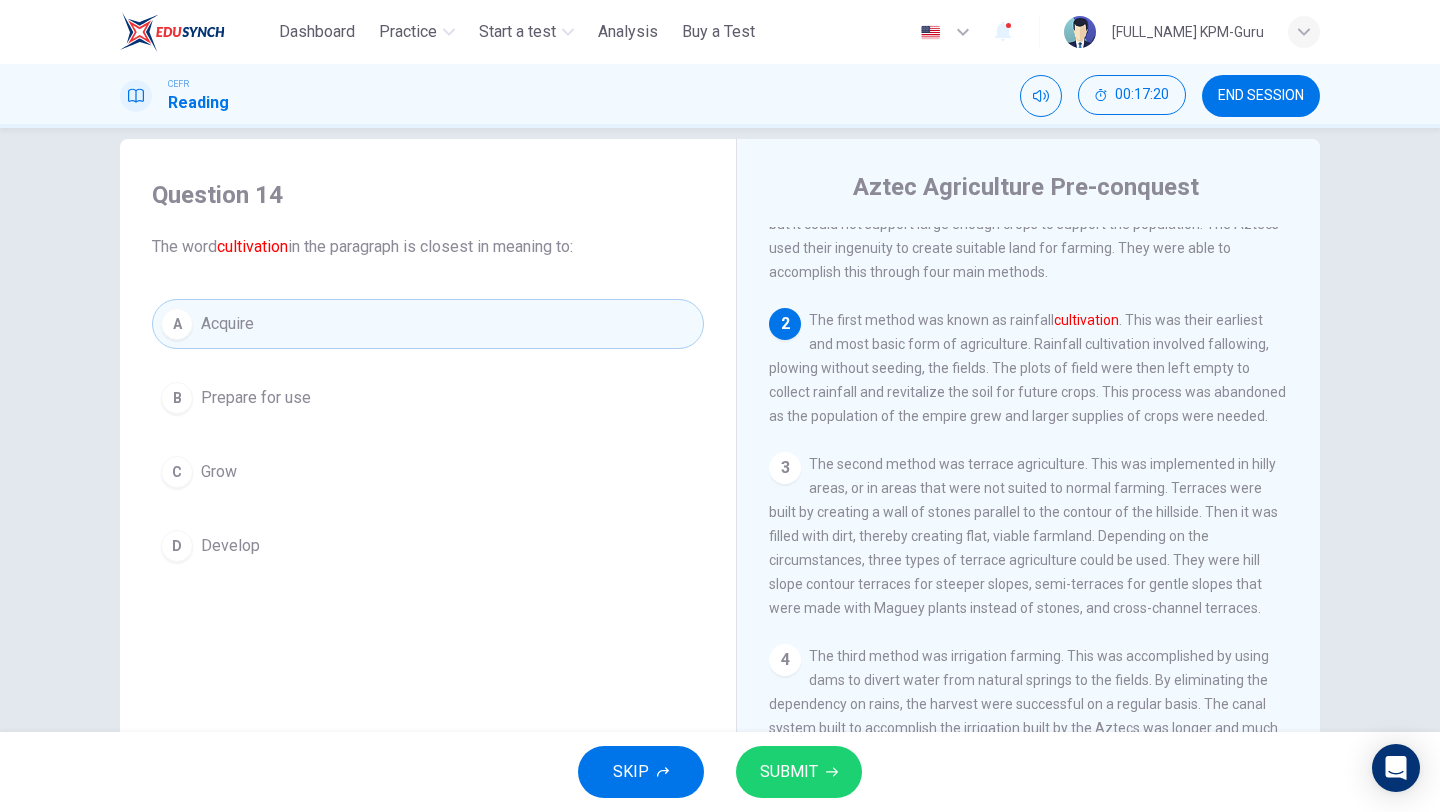 click on "SUBMIT" at bounding box center [799, 772] 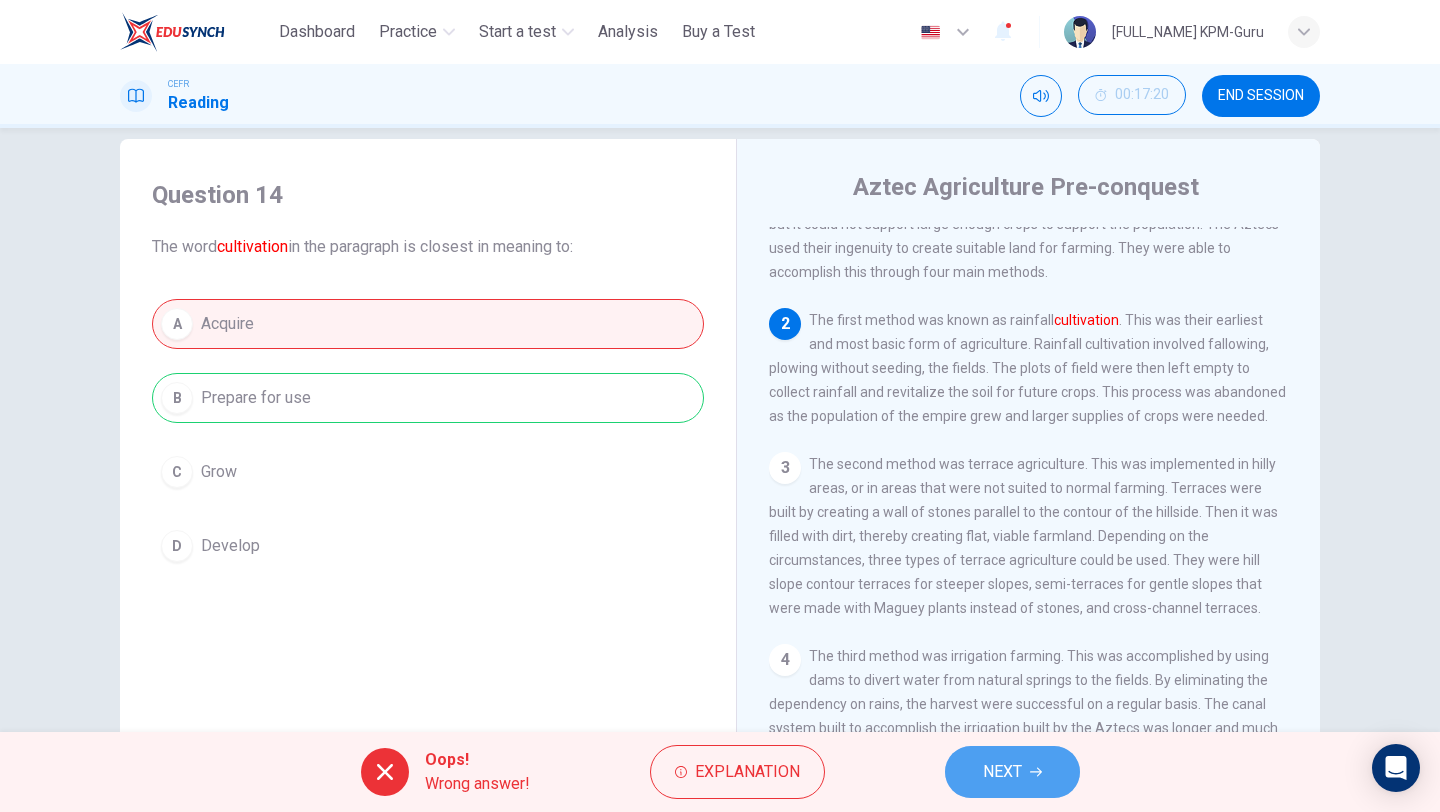 click on "NEXT" at bounding box center (1002, 772) 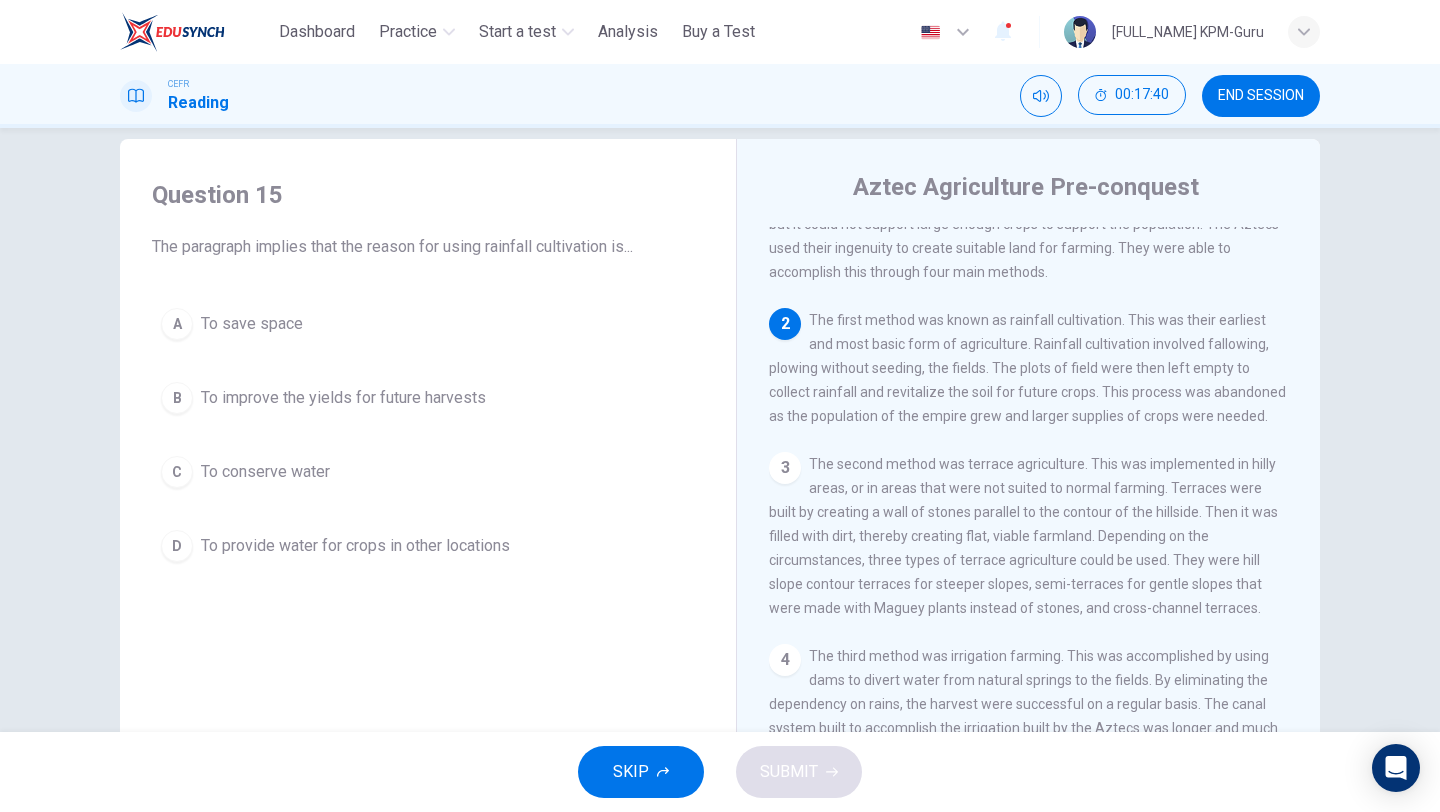 scroll, scrollTop: 37, scrollLeft: 0, axis: vertical 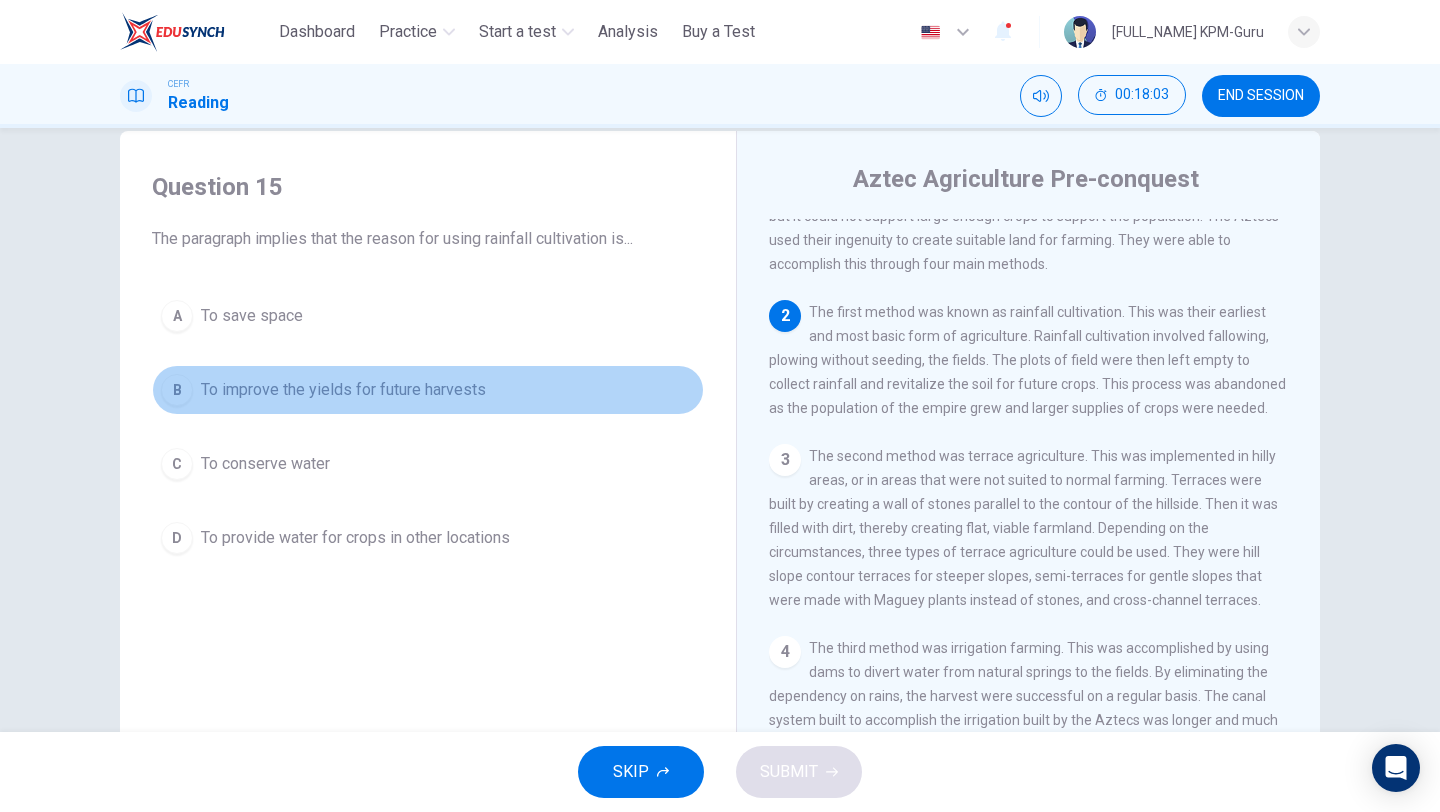 click on "To improve the yields for future harvests" at bounding box center (252, 316) 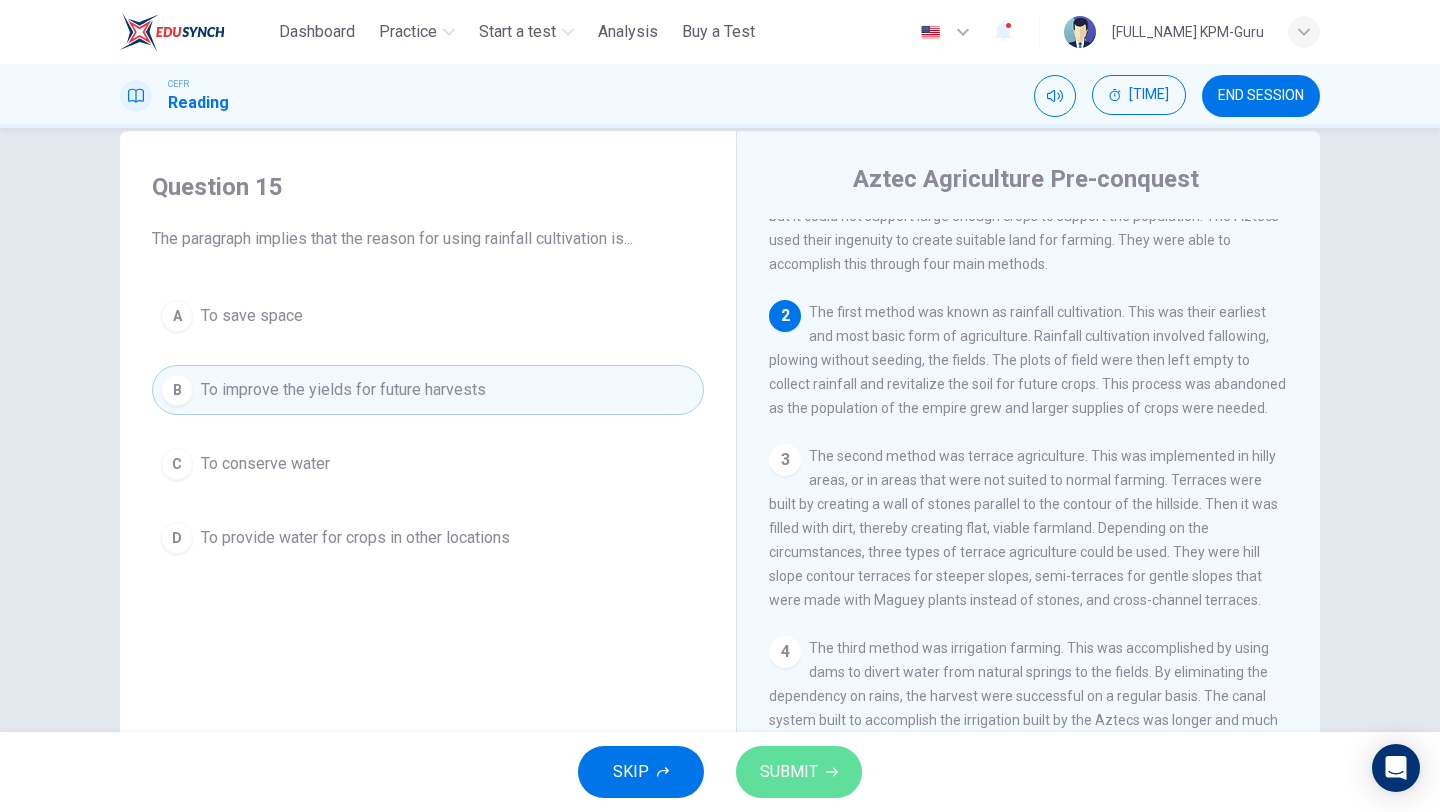 click on "SUBMIT" at bounding box center (789, 772) 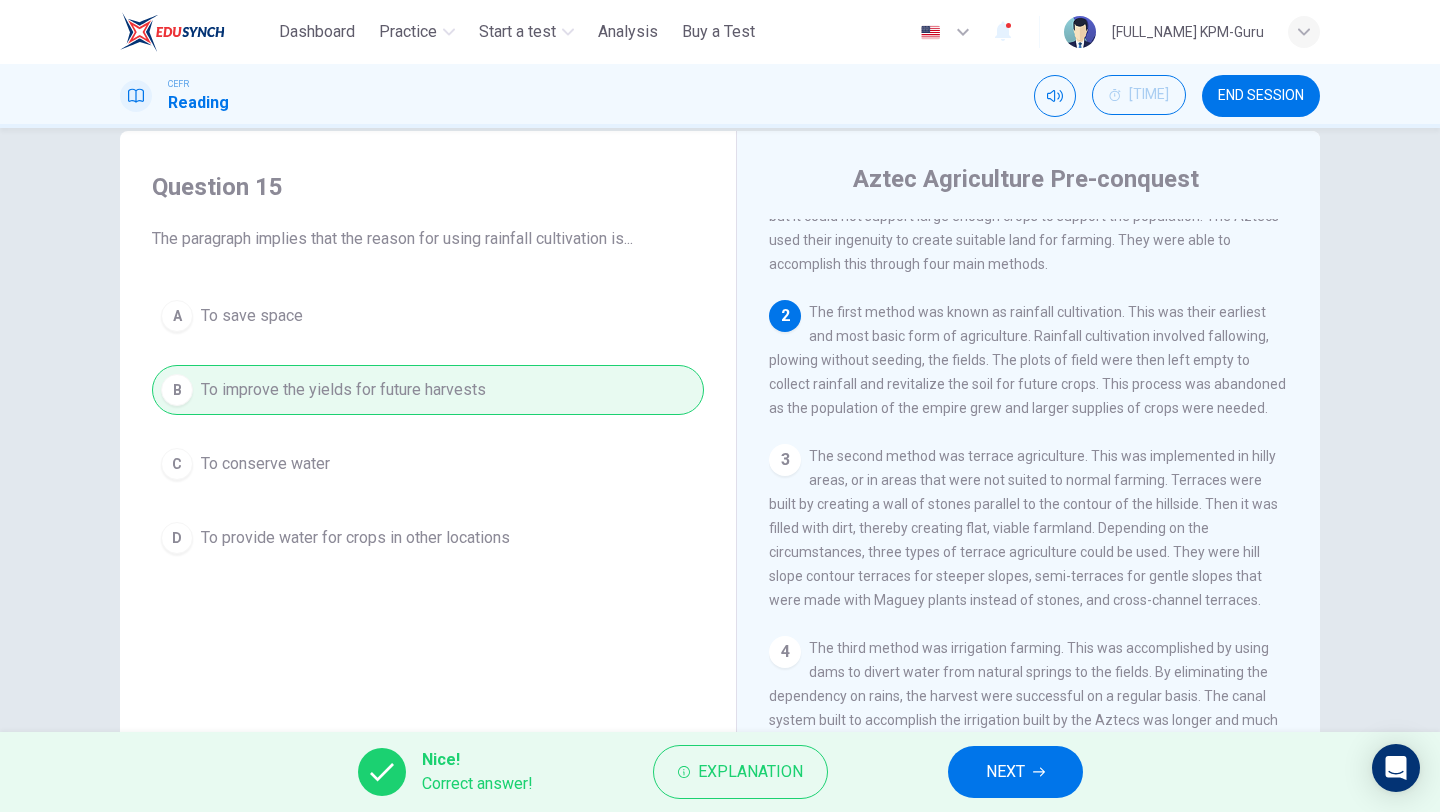 click on "NEXT" at bounding box center [1015, 772] 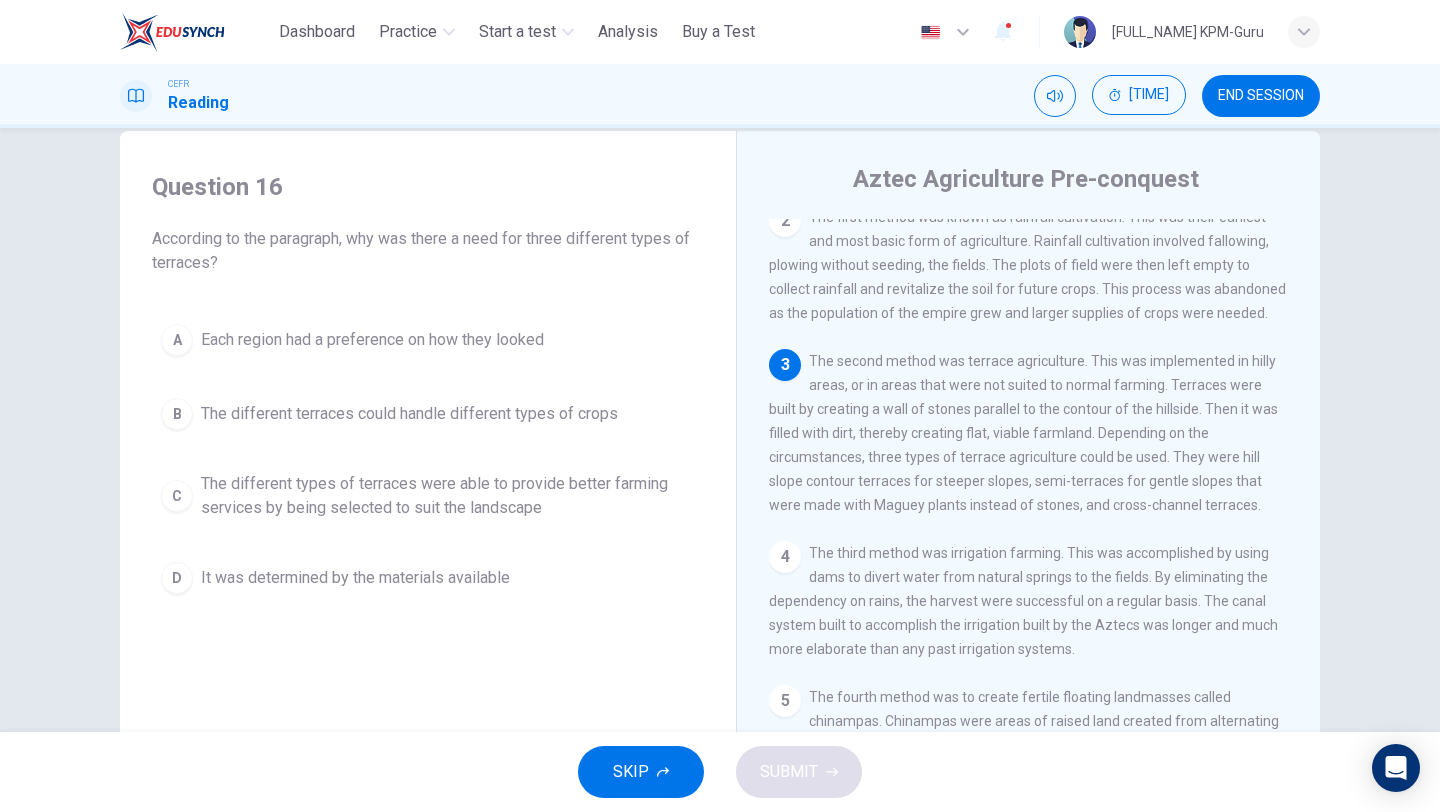 scroll, scrollTop: 159, scrollLeft: 0, axis: vertical 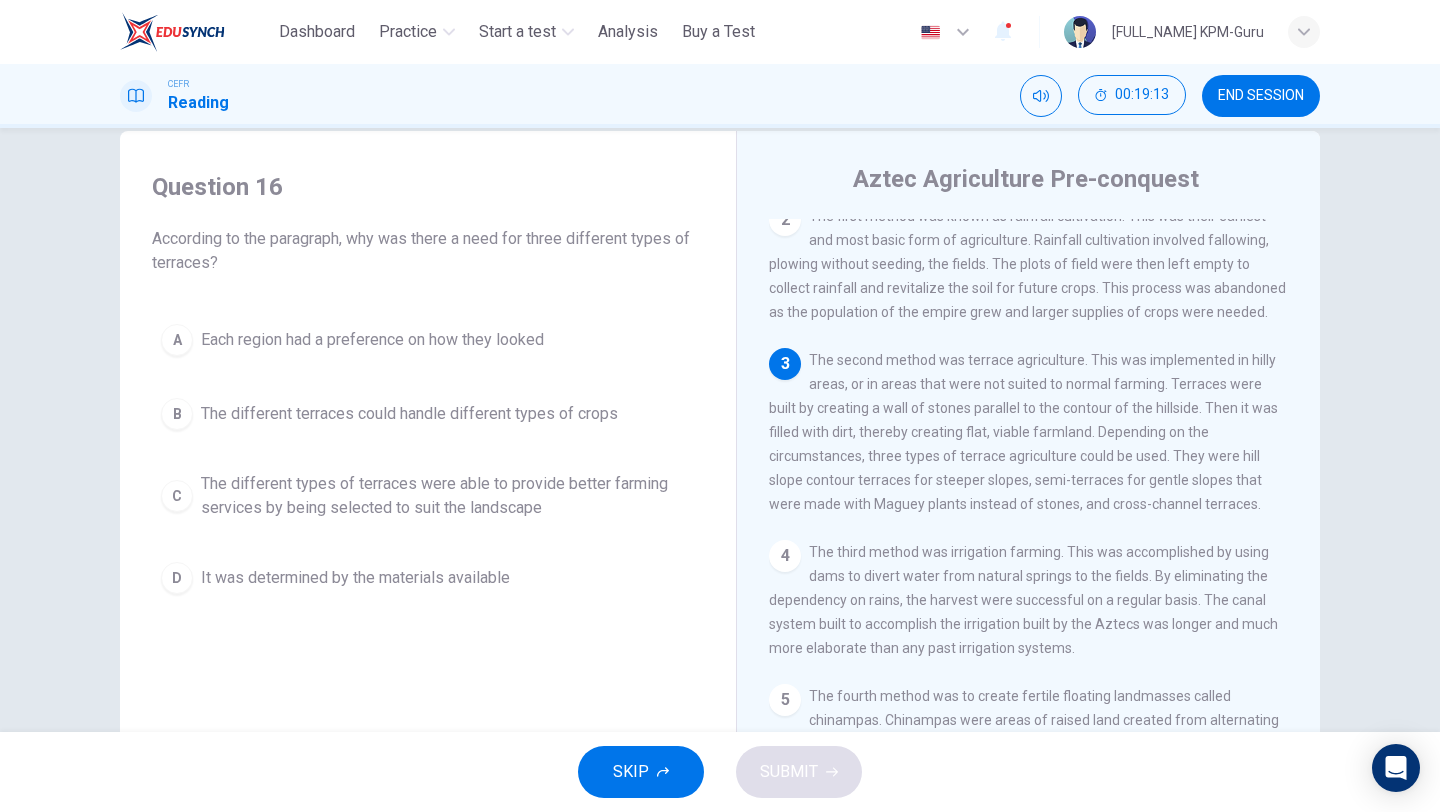 click on "The different terraces could handle different types of crops" at bounding box center [372, 340] 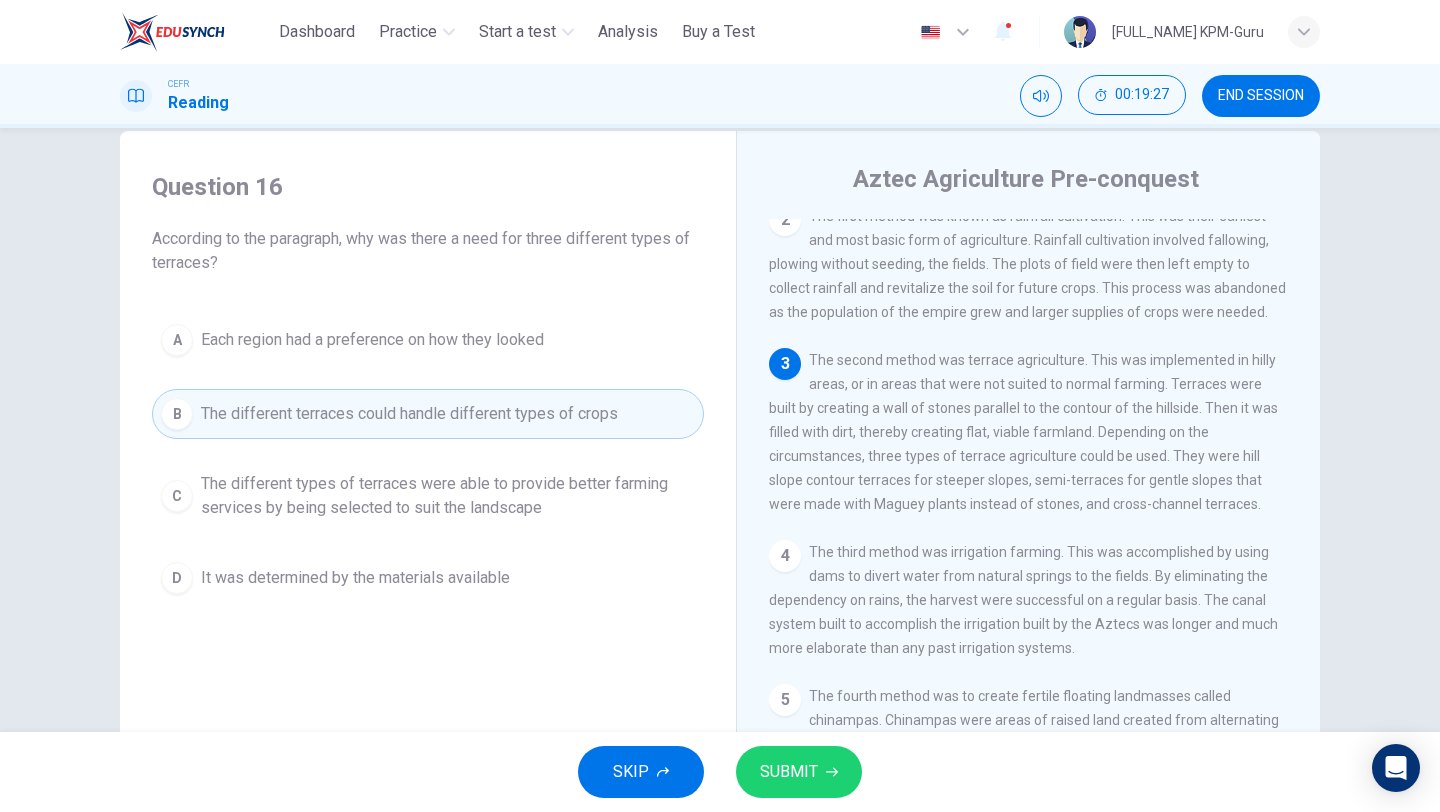 click on "The different types of terraces were able to provide better farming services by being selected to suit the landscape" at bounding box center (372, 340) 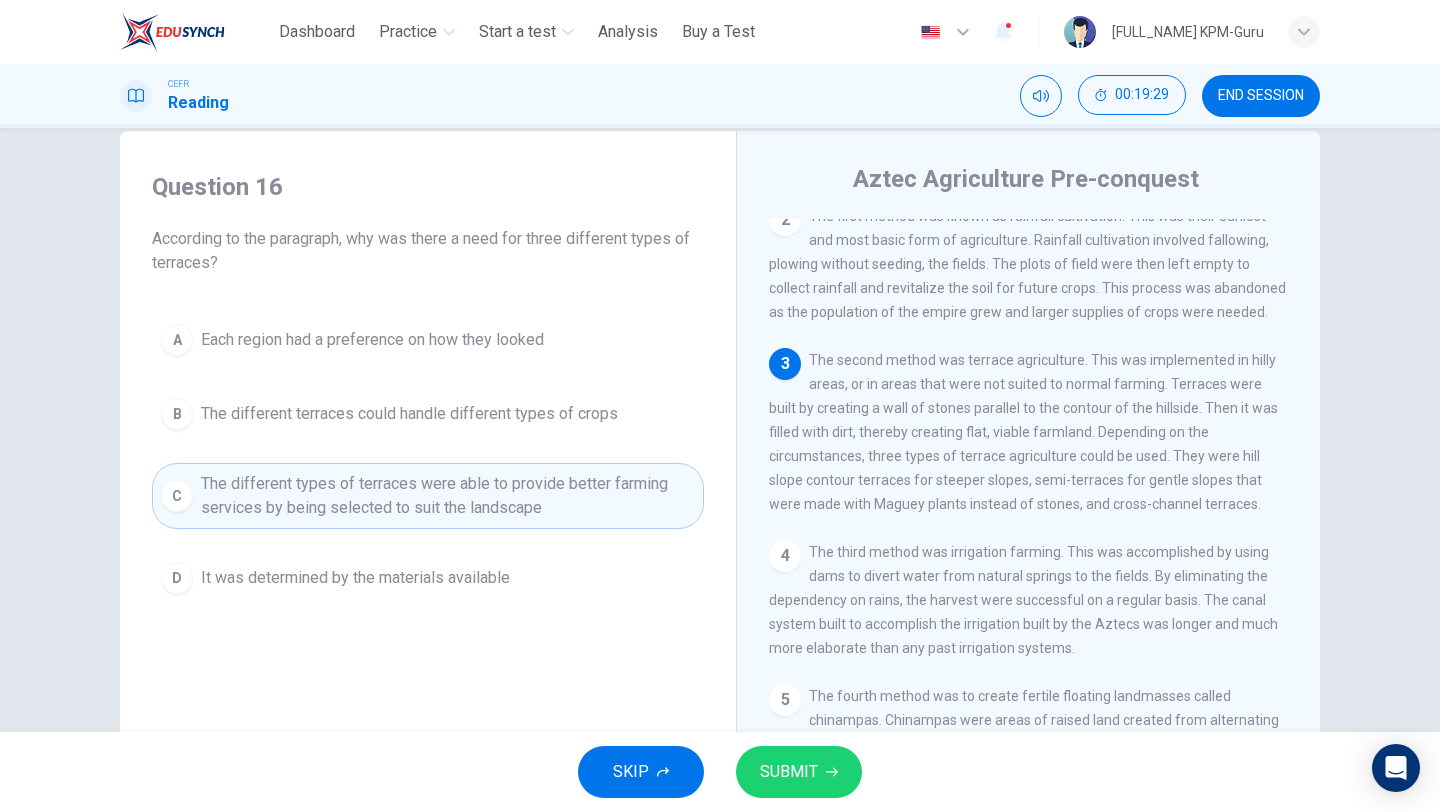 click at bounding box center [832, 772] 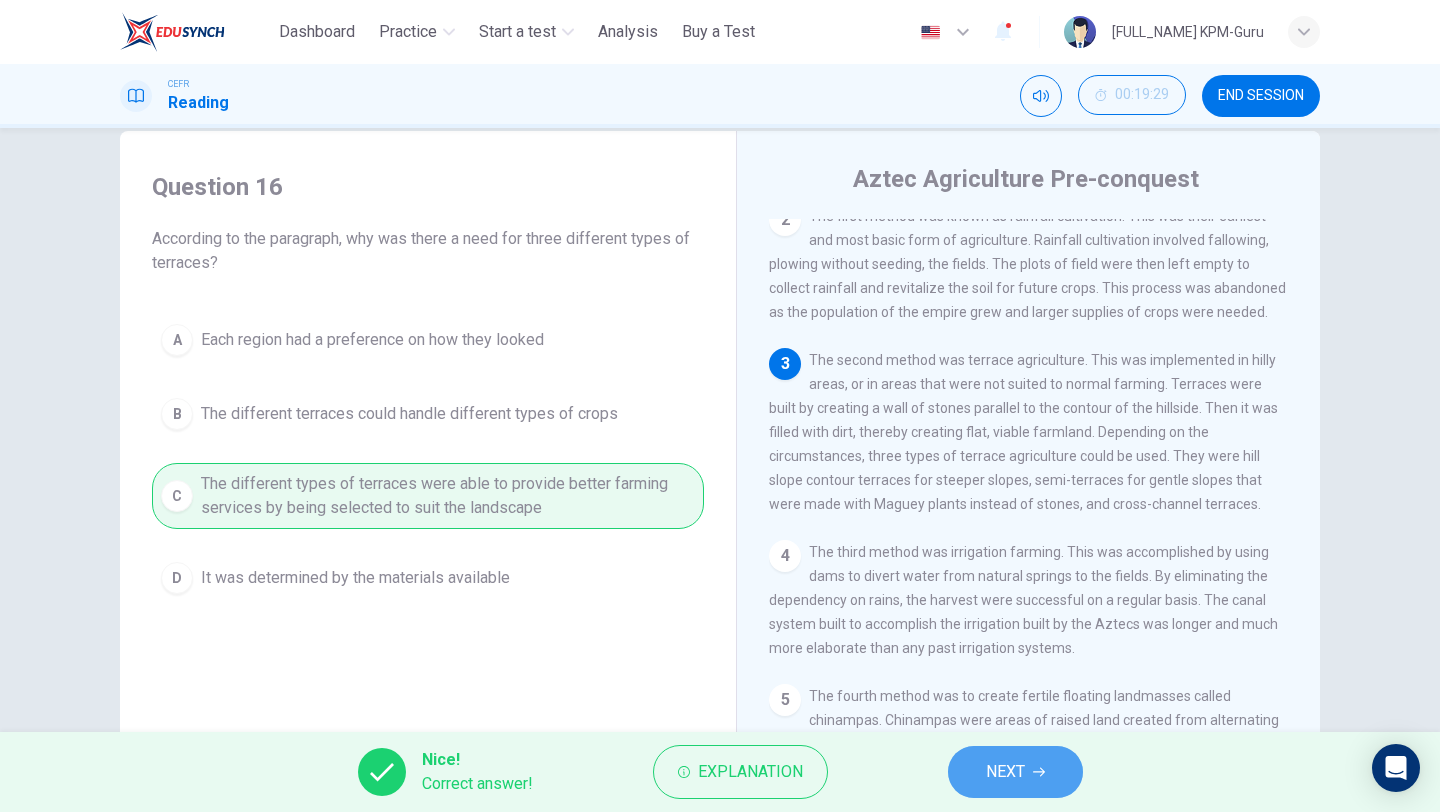 click on "NEXT" at bounding box center [1005, 772] 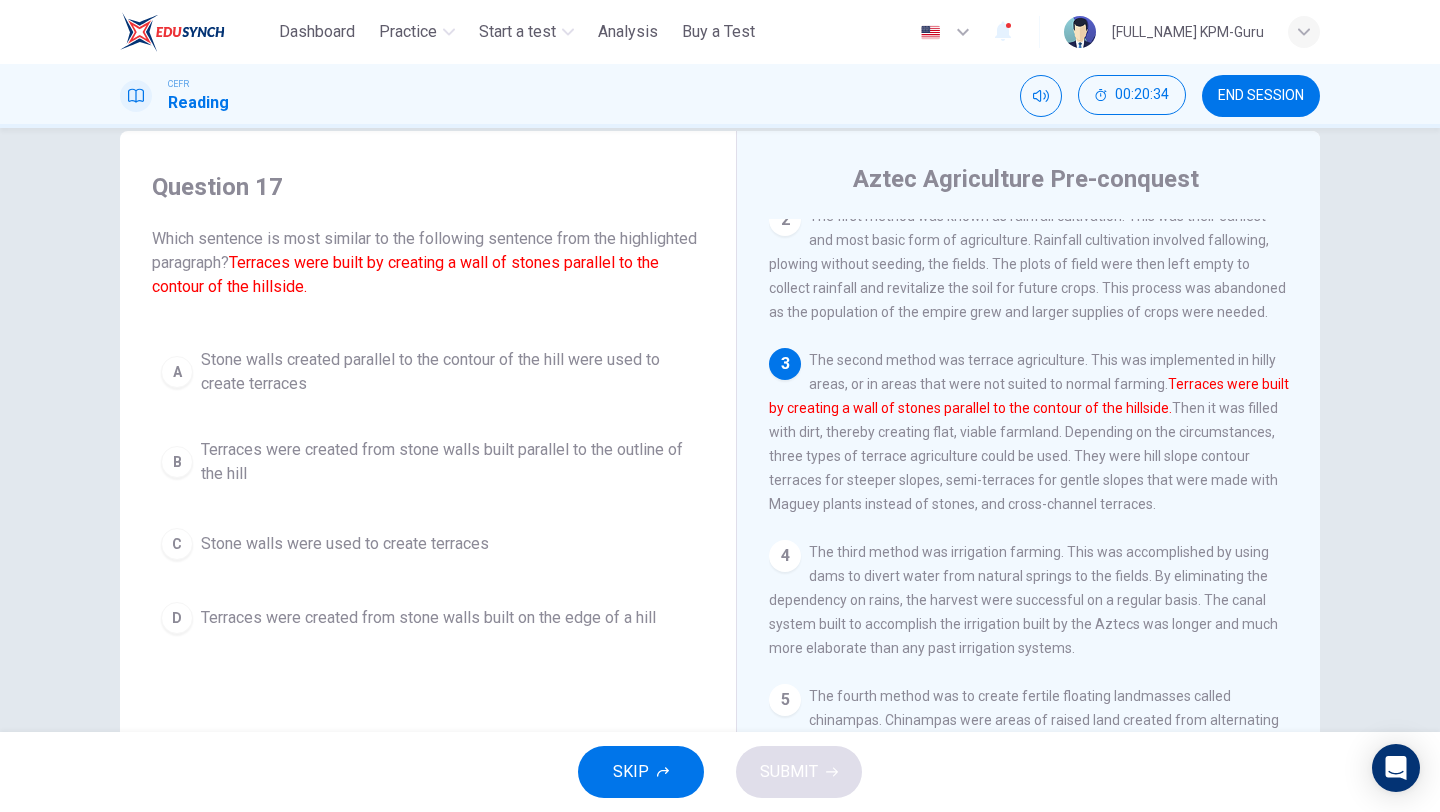 click on "Terraces were created from stone walls built parallel to the outline of the hill" at bounding box center (448, 372) 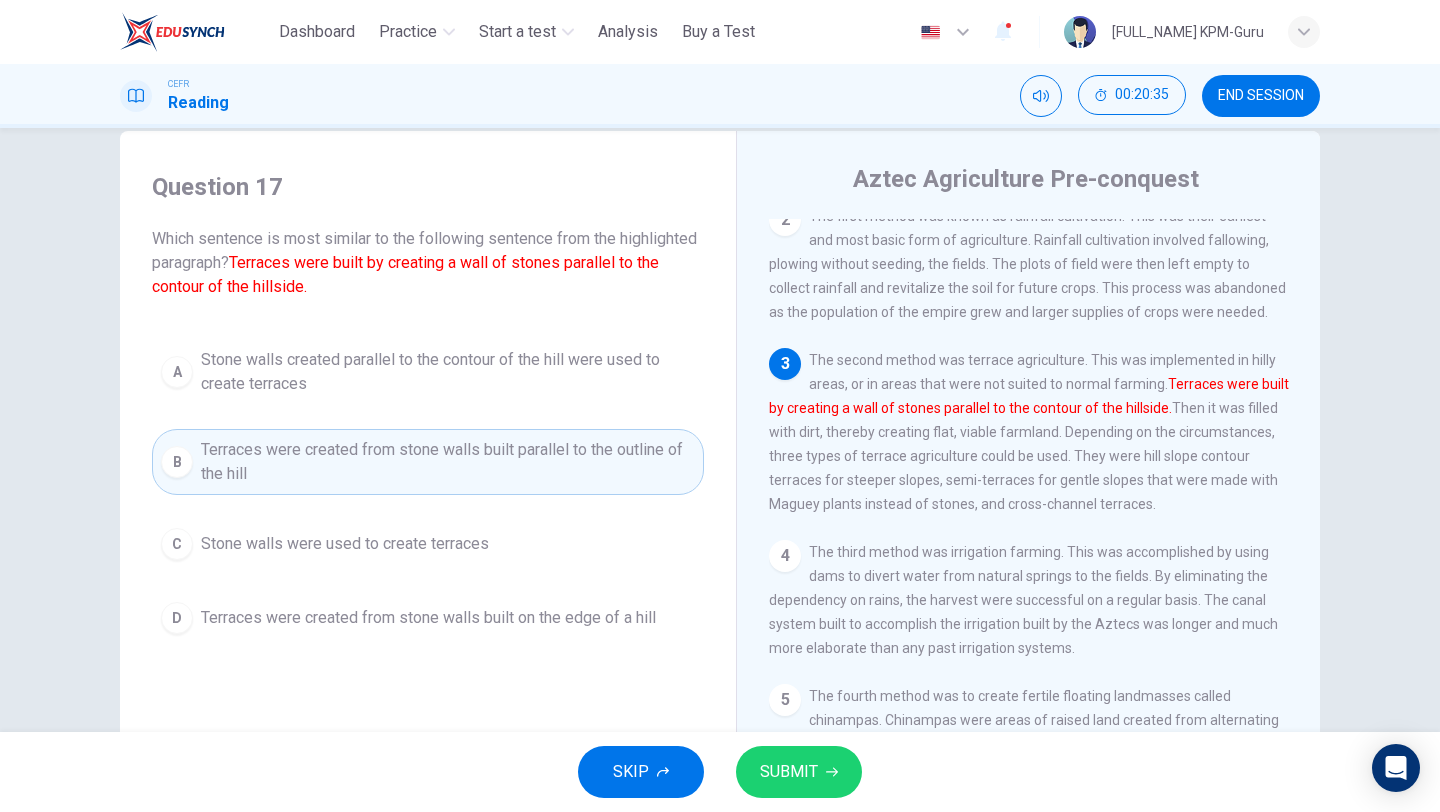 click on "SUBMIT" at bounding box center (789, 772) 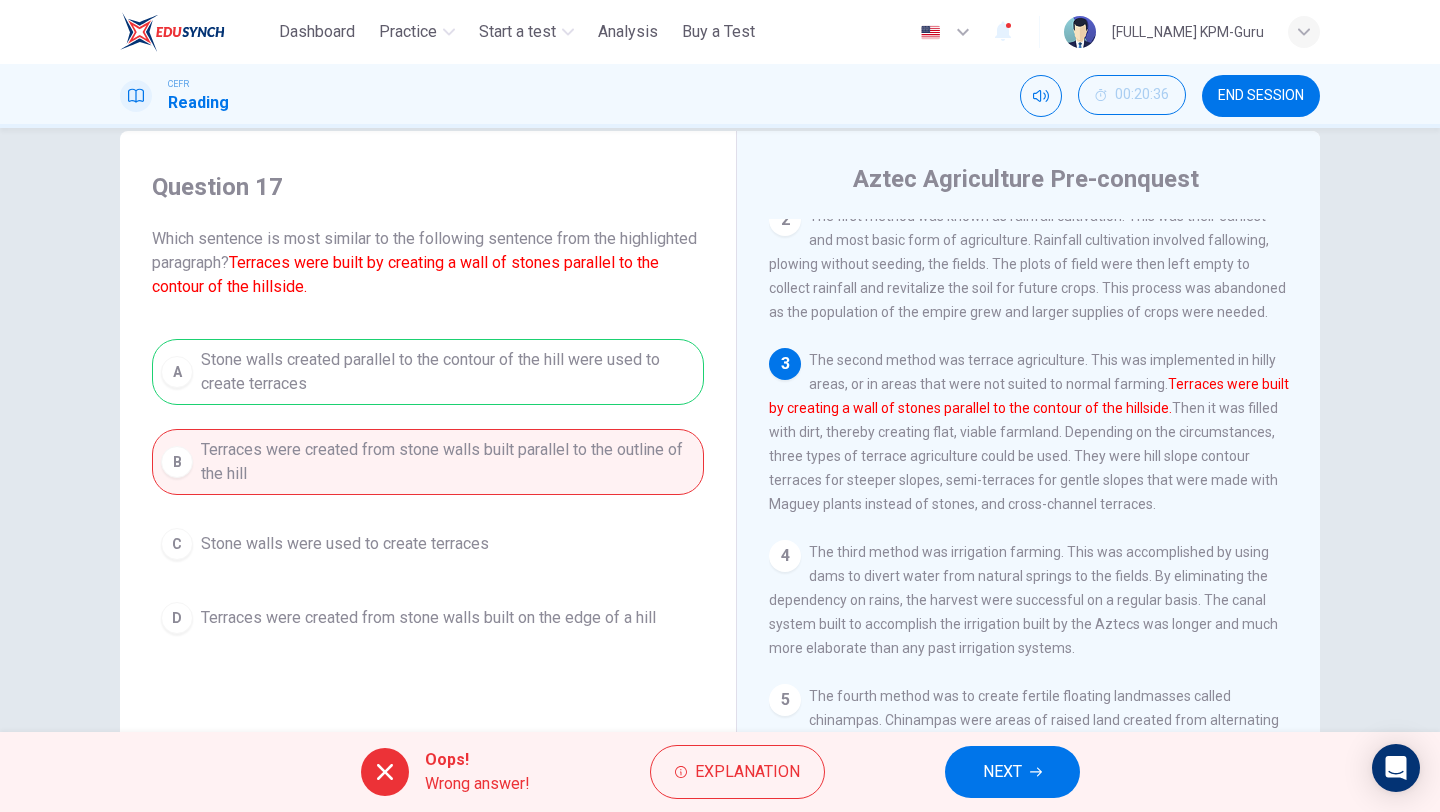 click on "NEXT" at bounding box center [1012, 772] 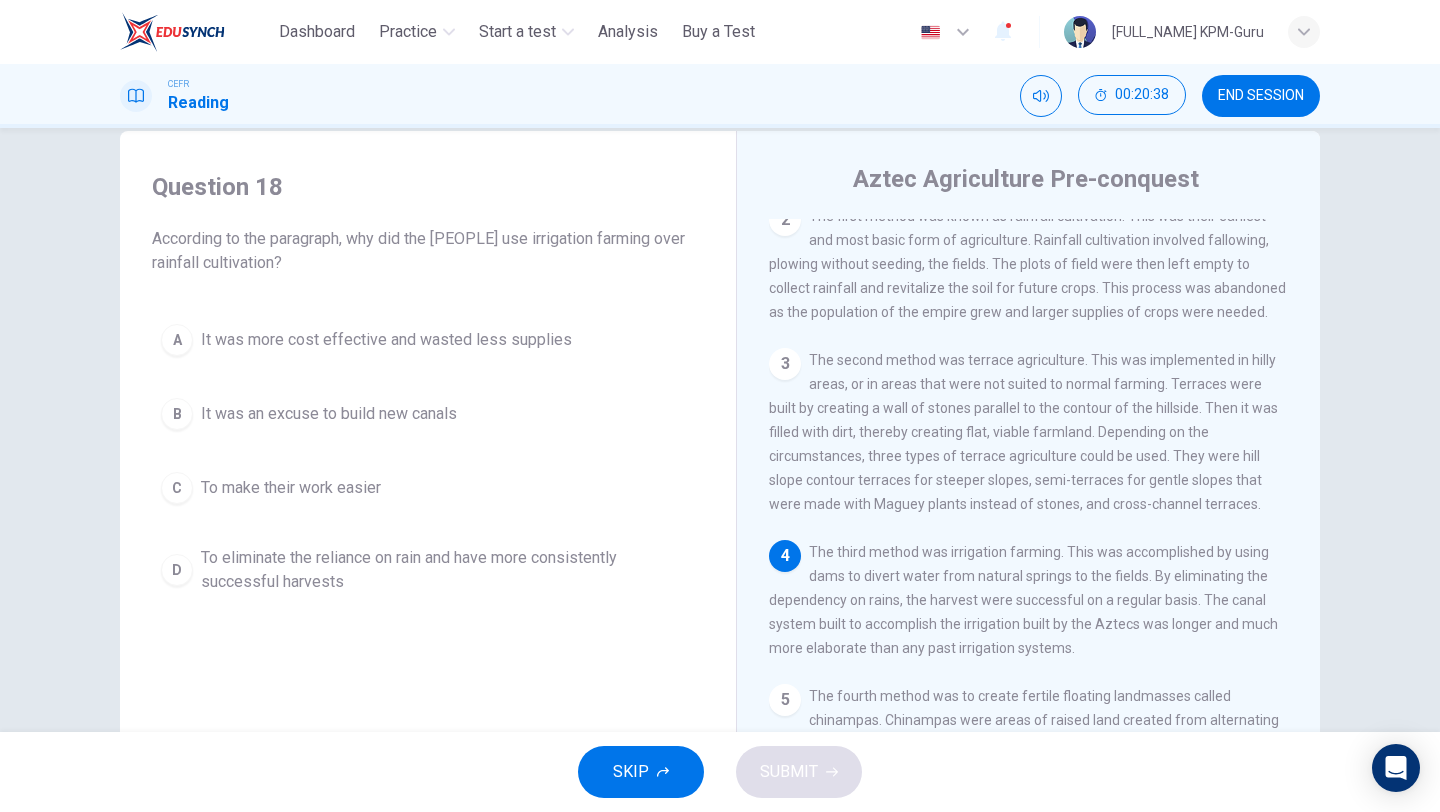 scroll, scrollTop: 213, scrollLeft: 0, axis: vertical 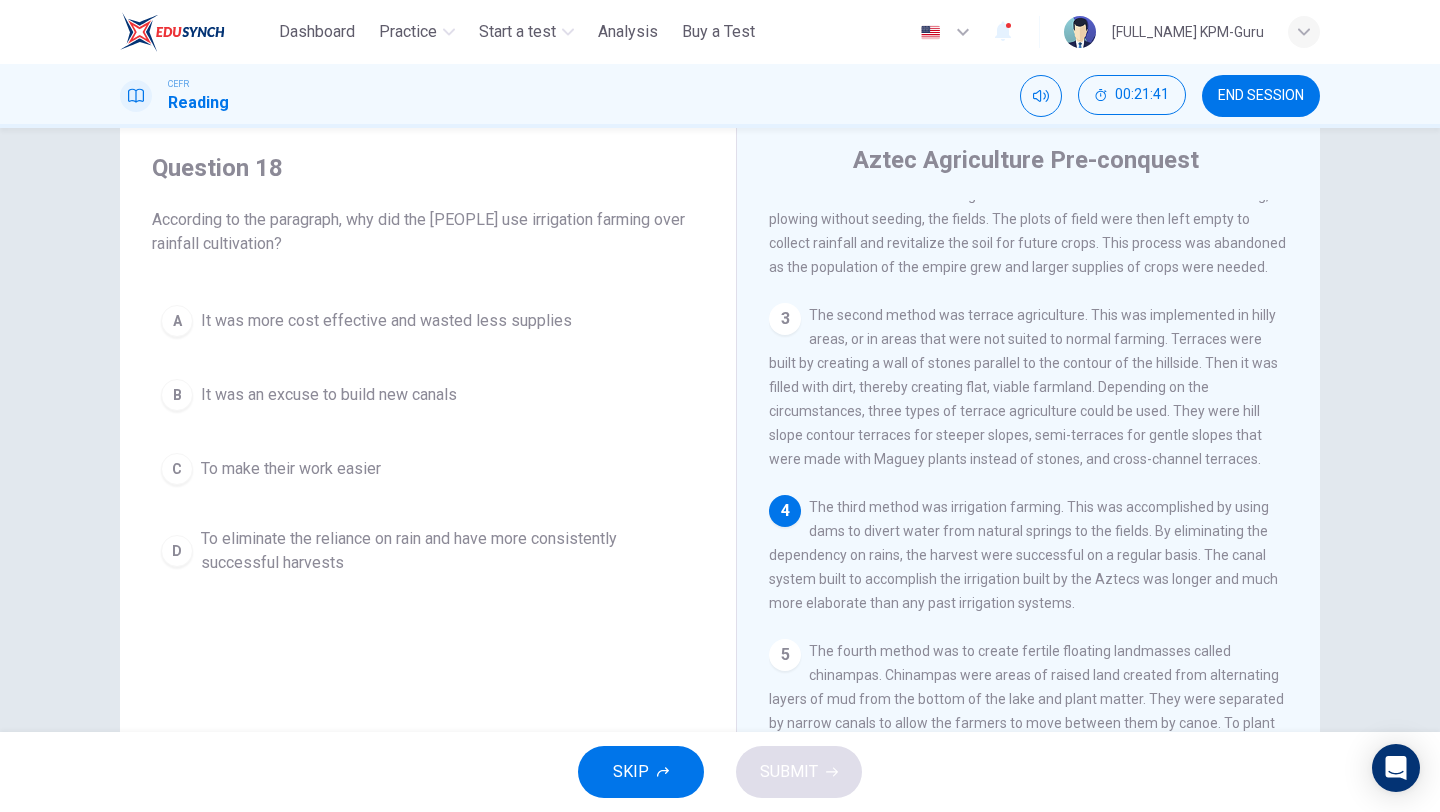 click on "To eliminate the reliance on rain and have more consistently successful harvests" at bounding box center (386, 321) 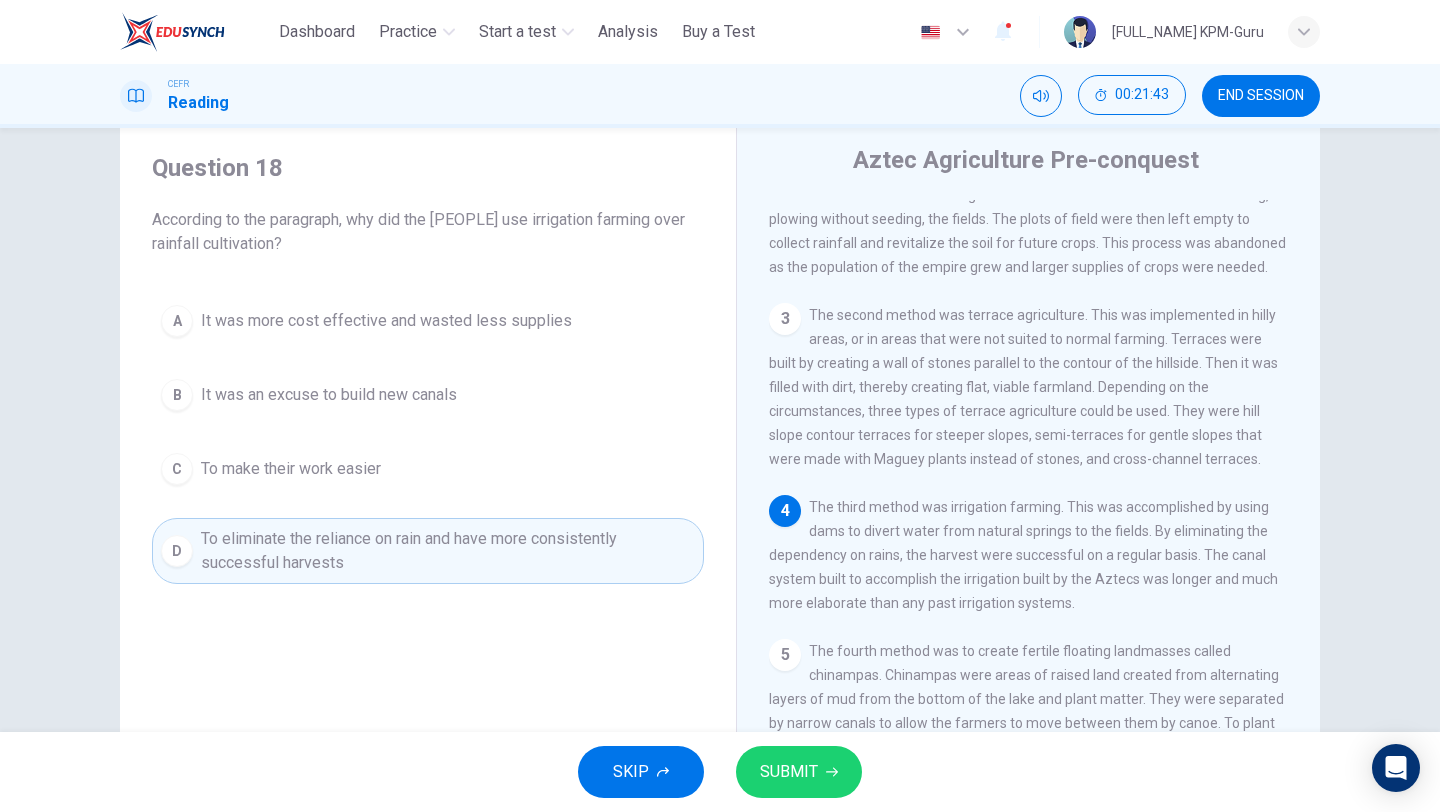click on "SUBMIT" at bounding box center [789, 772] 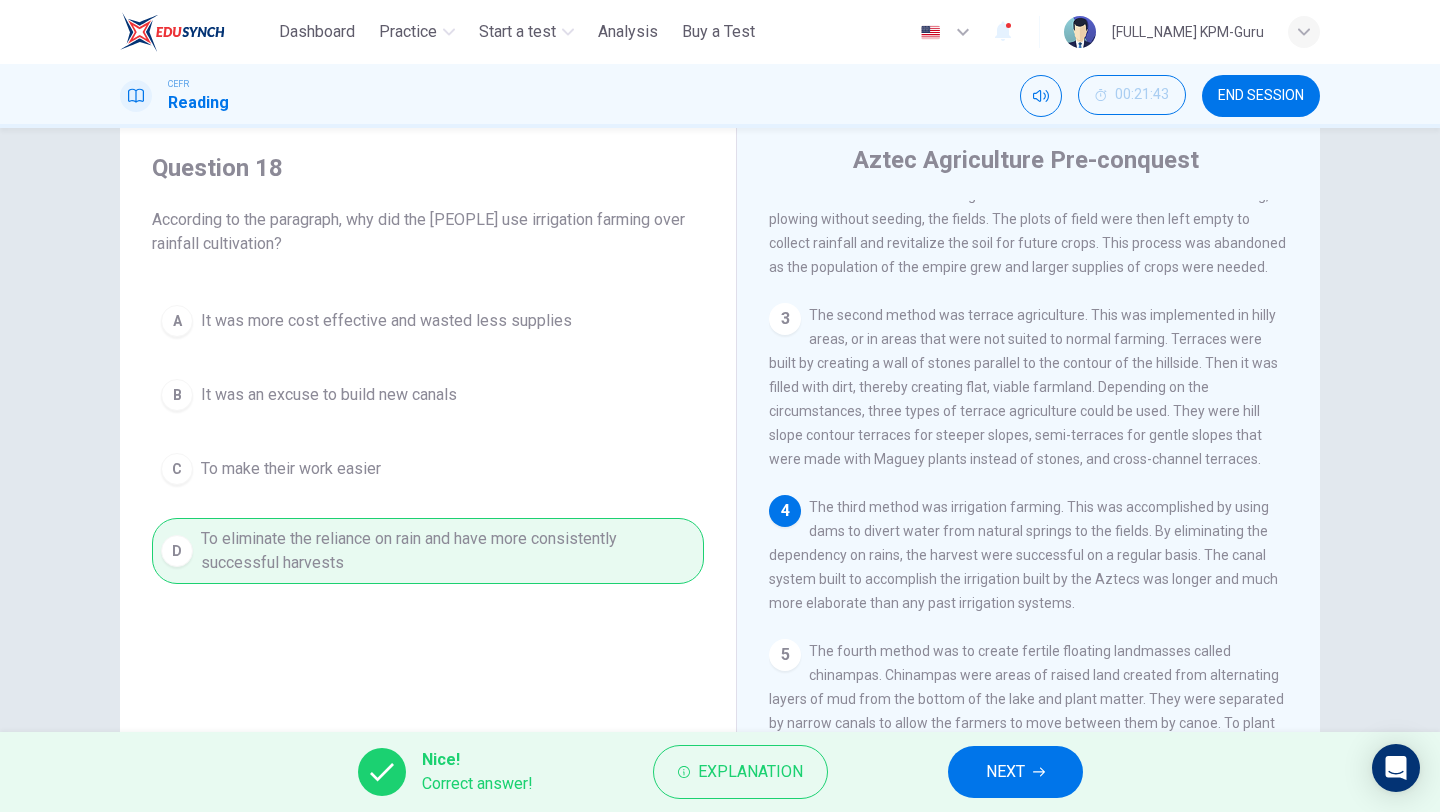 click on "NEXT" at bounding box center (1005, 772) 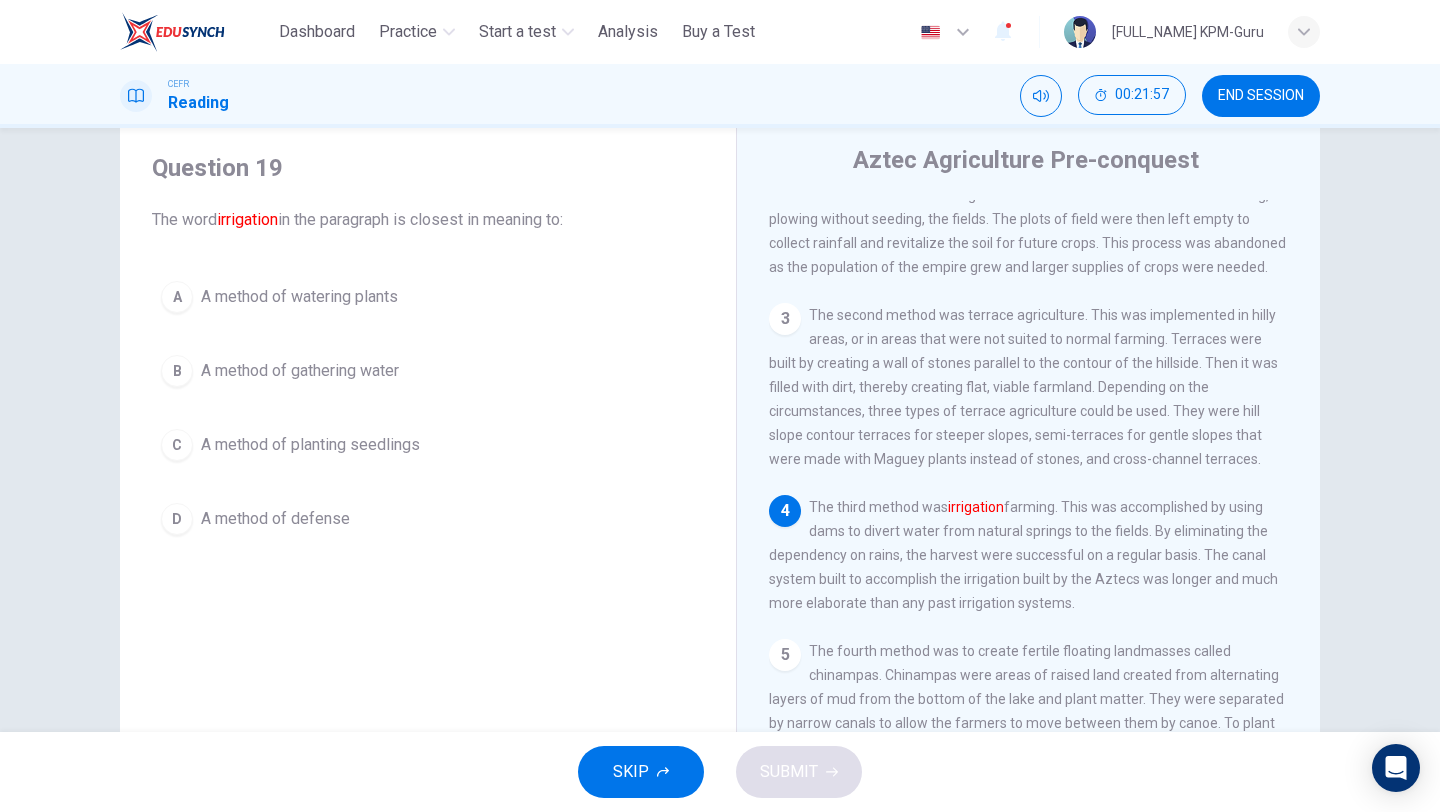 click on "A method of watering plants" at bounding box center (299, 297) 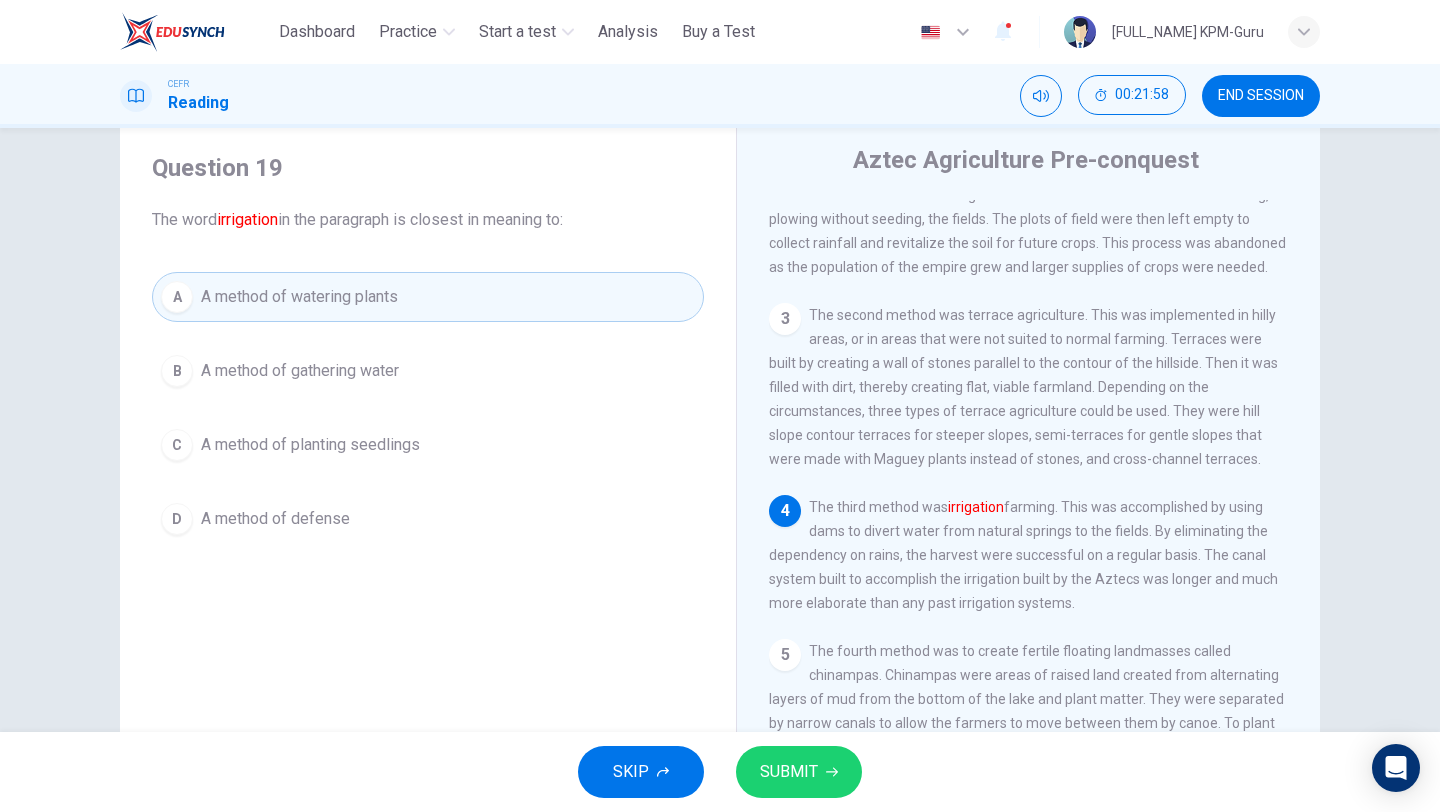 click on "SUBMIT" at bounding box center [789, 772] 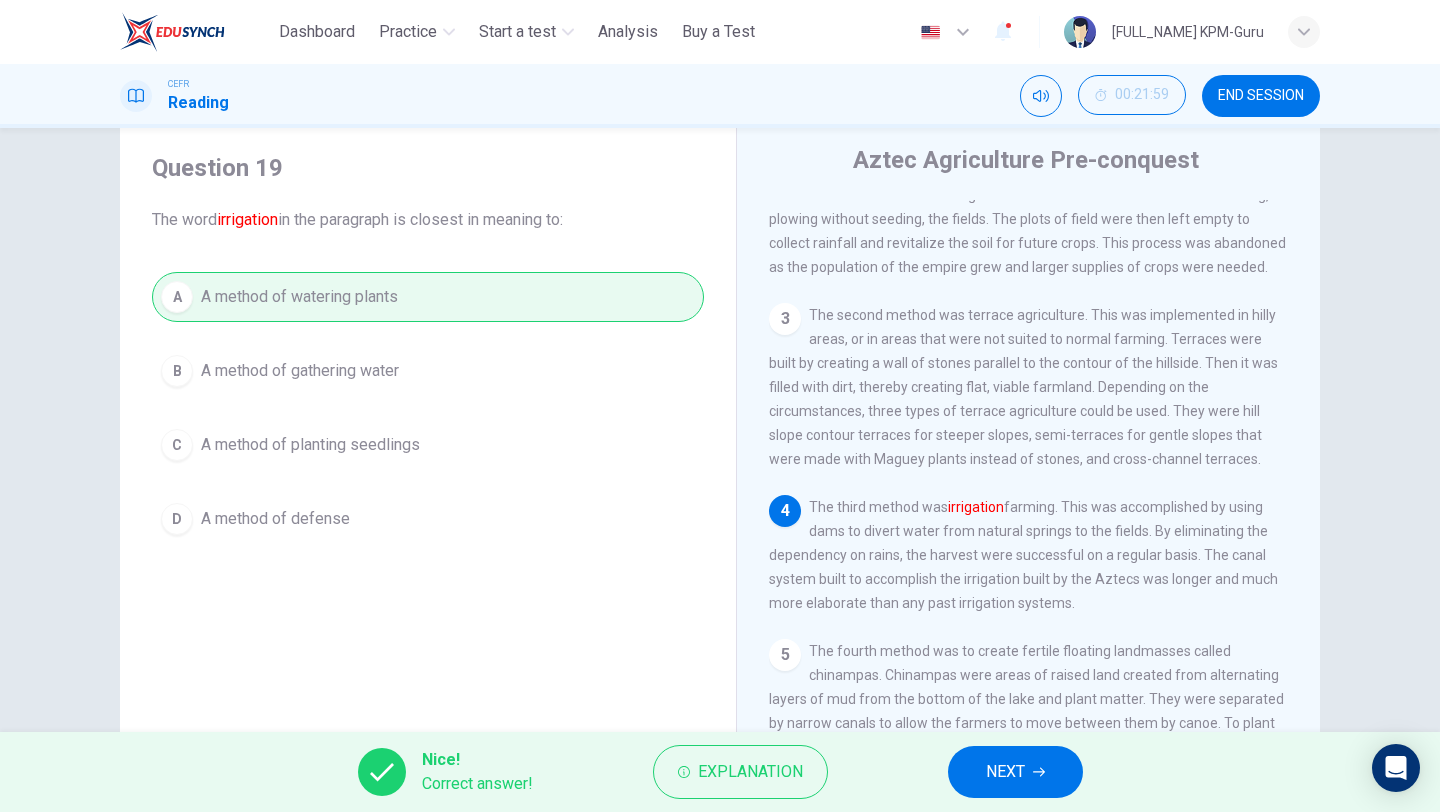 click on "NEXT" at bounding box center [1005, 772] 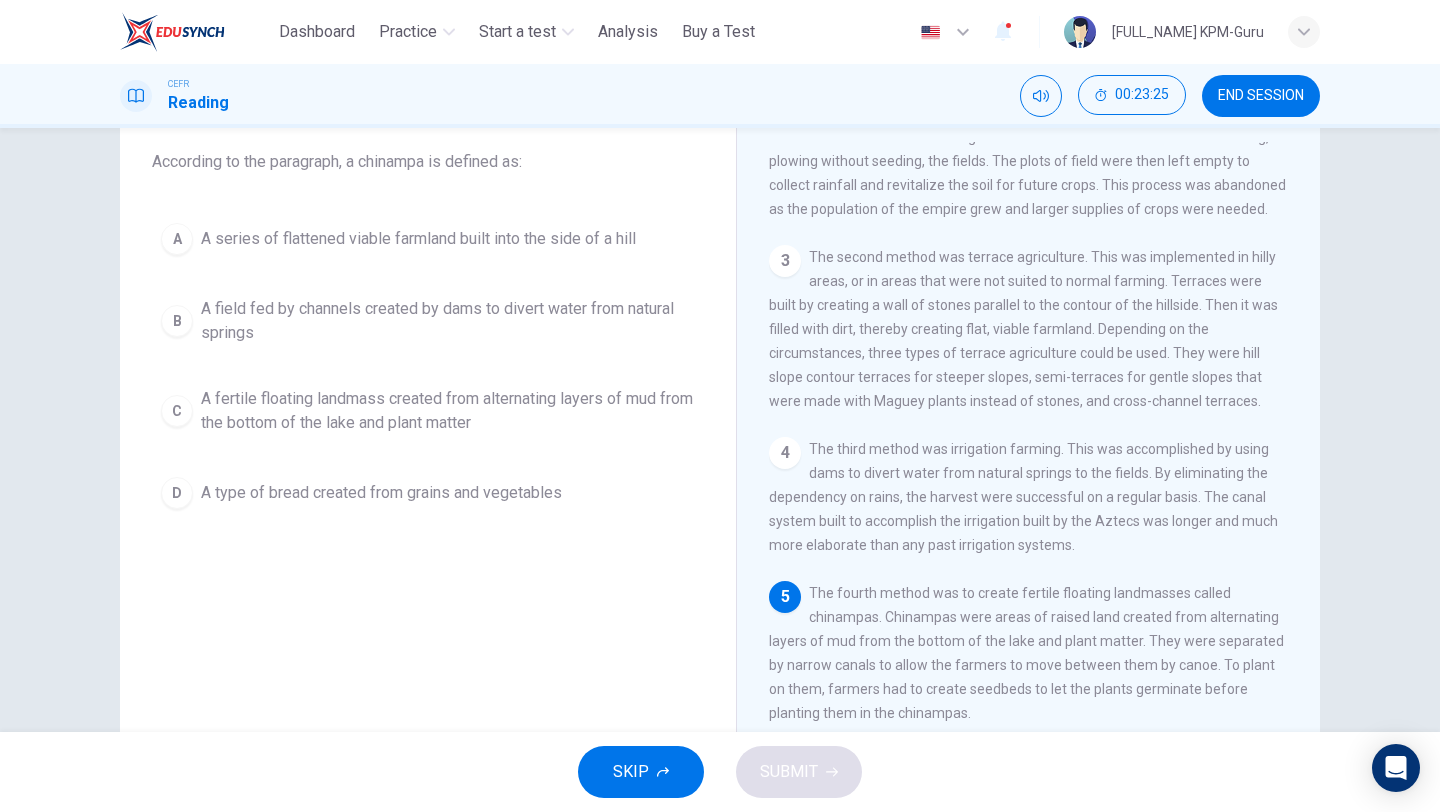 scroll, scrollTop: 115, scrollLeft: 0, axis: vertical 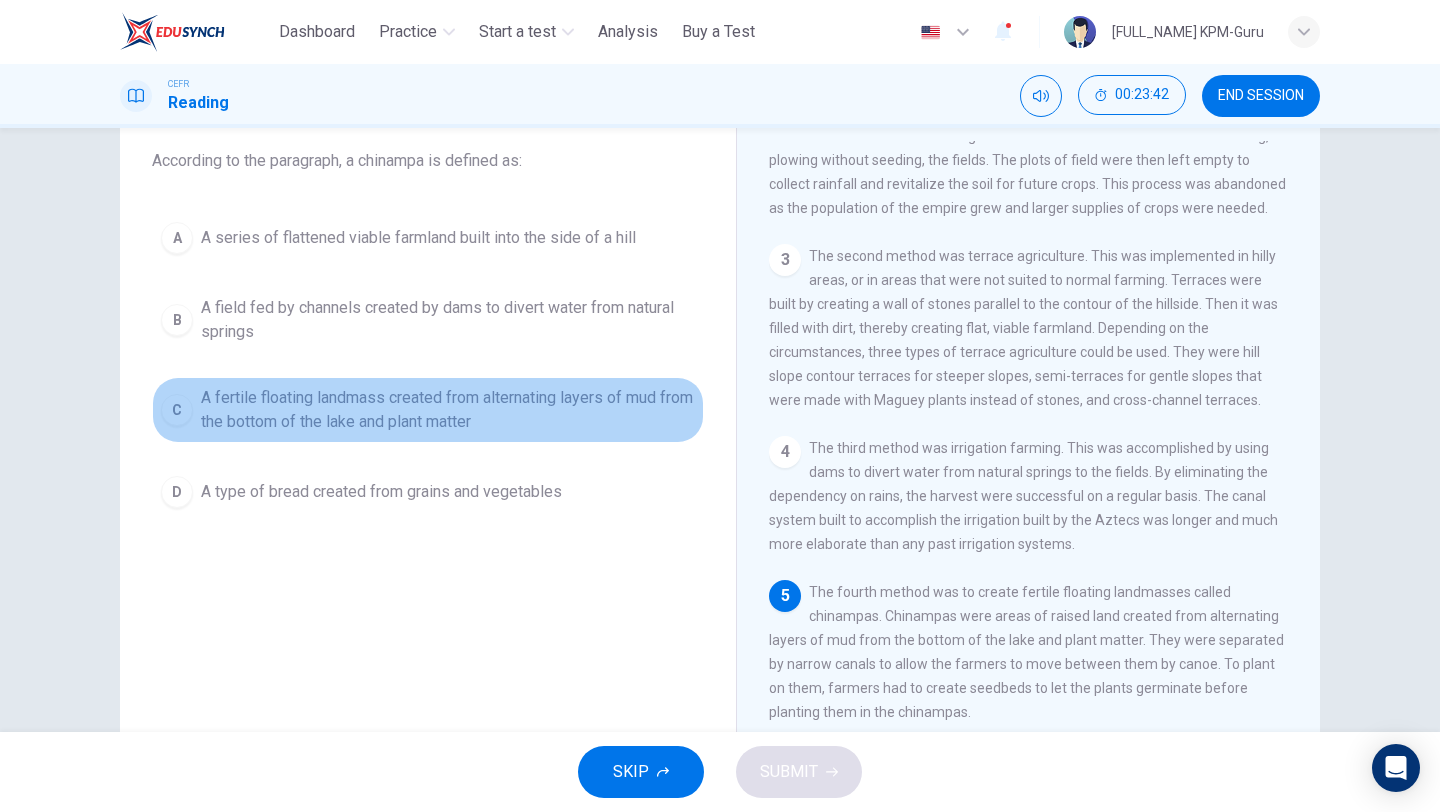click on "A fertile floating landmass created from alternating layers of mud from the bottom of the lake and plant matter" at bounding box center (418, 238) 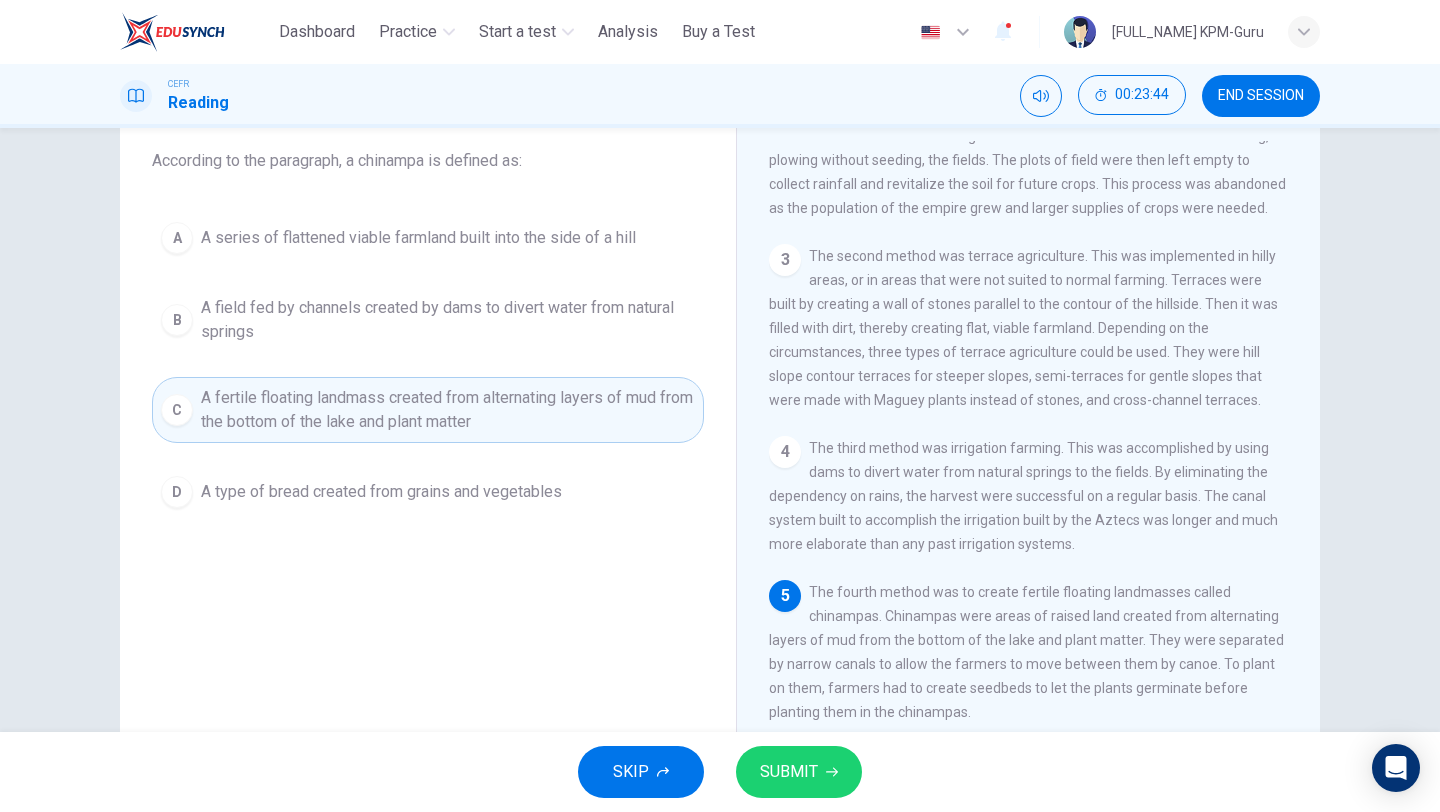 click on "SUBMIT" at bounding box center [789, 772] 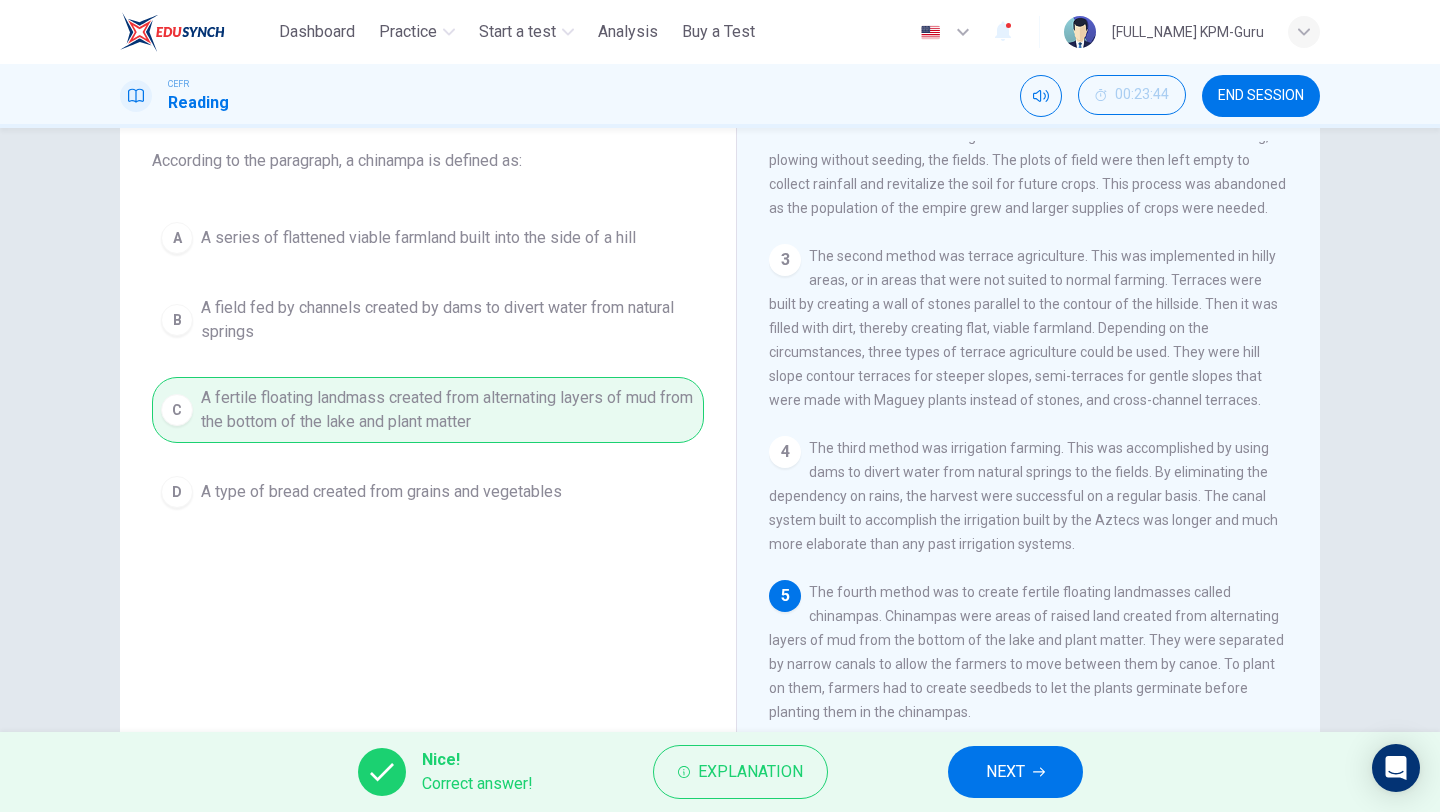 click on "NEXT" at bounding box center (1005, 772) 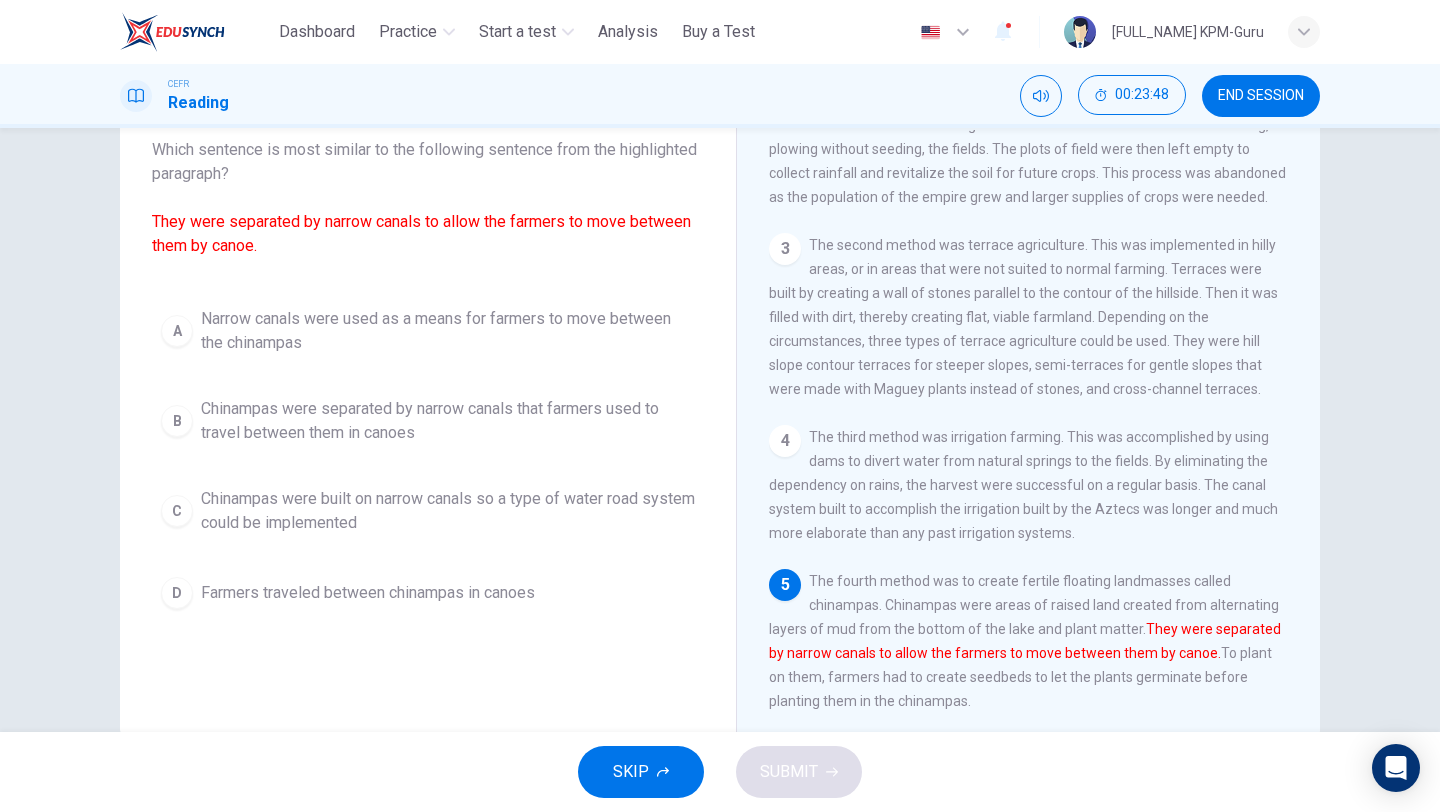 scroll, scrollTop: 122, scrollLeft: 0, axis: vertical 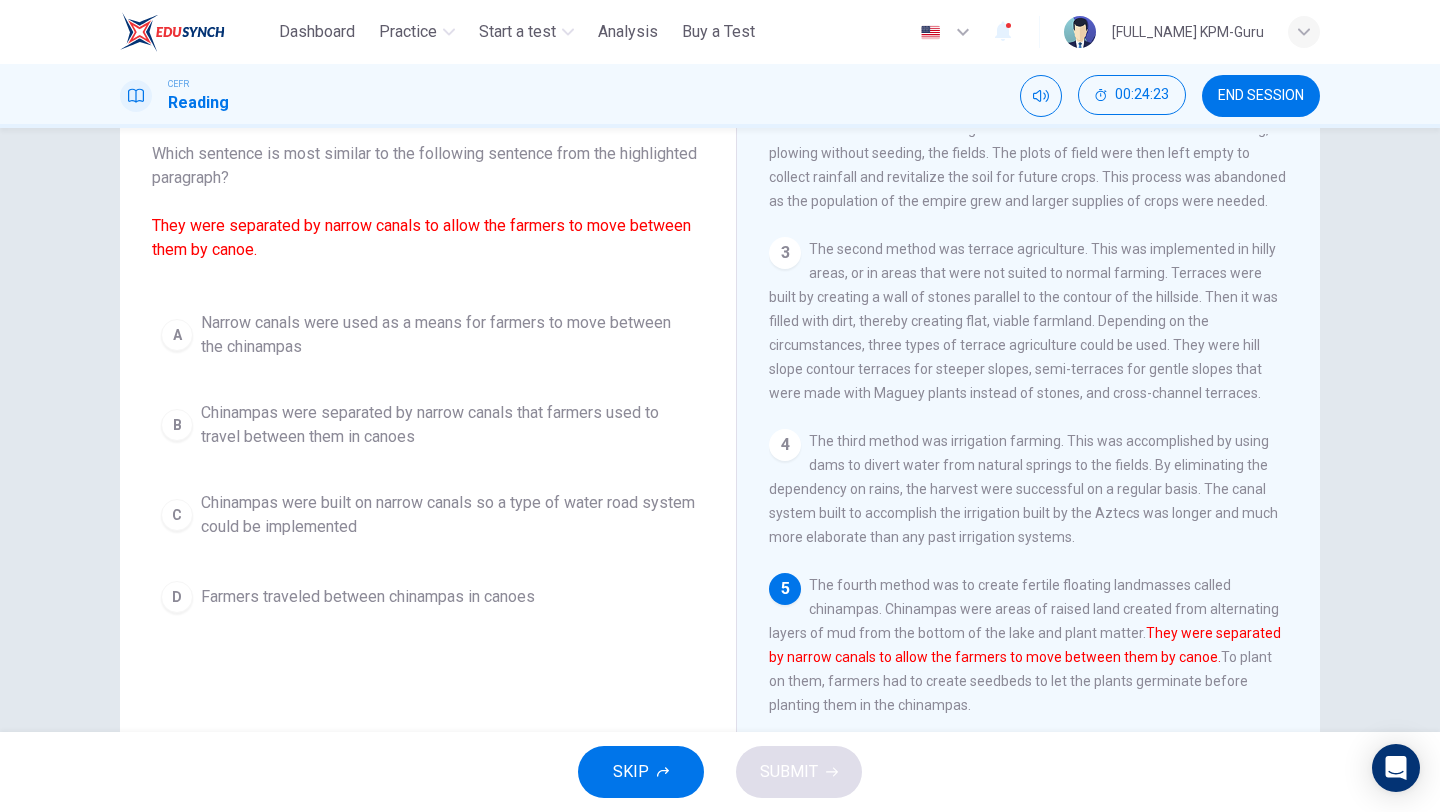 click on "Farmers traveled between chinampas in canoes" at bounding box center [448, 335] 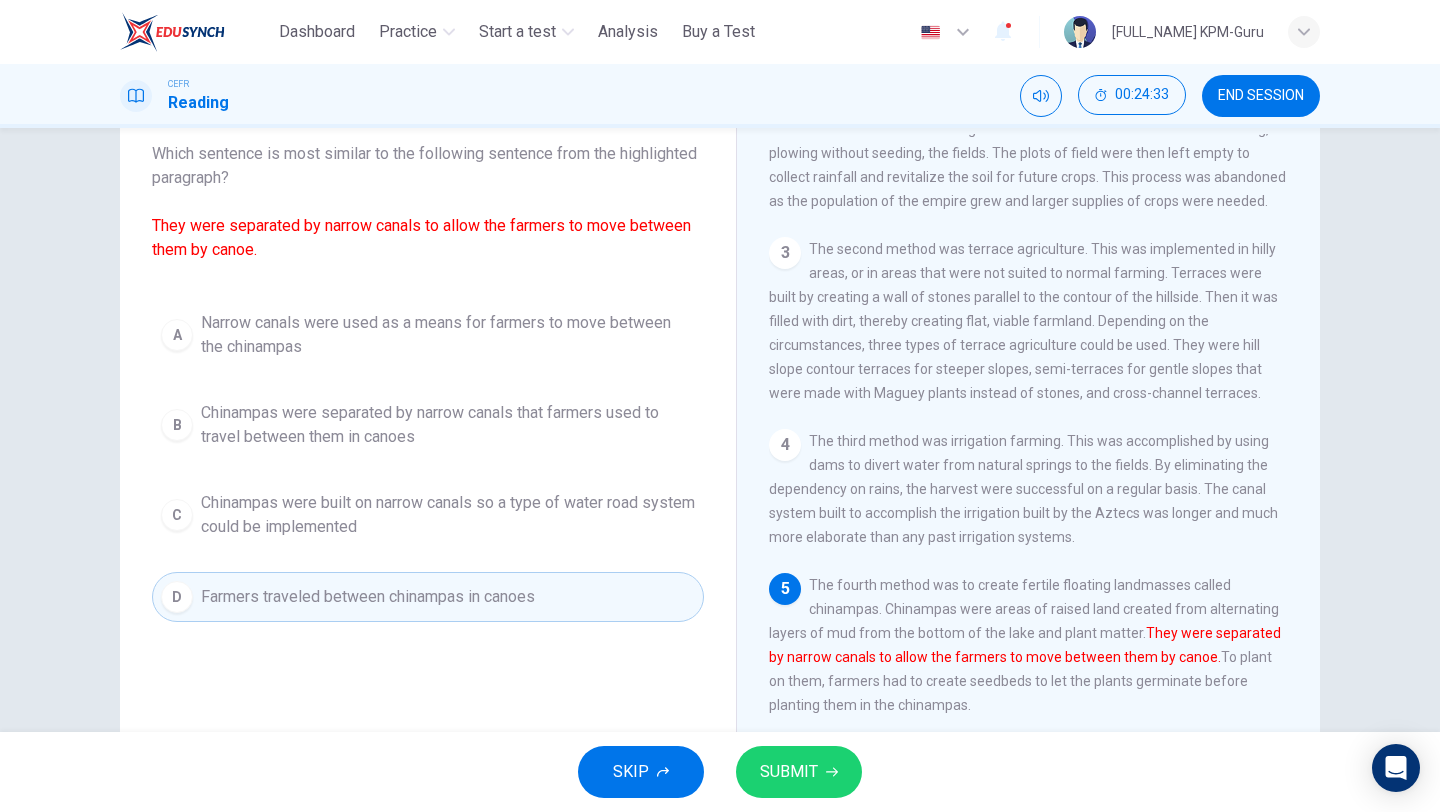 click on "C Chinampas were built on narrow canals so a type of water road system could be implemented" at bounding box center (428, 515) 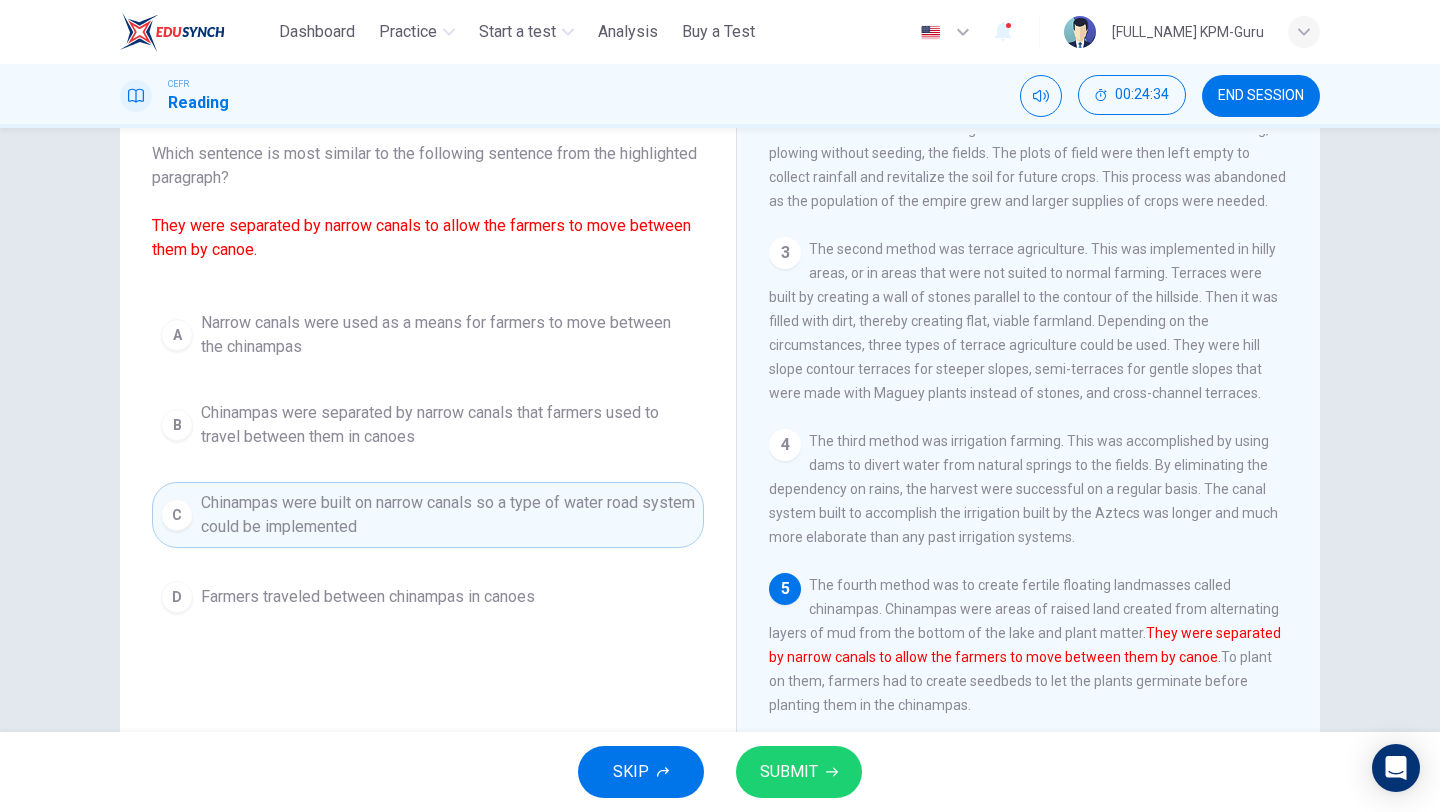 click on "SUBMIT" at bounding box center (789, 772) 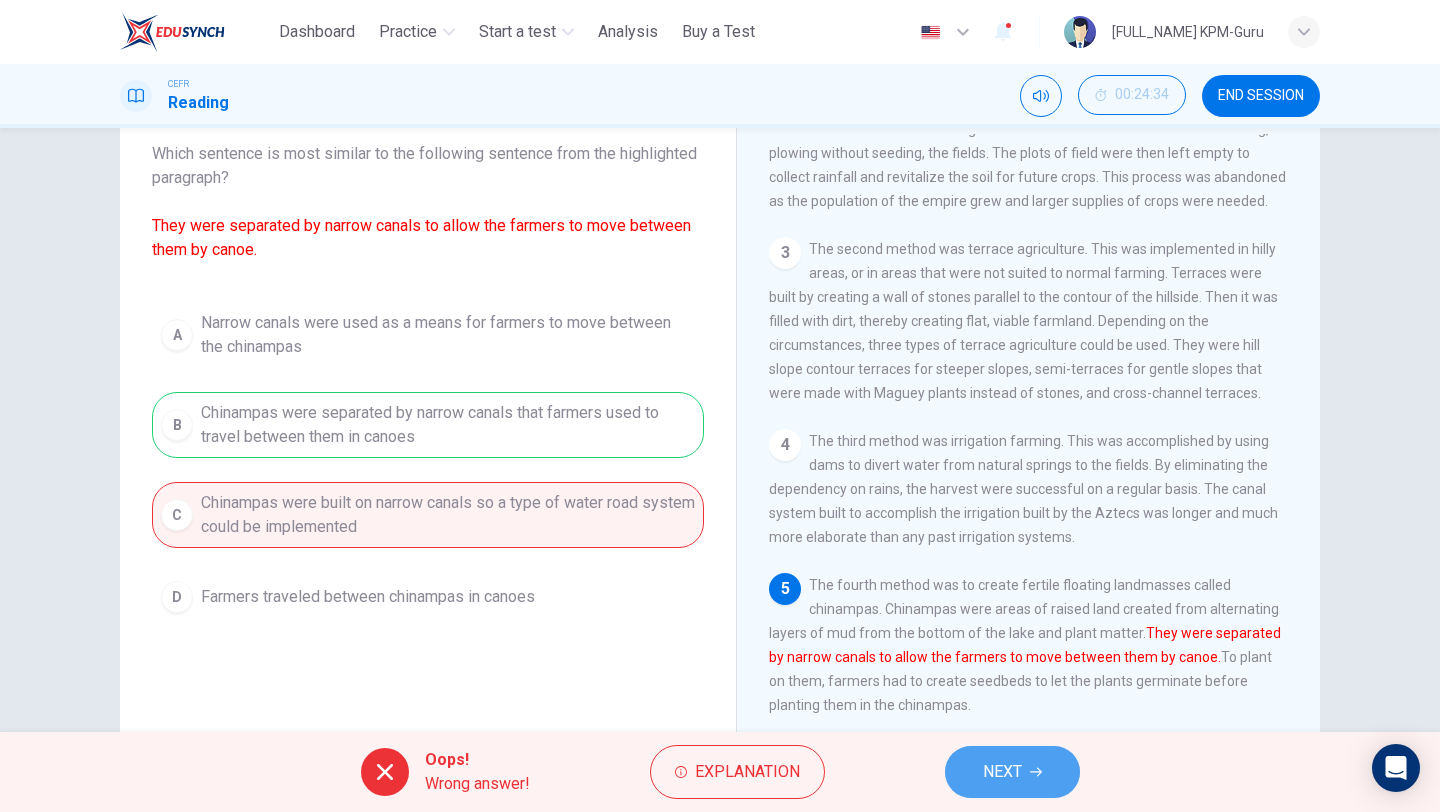 click on "NEXT" at bounding box center [1002, 772] 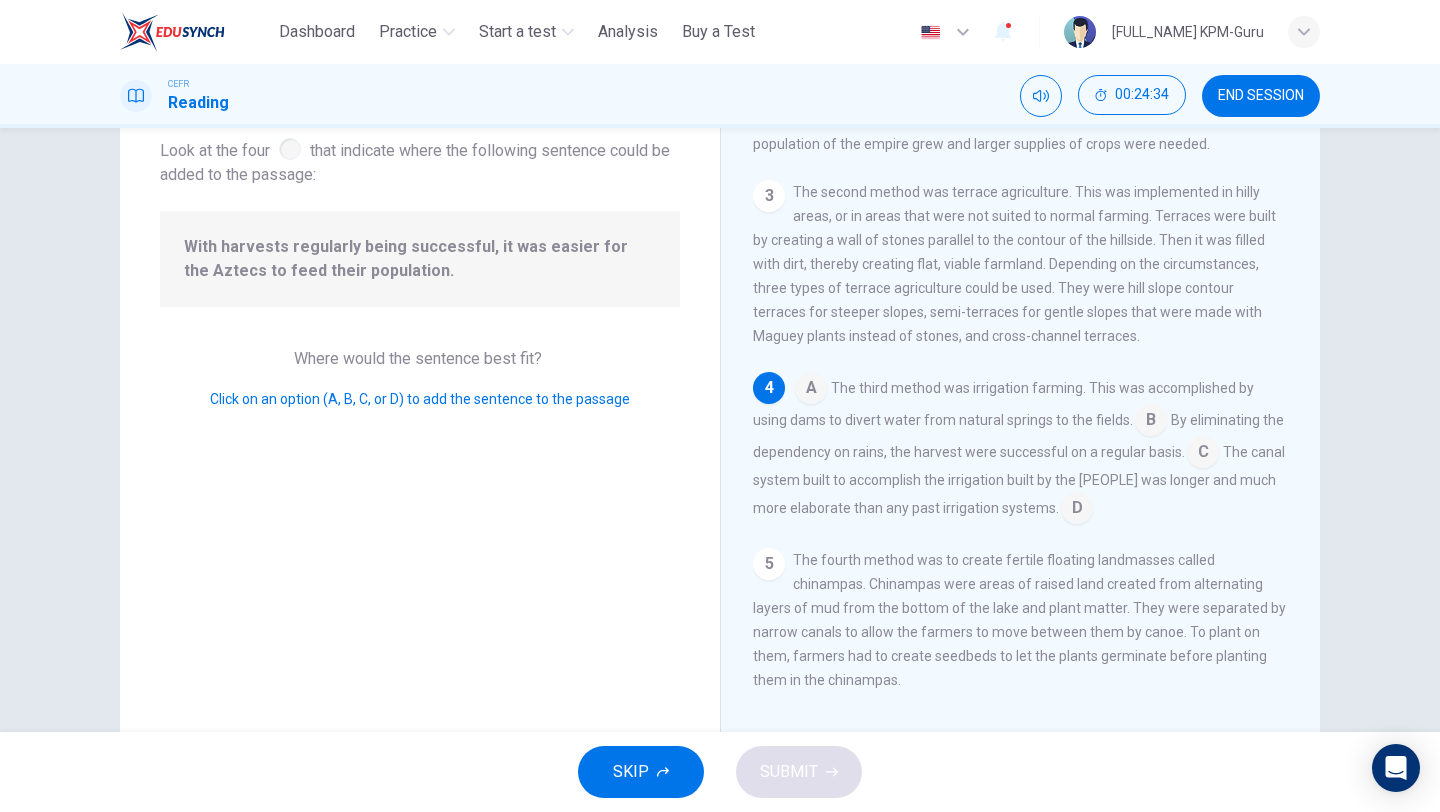 scroll, scrollTop: 247, scrollLeft: 0, axis: vertical 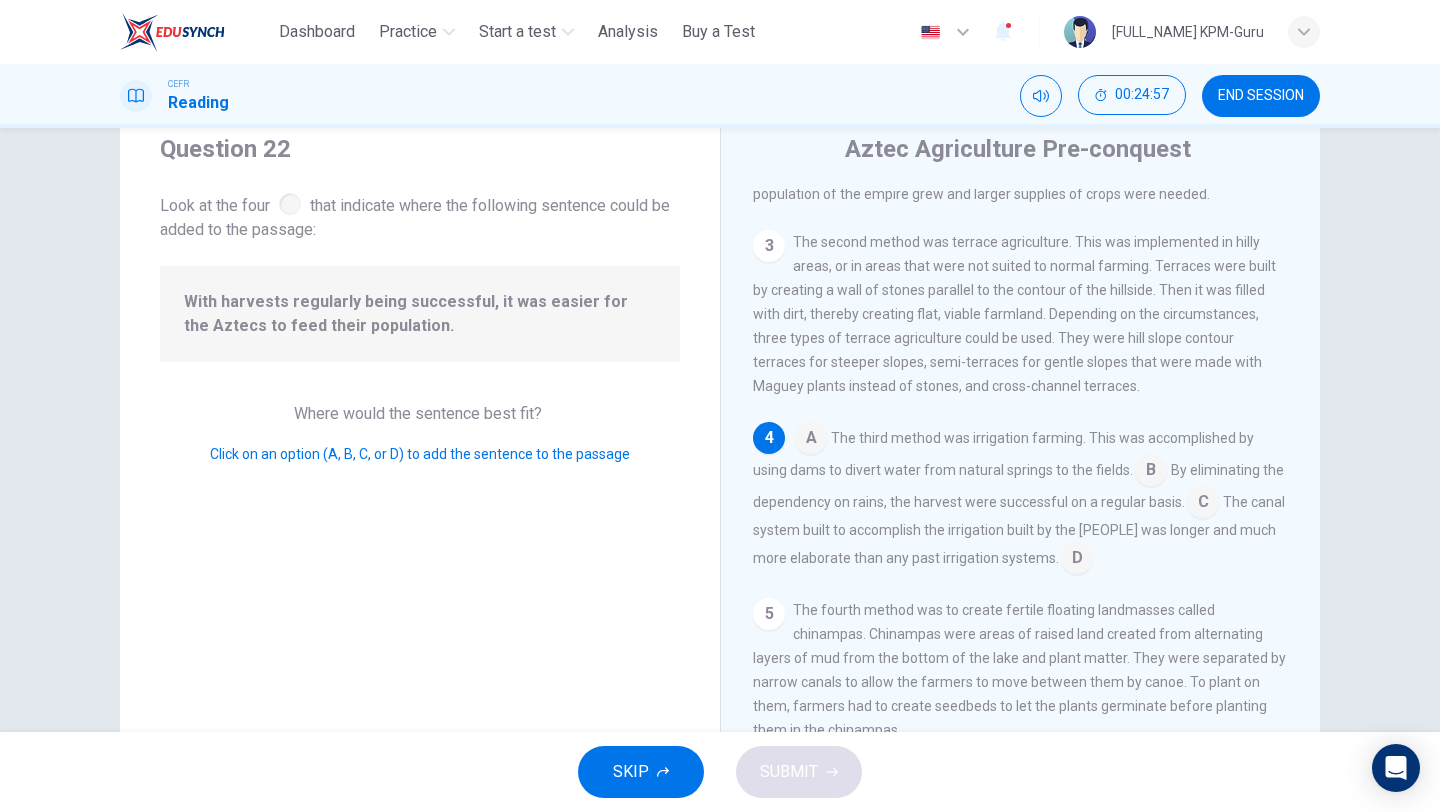 click at bounding box center [811, 440] 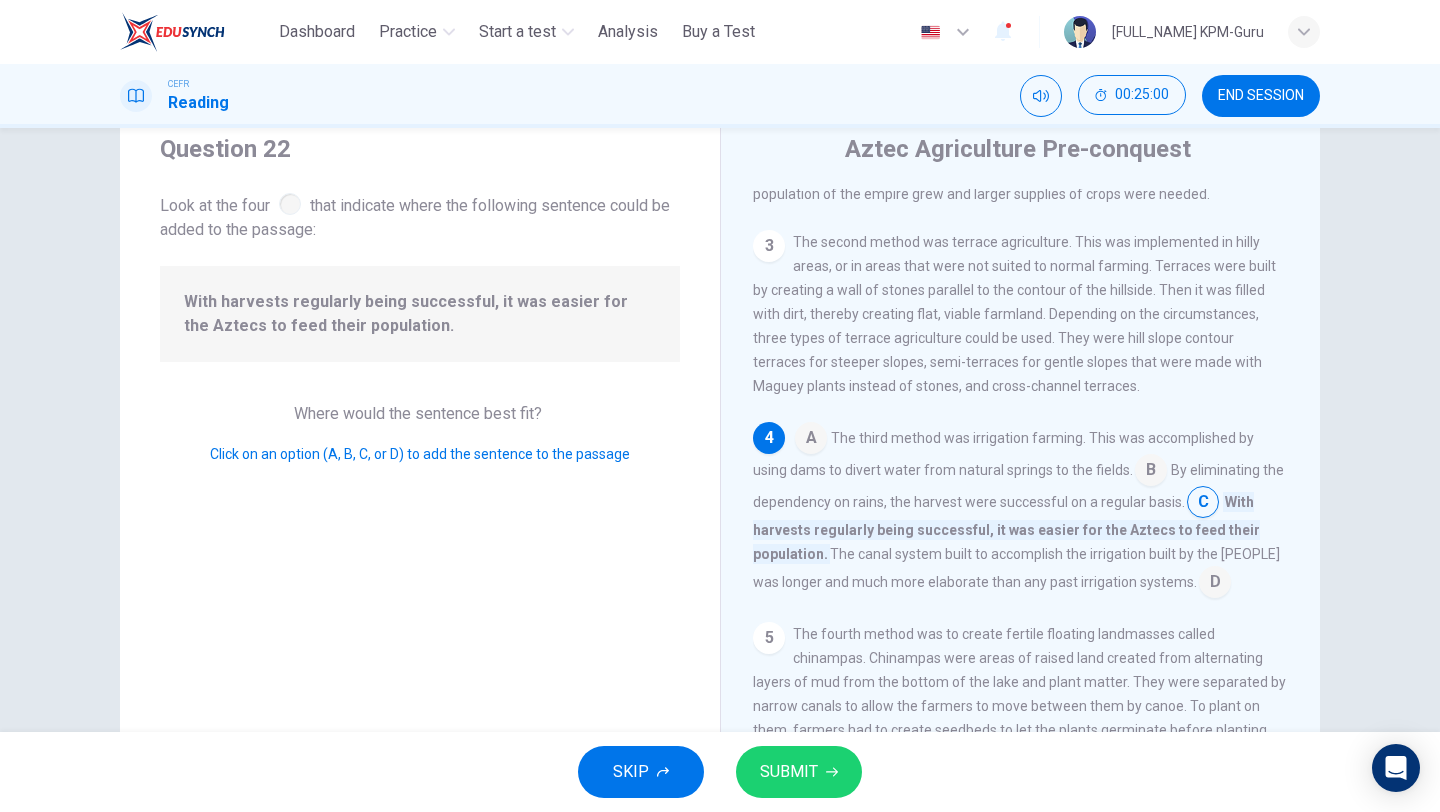 click on "SUBMIT" at bounding box center [799, 772] 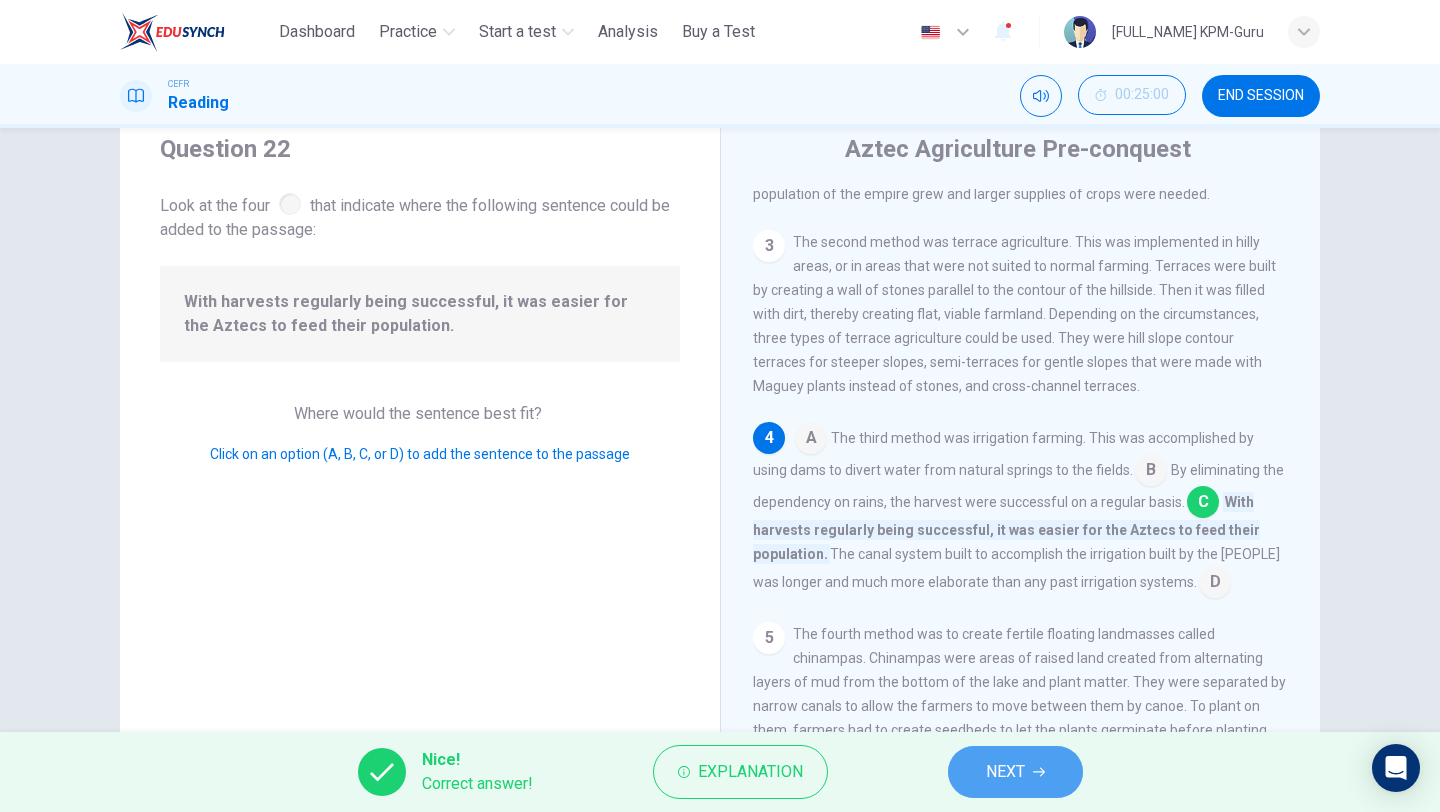click on "NEXT" at bounding box center (1015, 772) 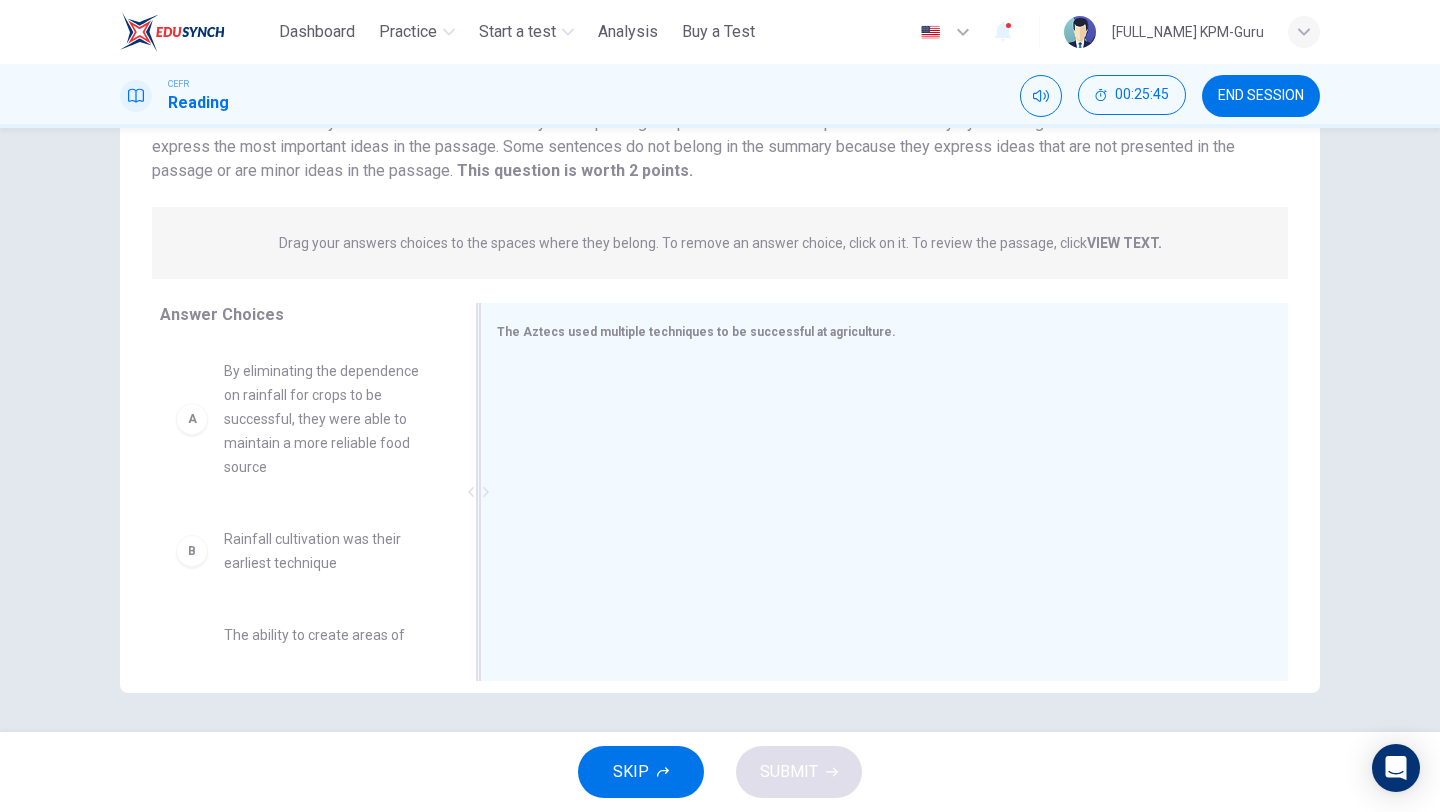 scroll, scrollTop: 171, scrollLeft: 0, axis: vertical 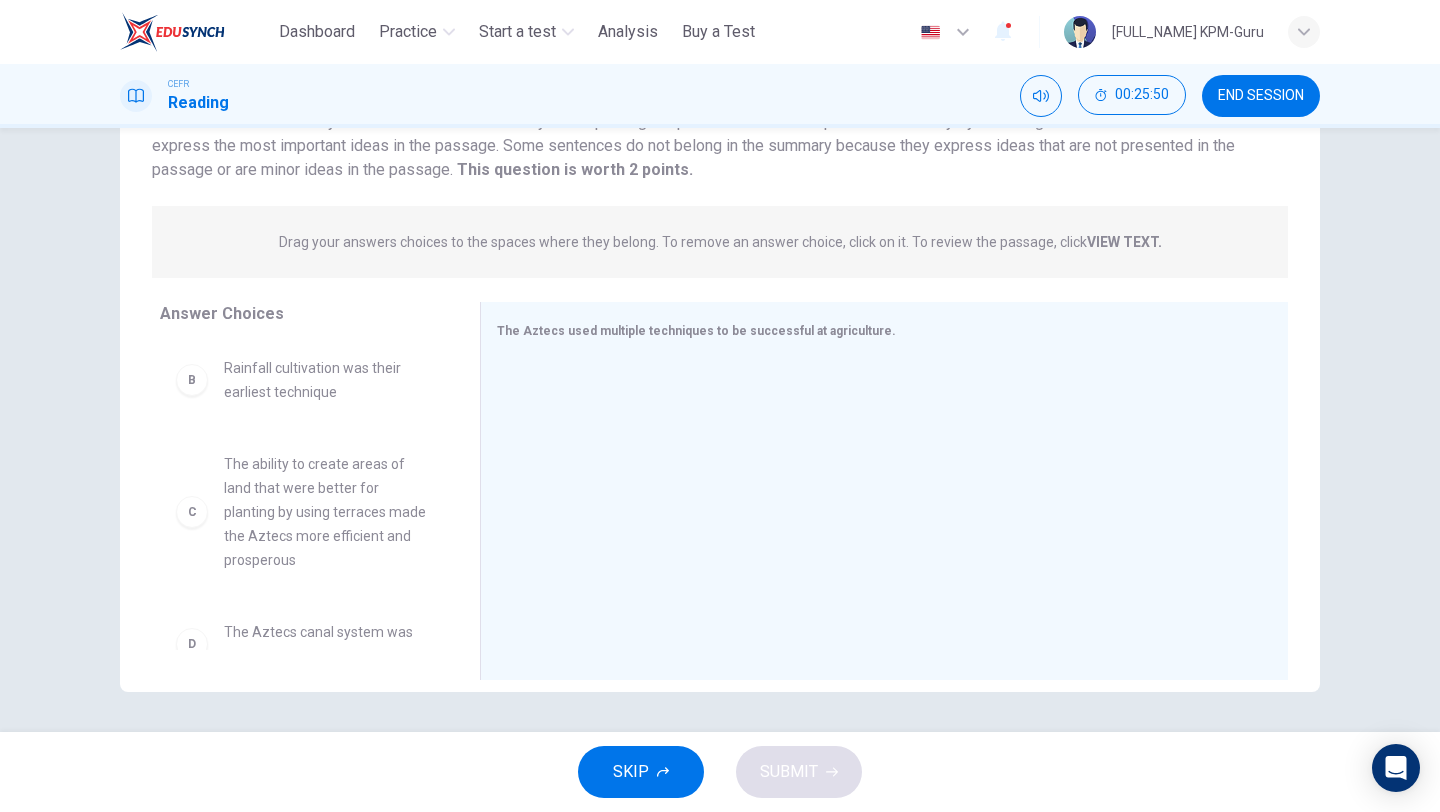 click on "Rainfall cultivation was their earliest technique" at bounding box center (328, 248) 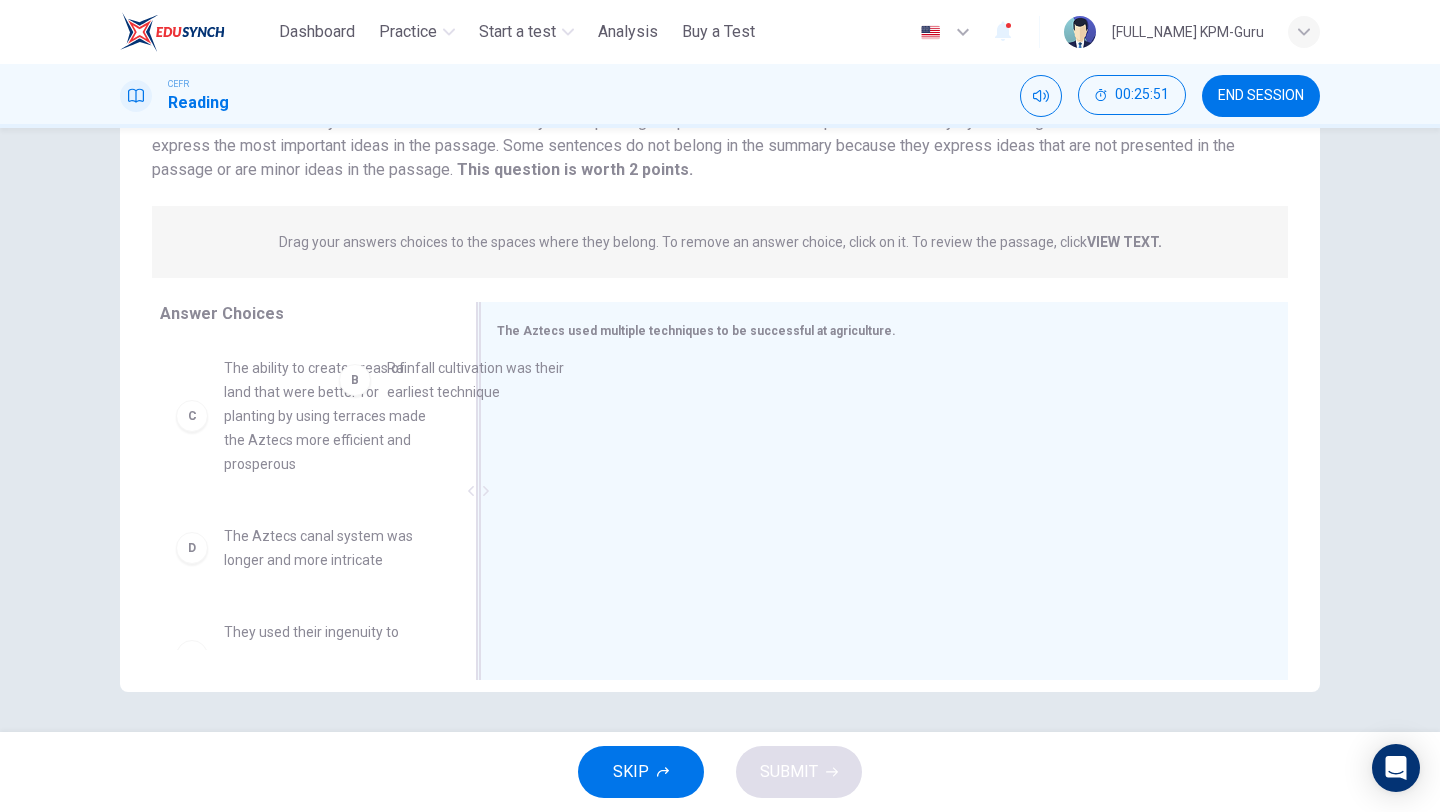 scroll, scrollTop: 164, scrollLeft: 0, axis: vertical 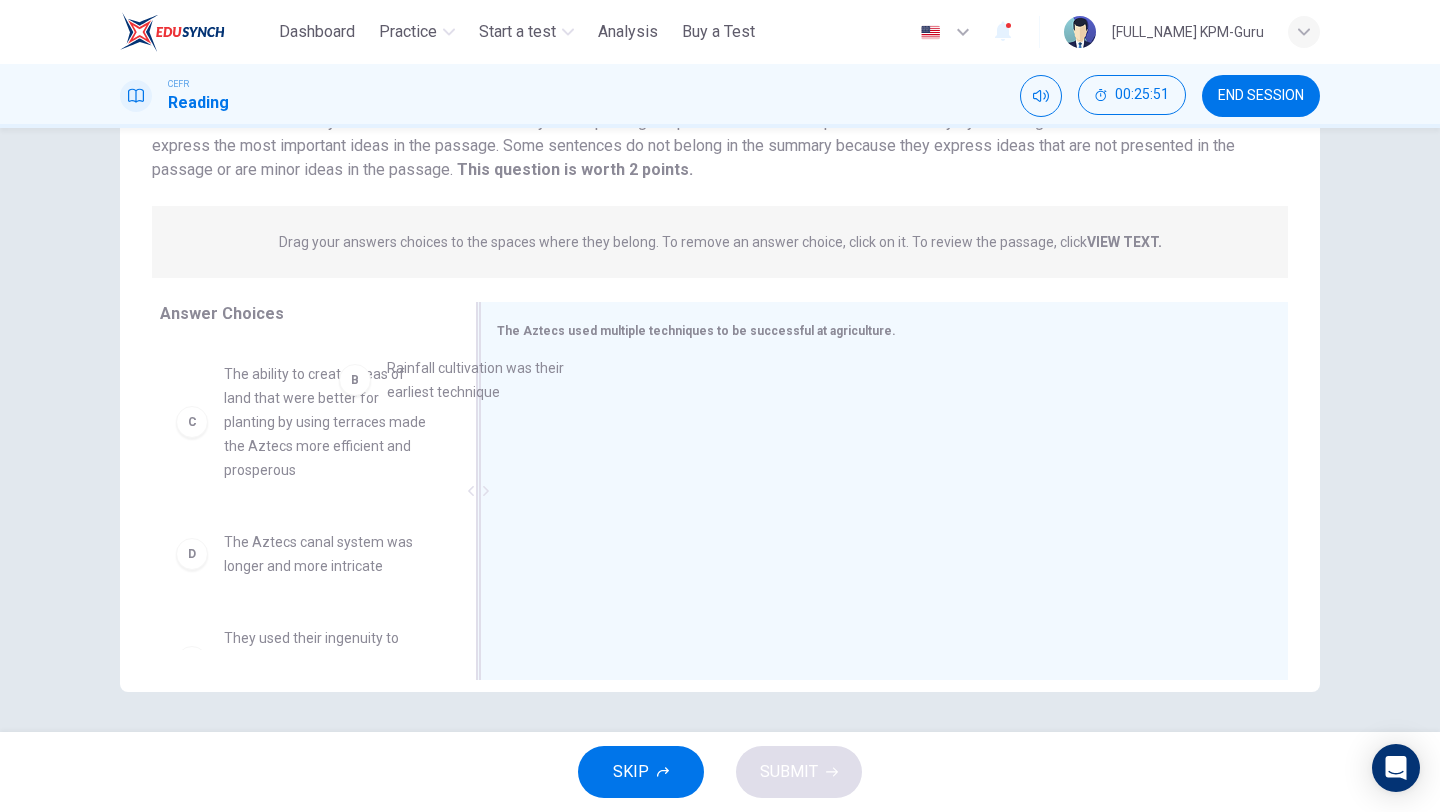 drag, startPoint x: 301, startPoint y: 381, endPoint x: 646, endPoint y: 376, distance: 345.03622 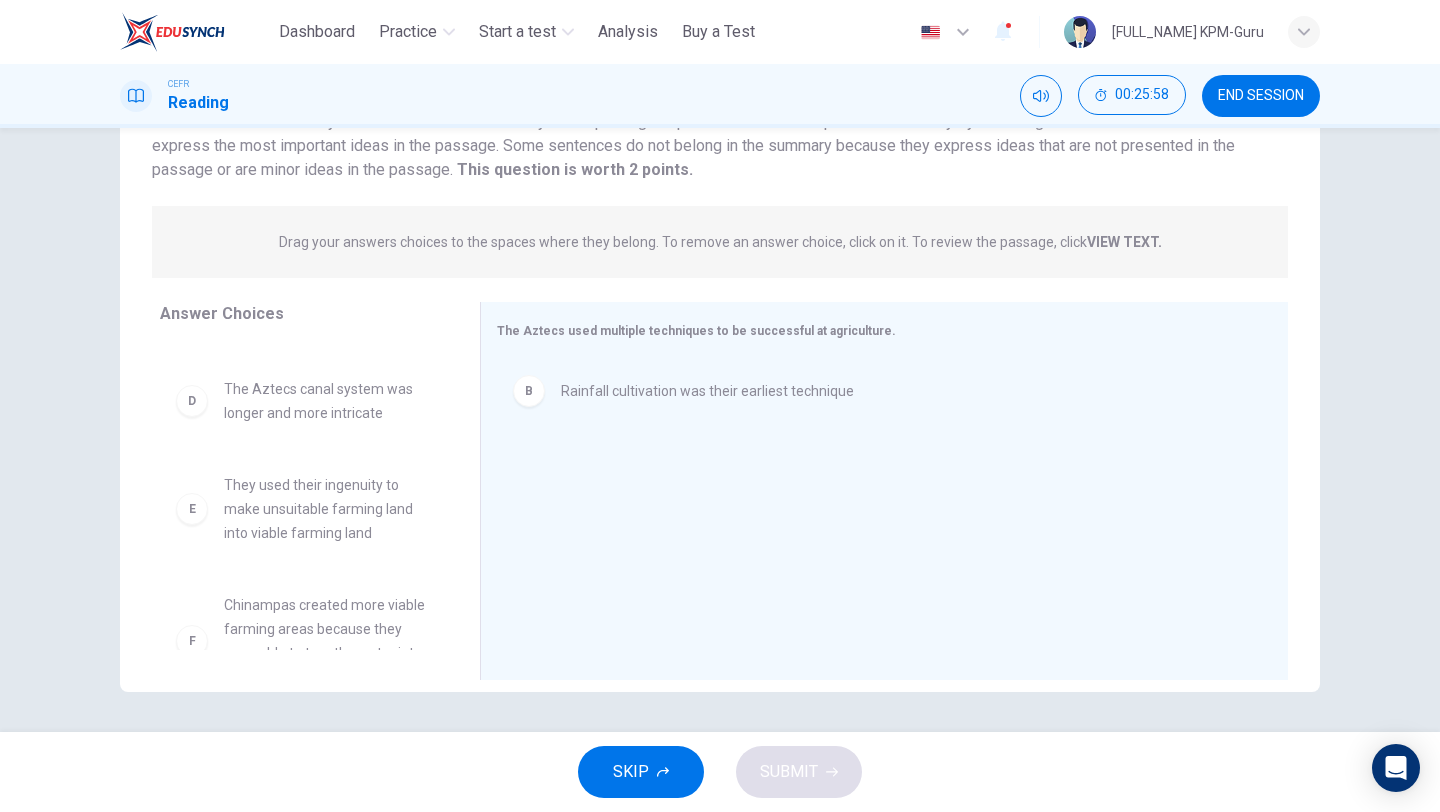 scroll, scrollTop: 348, scrollLeft: 0, axis: vertical 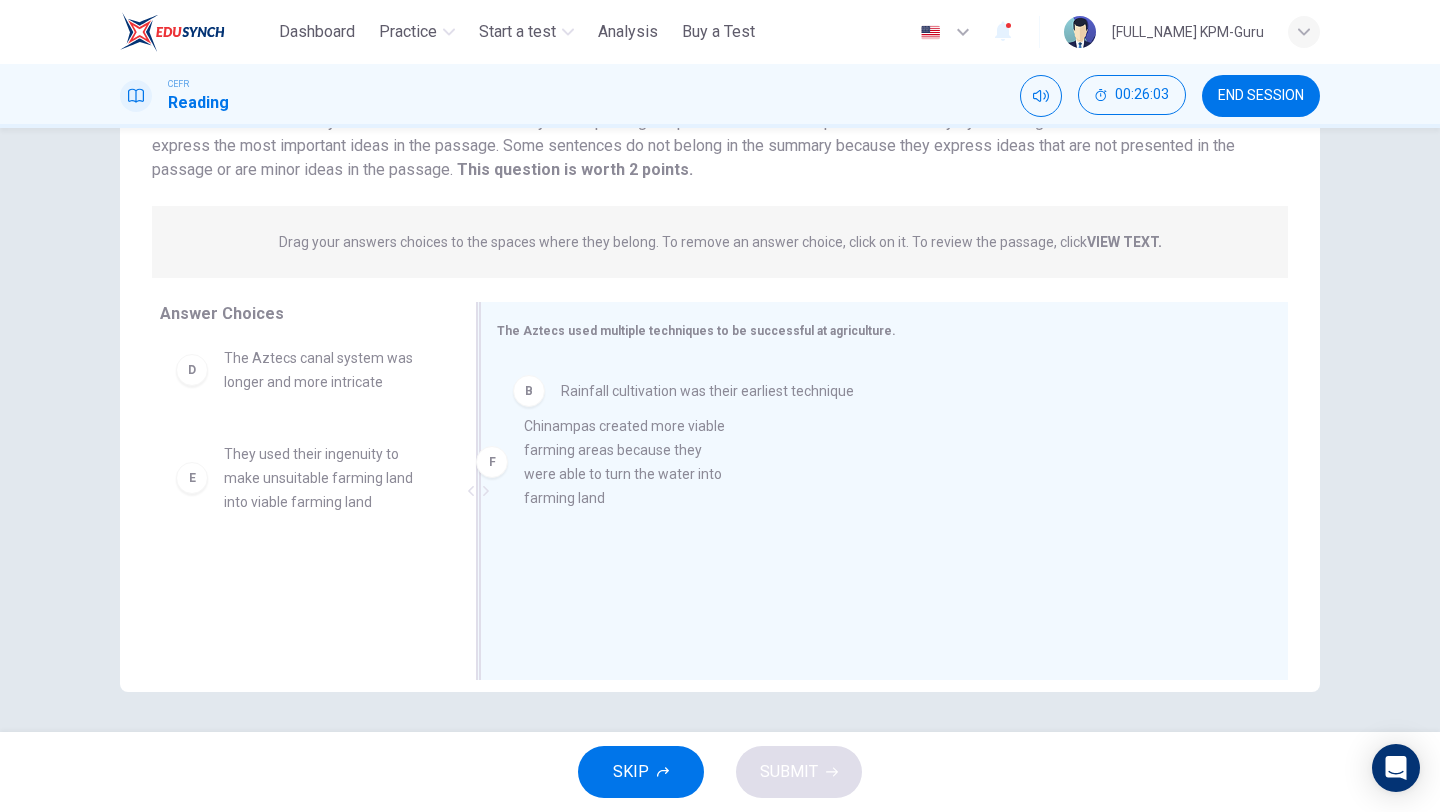drag, startPoint x: 367, startPoint y: 580, endPoint x: 675, endPoint y: 454, distance: 332.7762 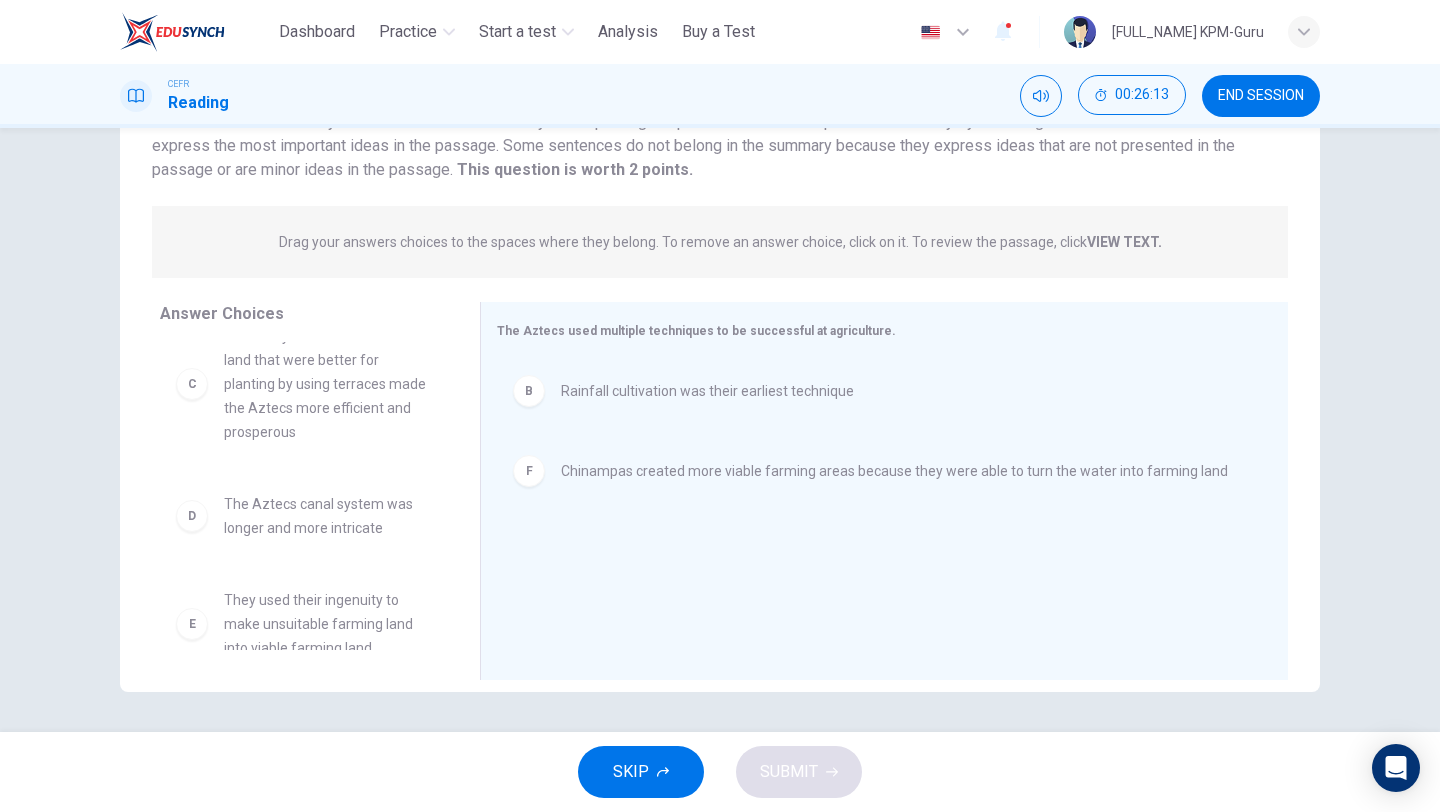 scroll, scrollTop: 204, scrollLeft: 0, axis: vertical 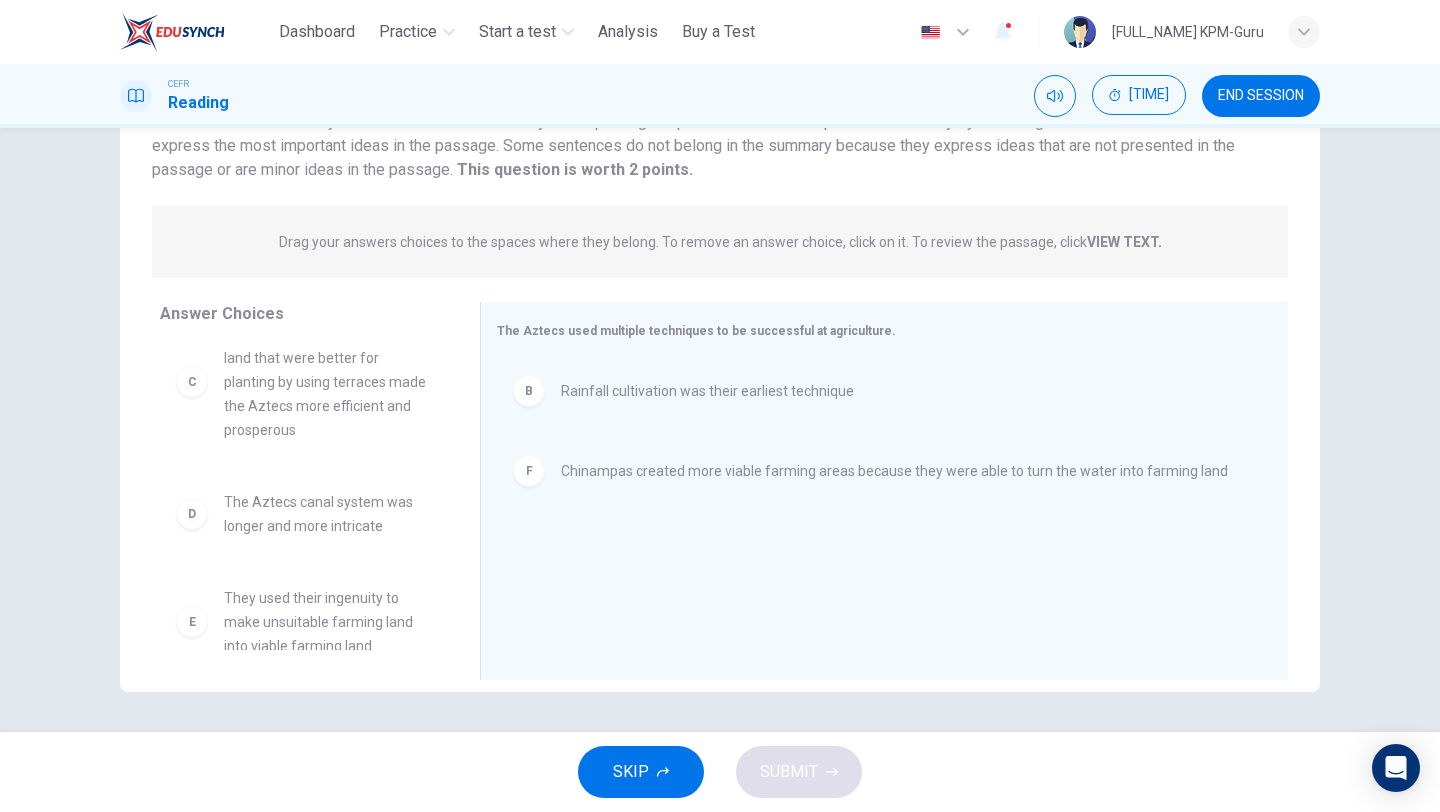 click on "D The Aztecs canal system was longer and more intricate" at bounding box center (304, 214) 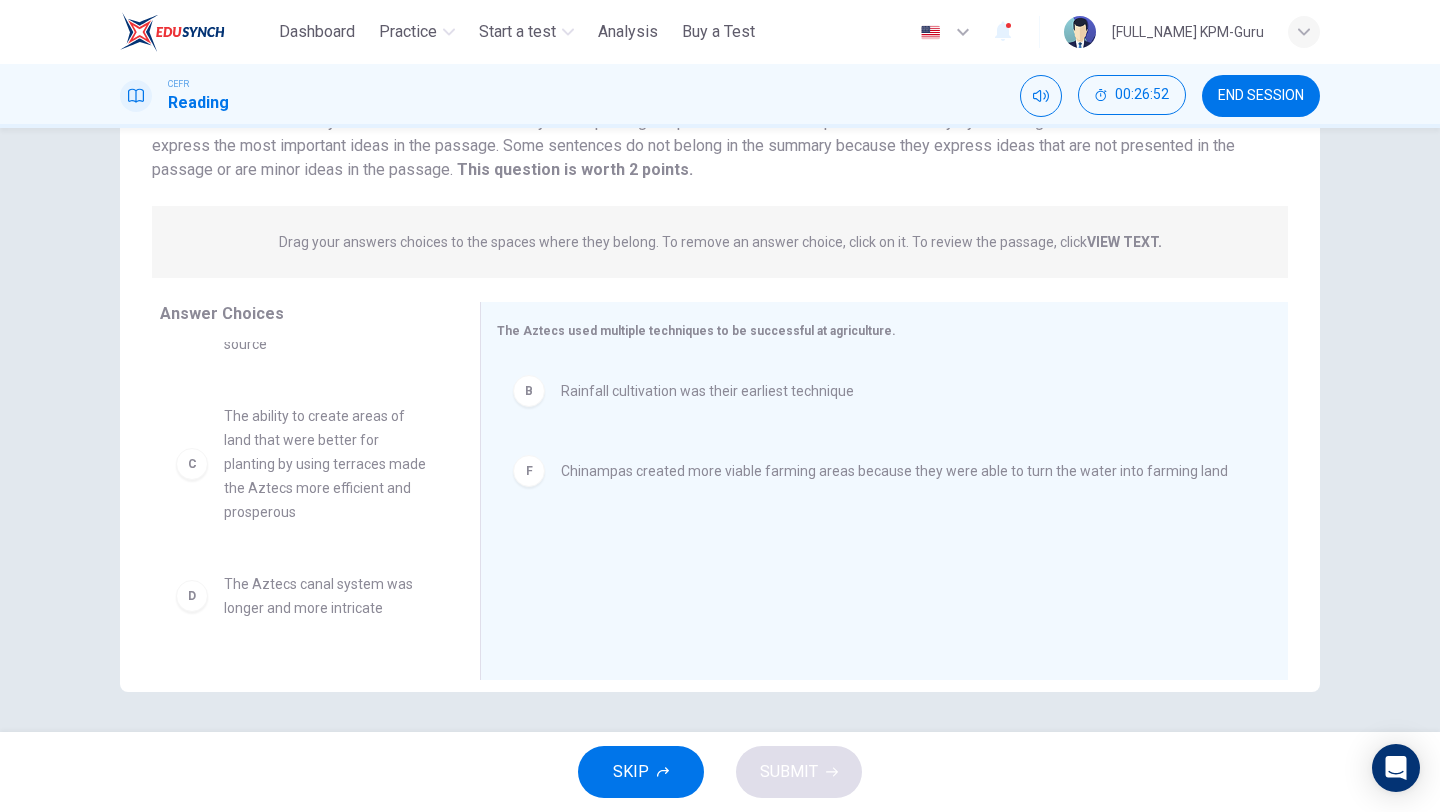 scroll, scrollTop: 116, scrollLeft: 0, axis: vertical 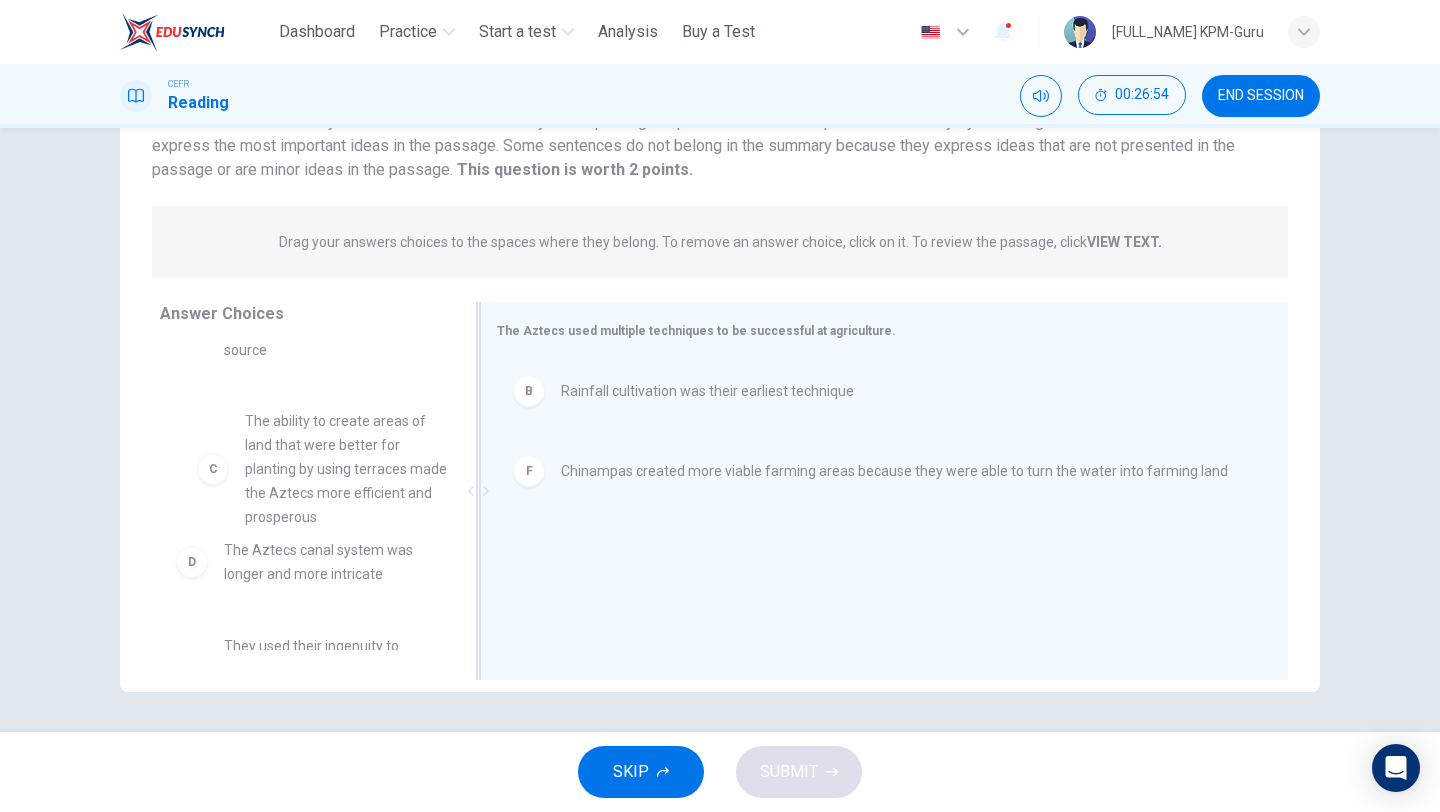 drag, startPoint x: 397, startPoint y: 491, endPoint x: 722, endPoint y: 573, distance: 335.18503 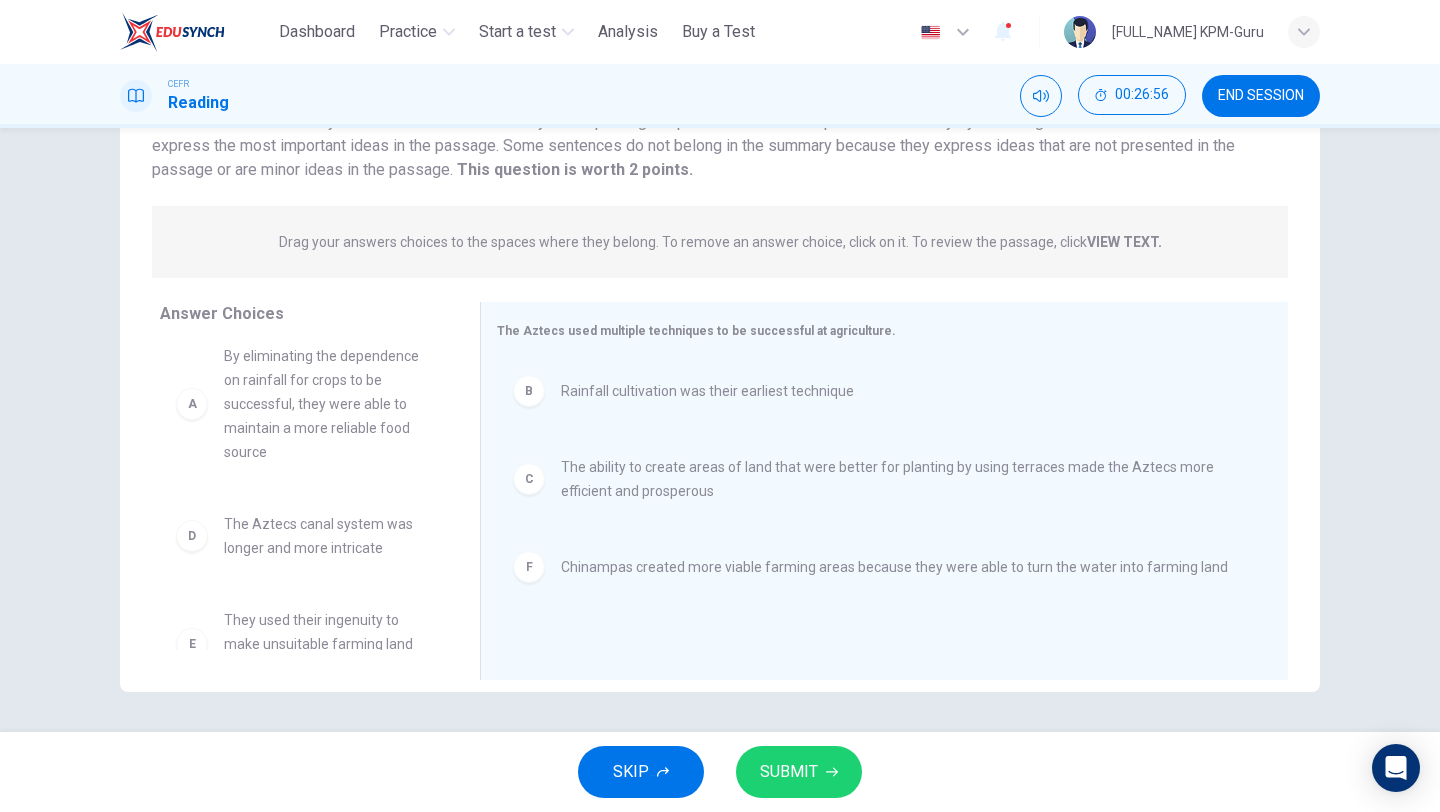 scroll, scrollTop: 0, scrollLeft: 0, axis: both 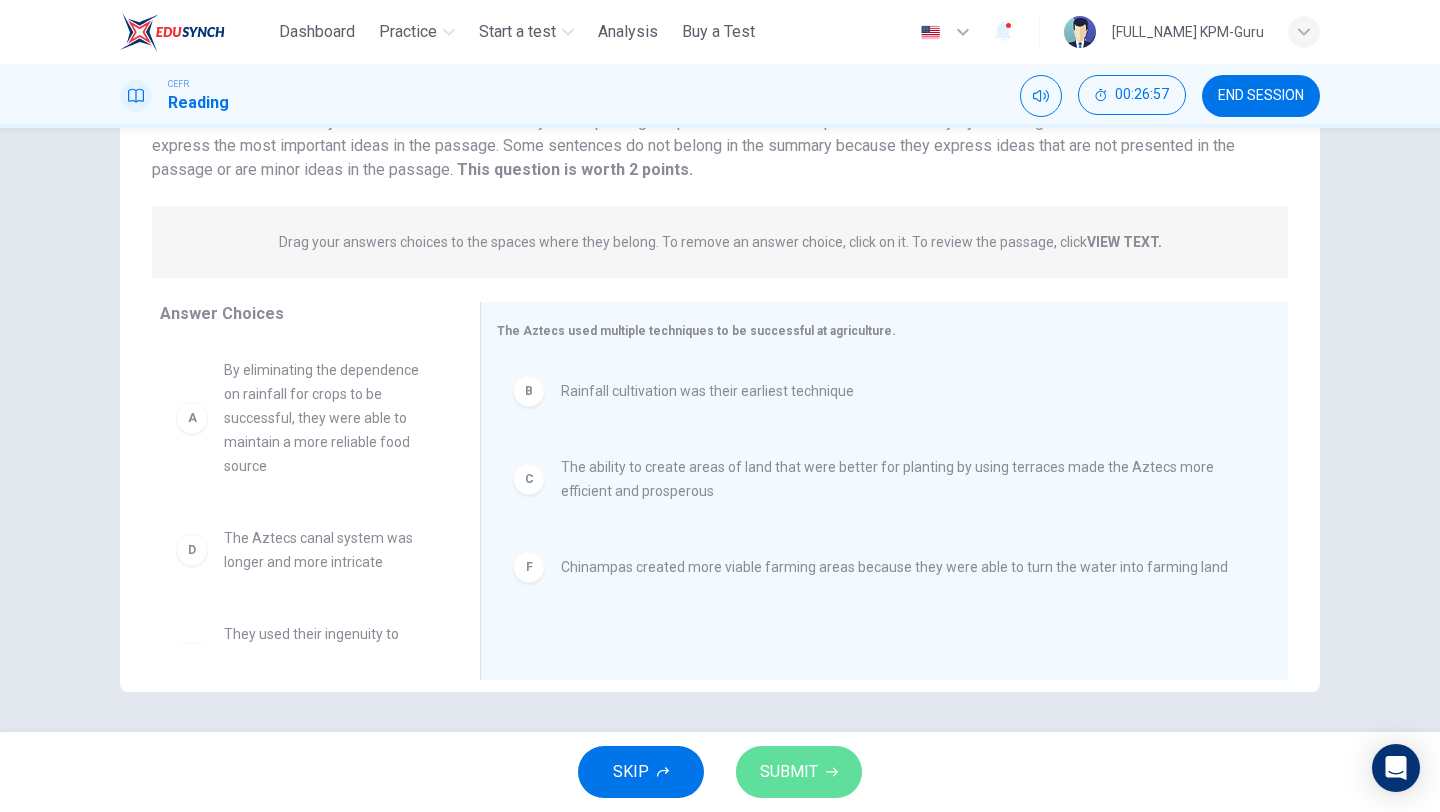click on "SUBMIT" at bounding box center (789, 772) 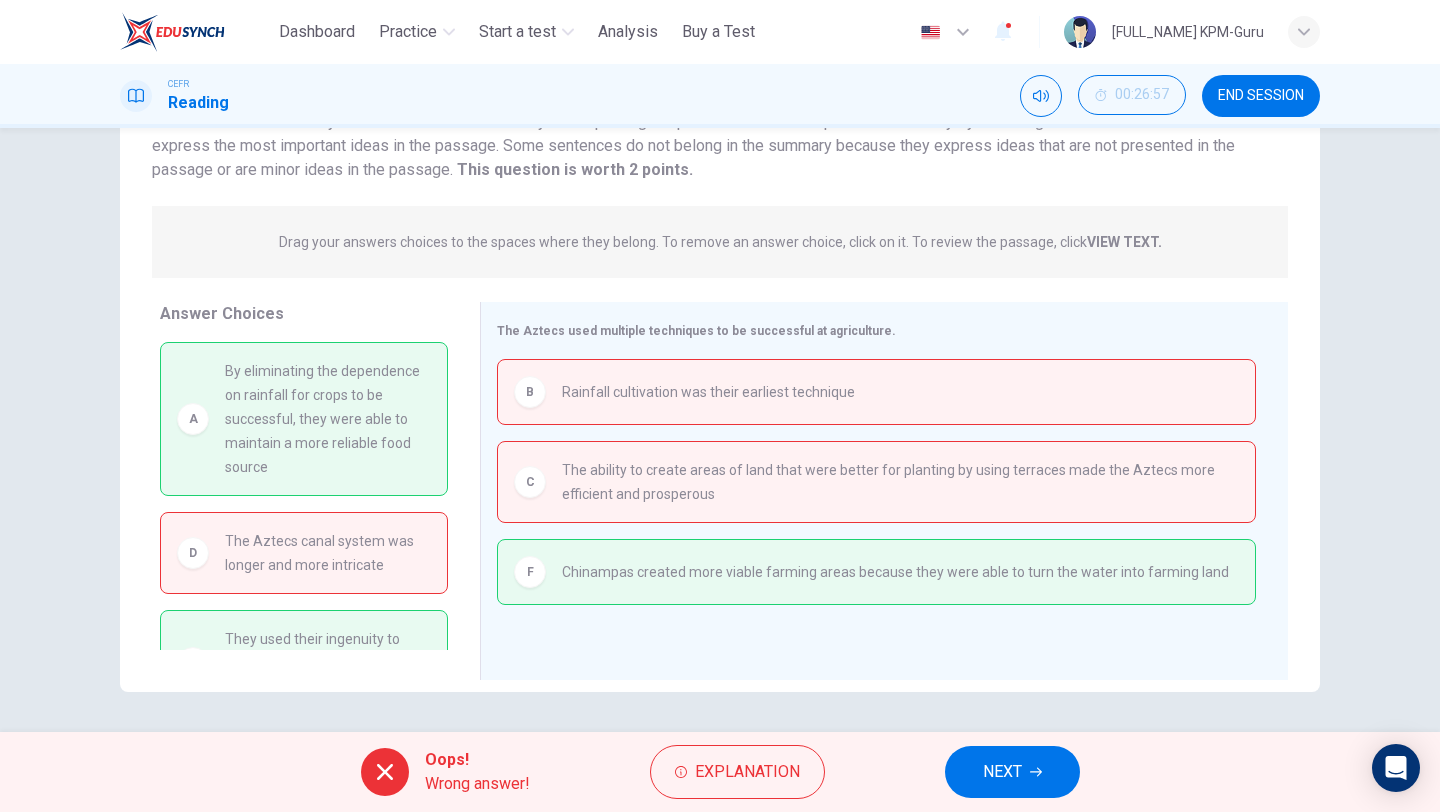 scroll, scrollTop: 66, scrollLeft: 0, axis: vertical 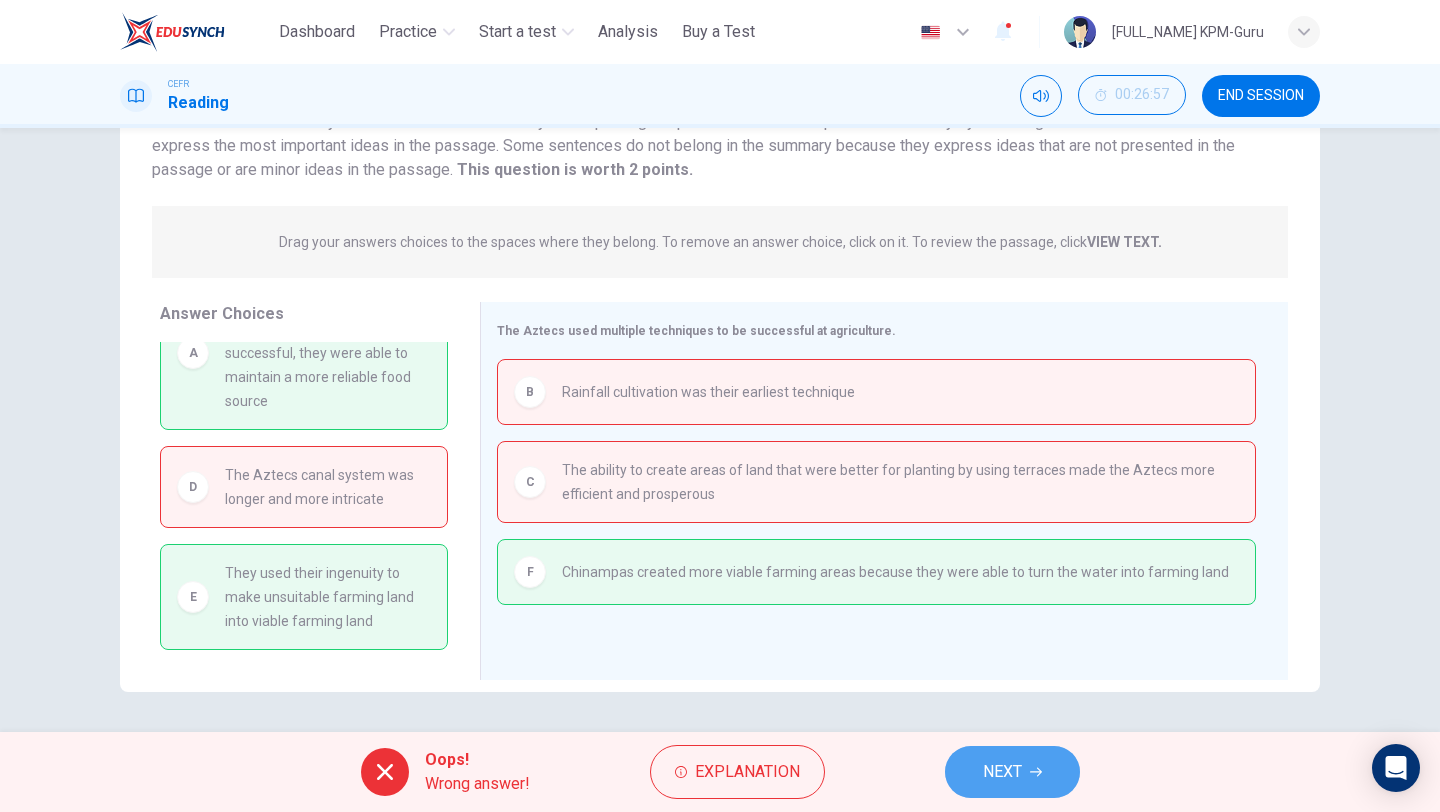 click on "NEXT" at bounding box center [1002, 772] 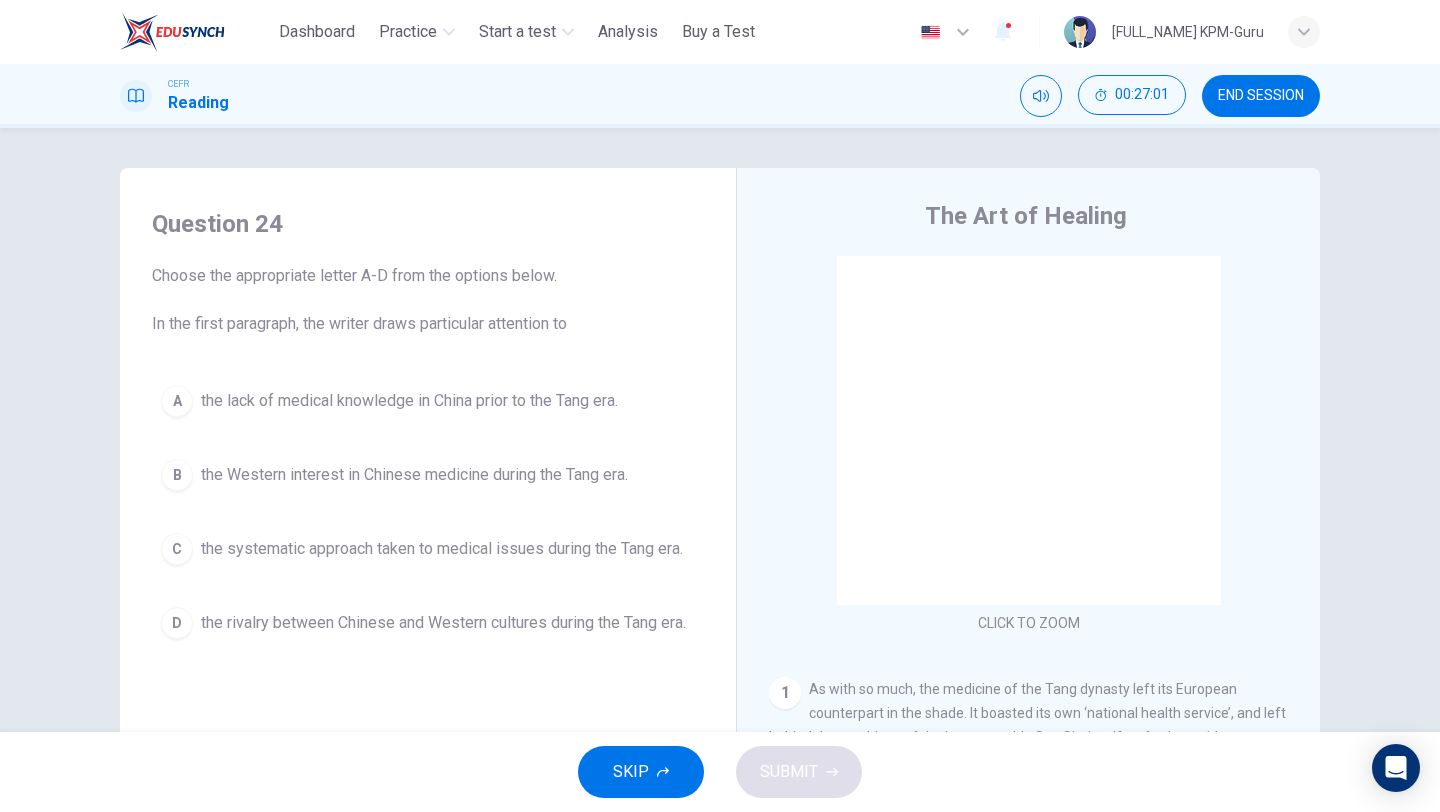 scroll, scrollTop: 171, scrollLeft: 0, axis: vertical 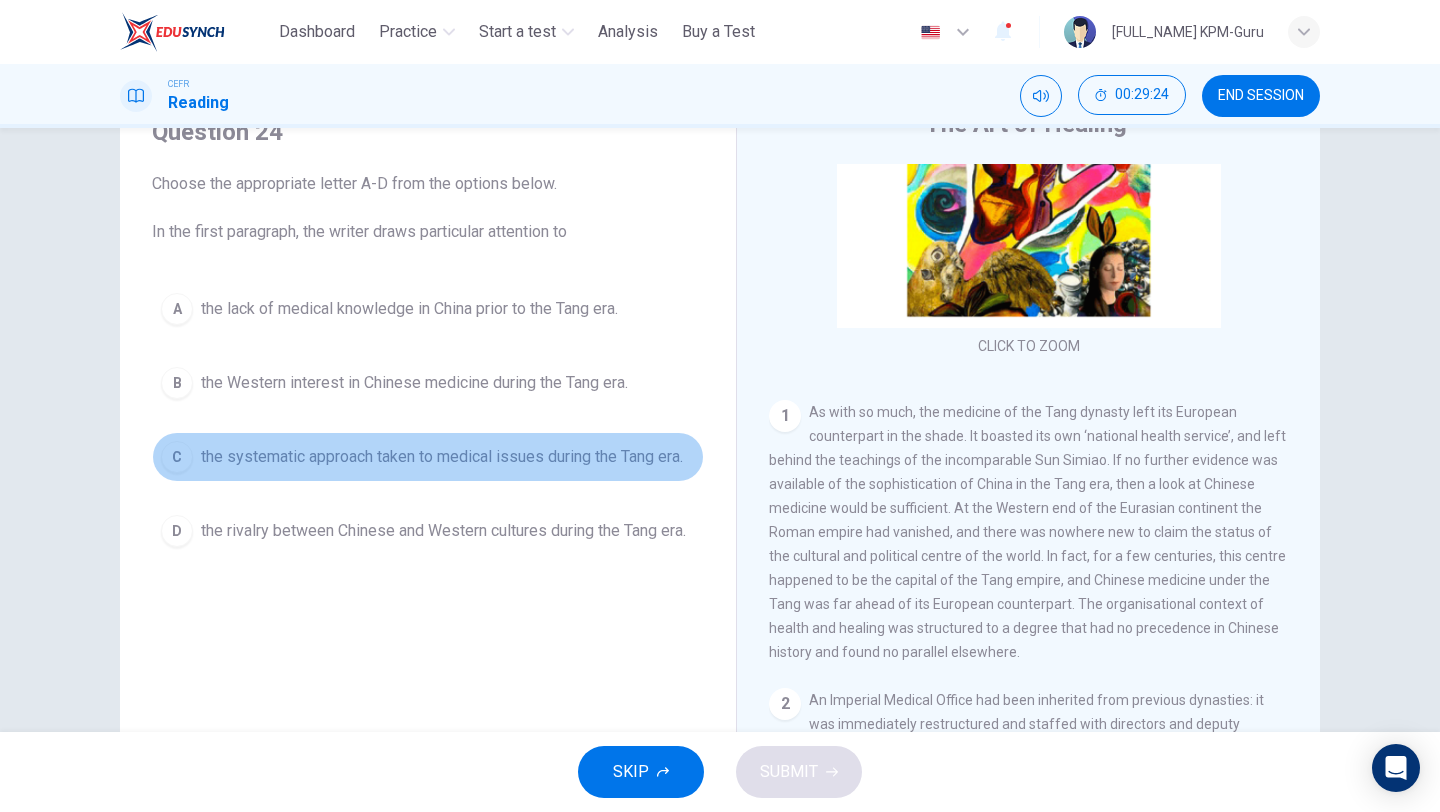 click on "the systematic approach taken to medical issues during the Tang era." at bounding box center (409, 309) 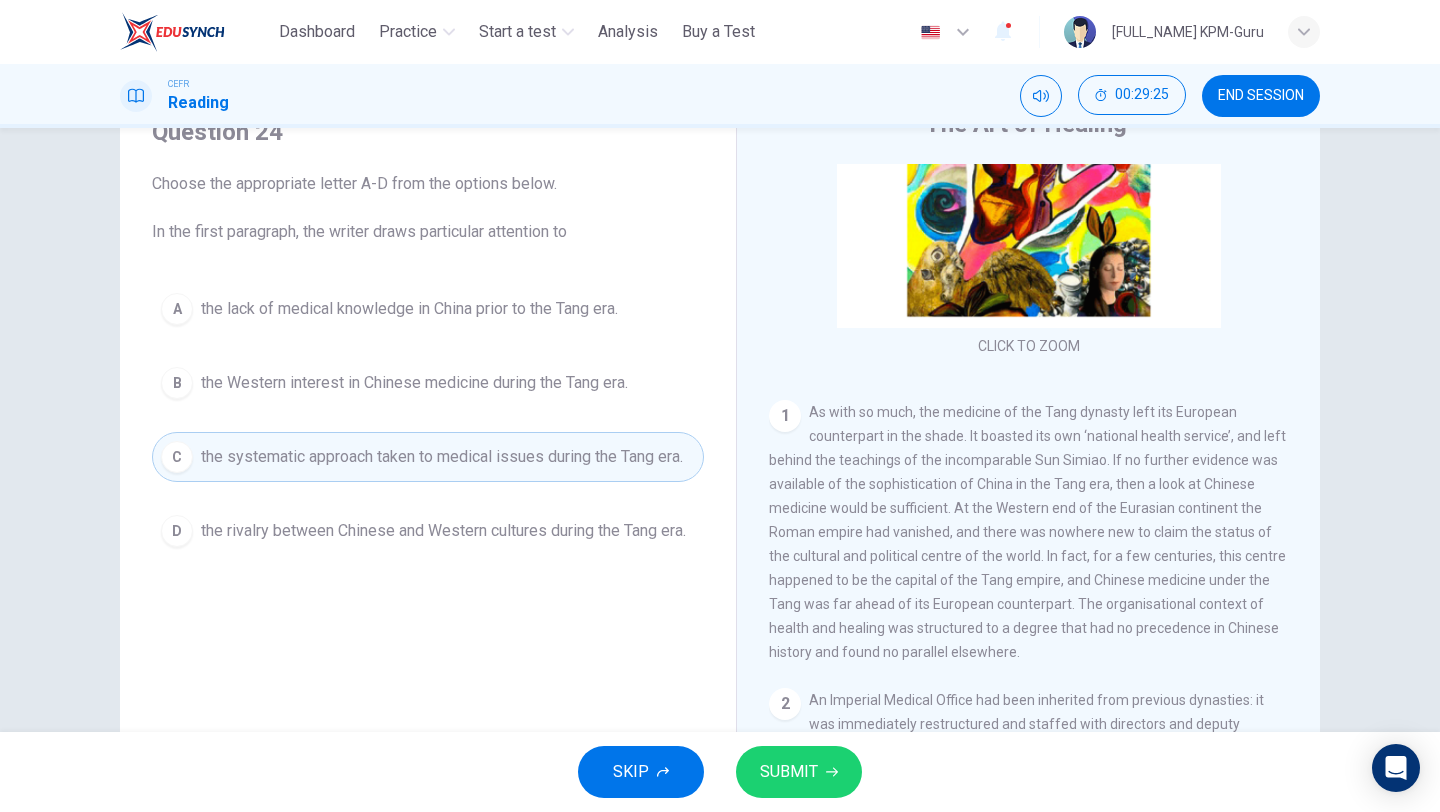 click at bounding box center [832, 772] 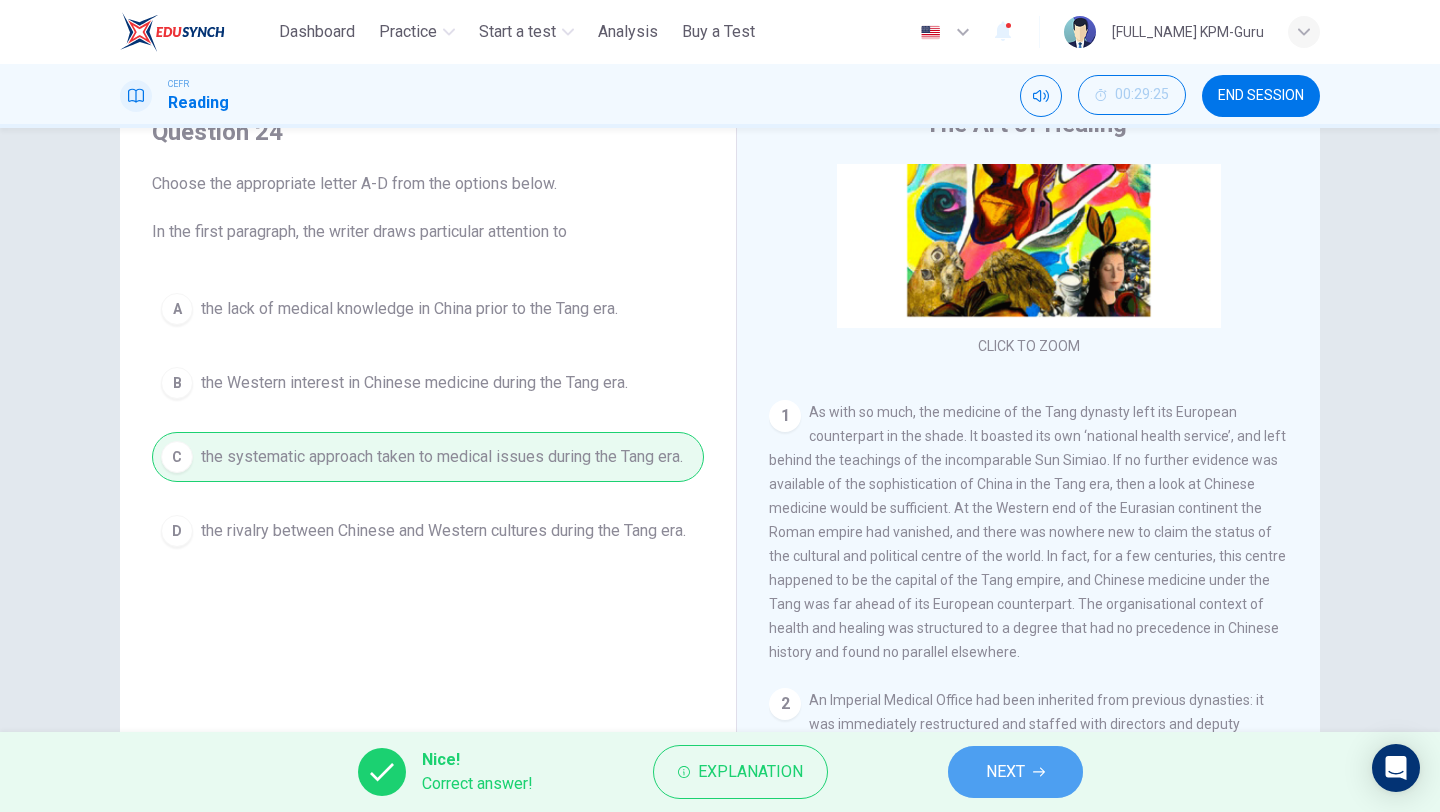click on "NEXT" at bounding box center [1005, 772] 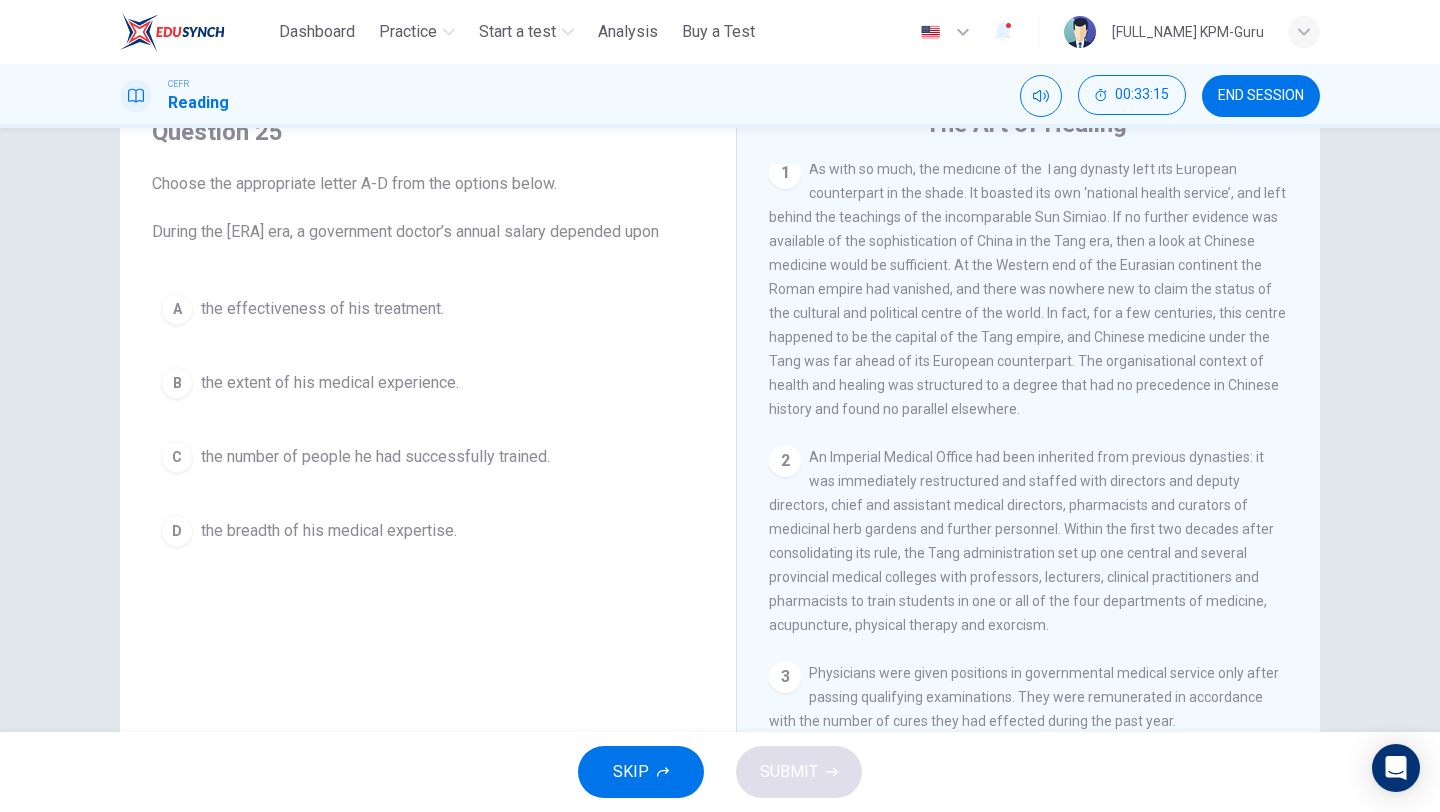 scroll, scrollTop: 427, scrollLeft: 0, axis: vertical 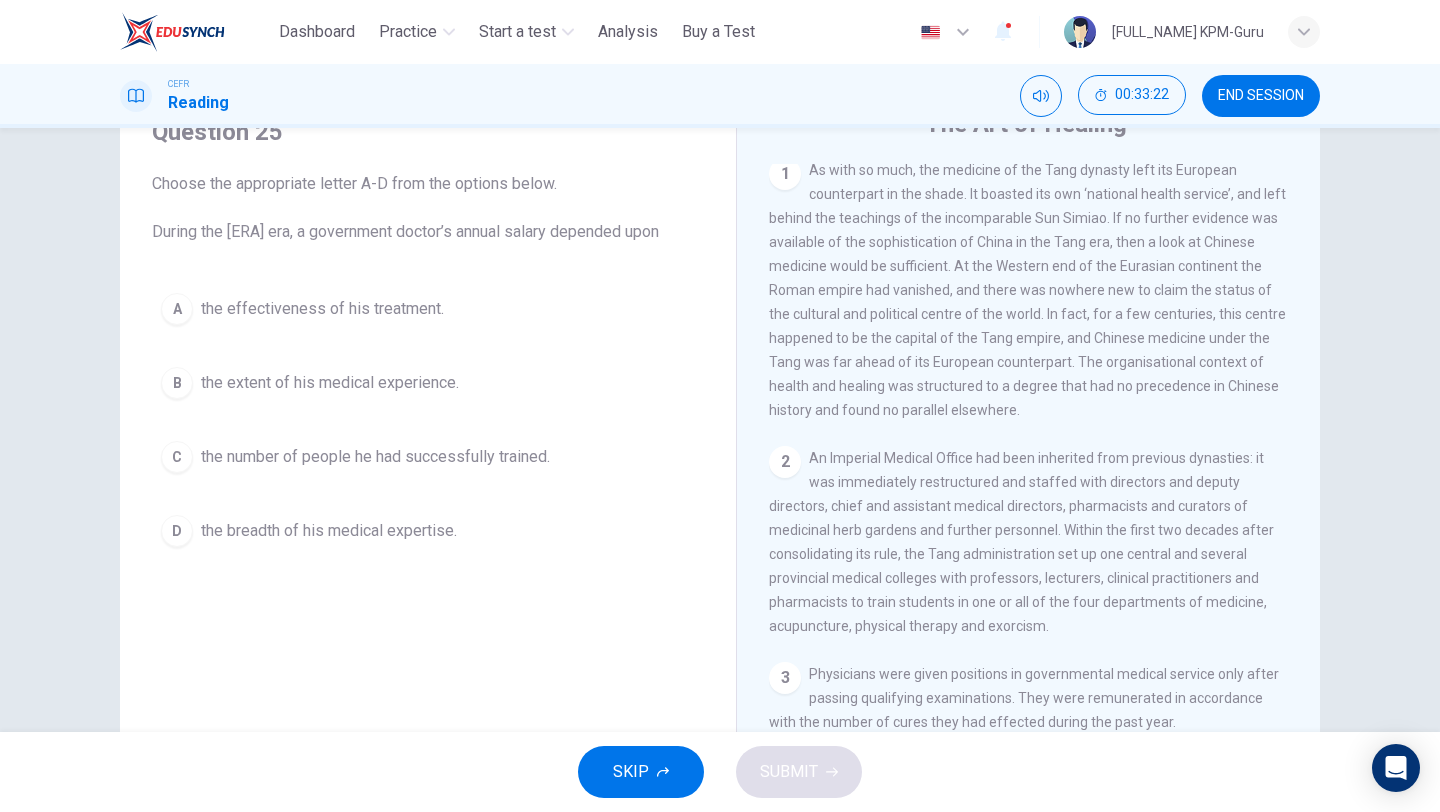 click on "the number of people he had successfully trained." at bounding box center [322, 309] 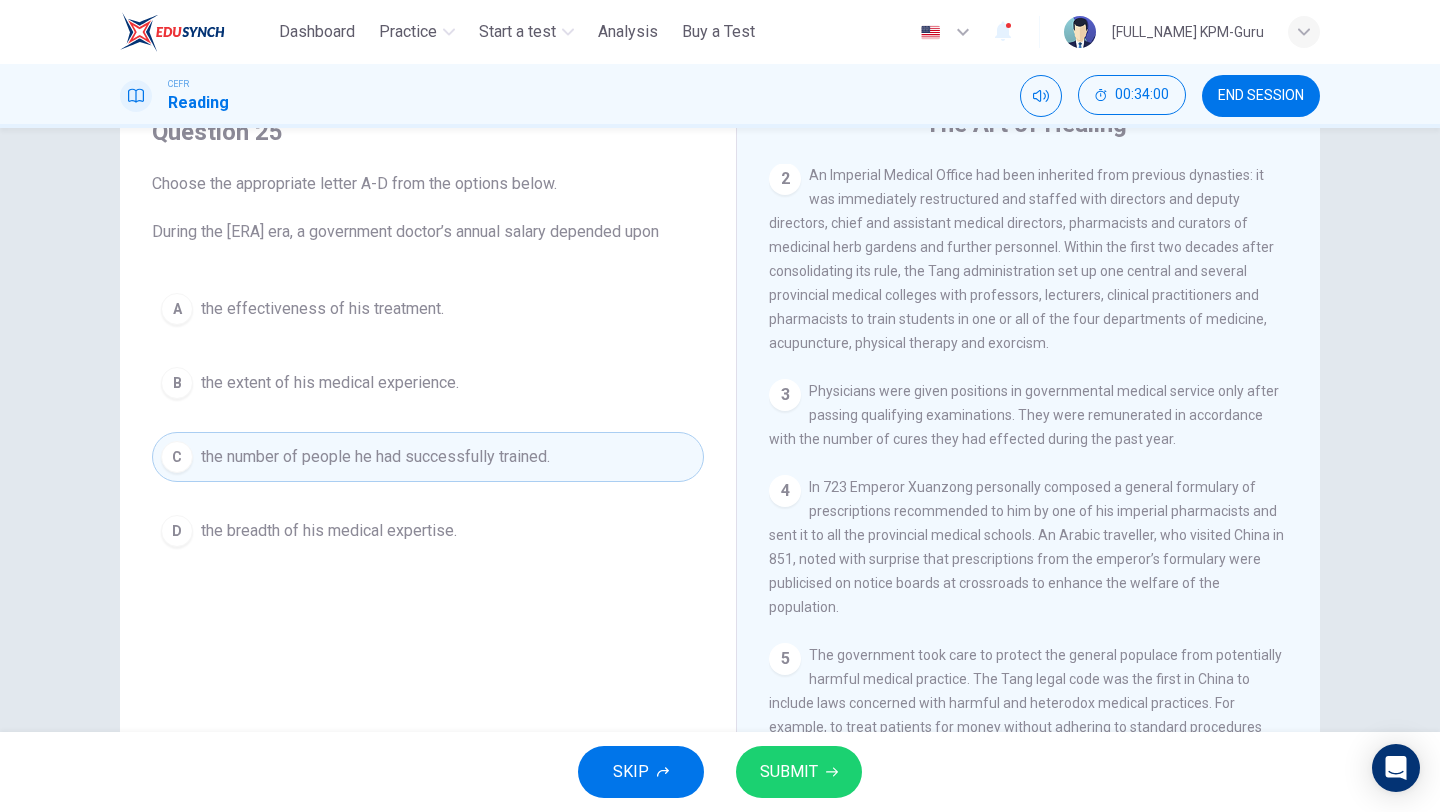 scroll, scrollTop: 712, scrollLeft: 0, axis: vertical 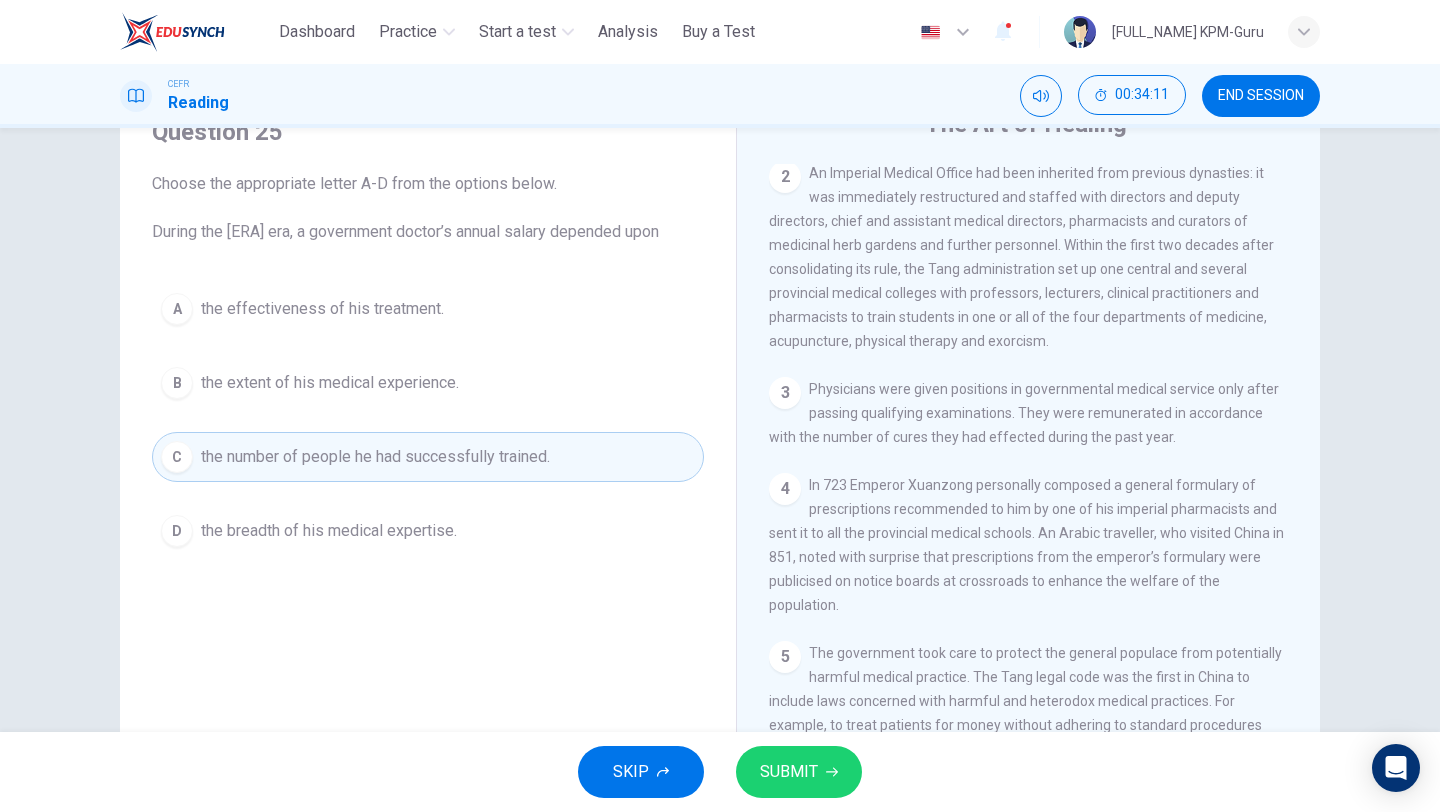 click on "A the effectiveness of his treatment." at bounding box center (428, 309) 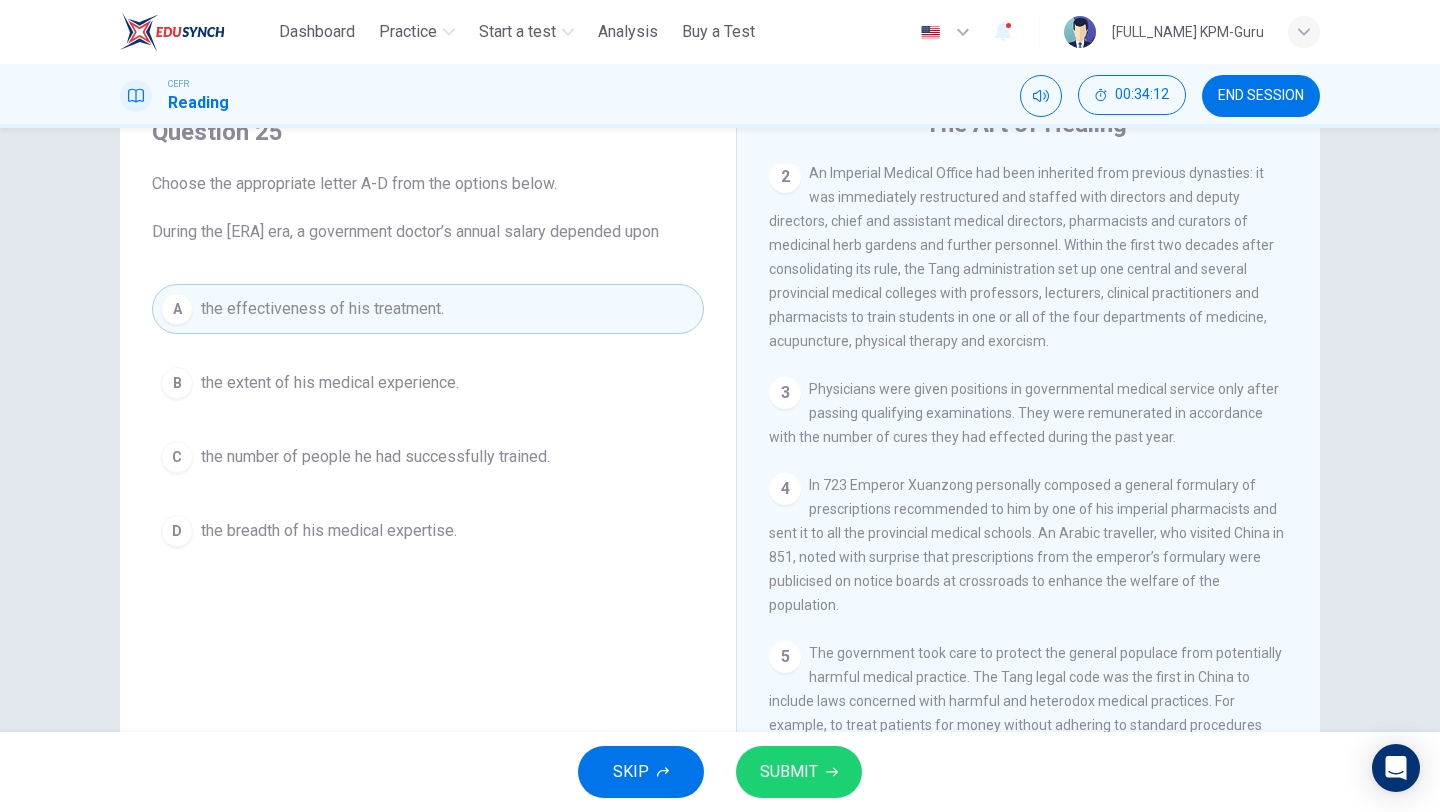 click on "SUBMIT" at bounding box center (789, 772) 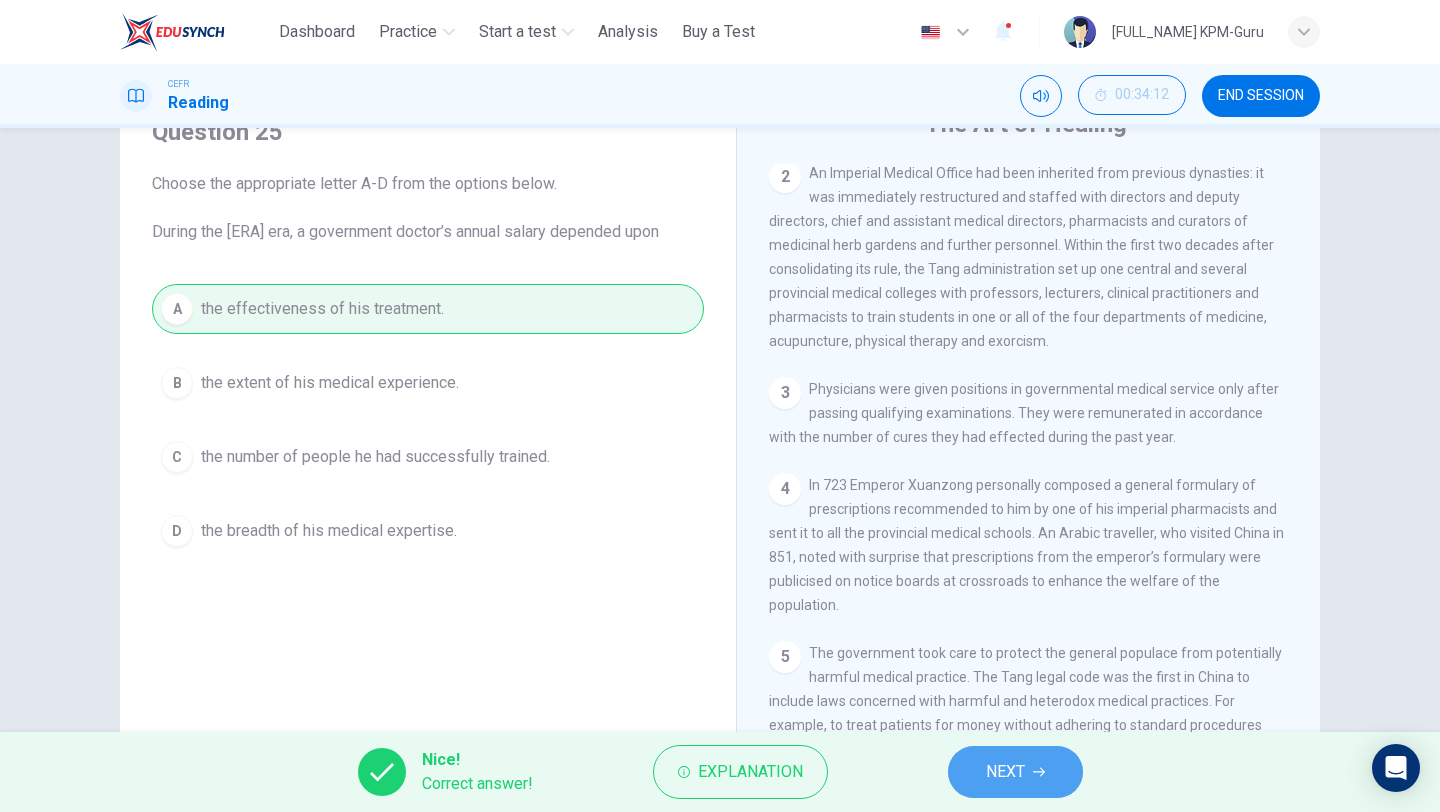 click on "NEXT" at bounding box center [1005, 772] 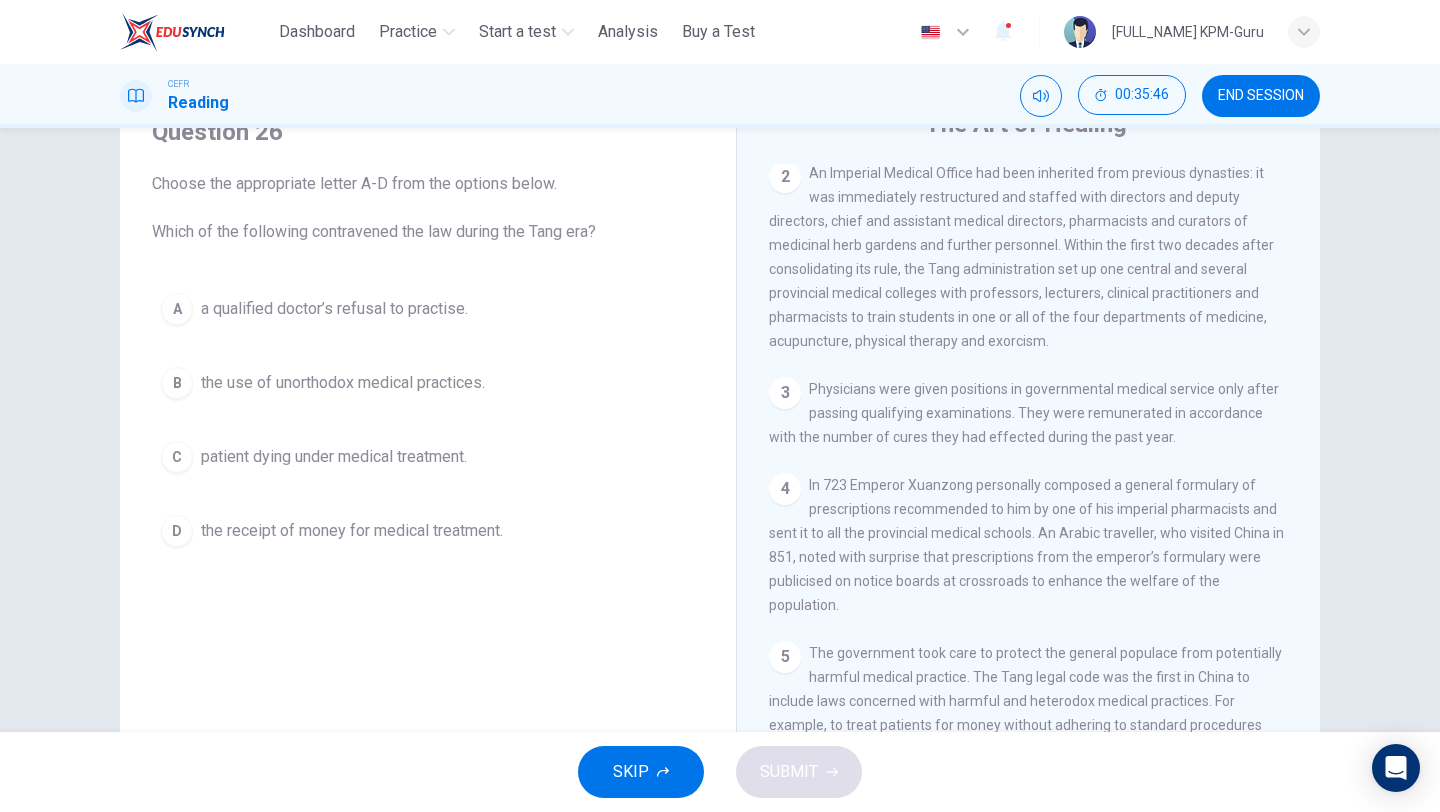 click on "the use of unorthodox medical practices." at bounding box center [334, 309] 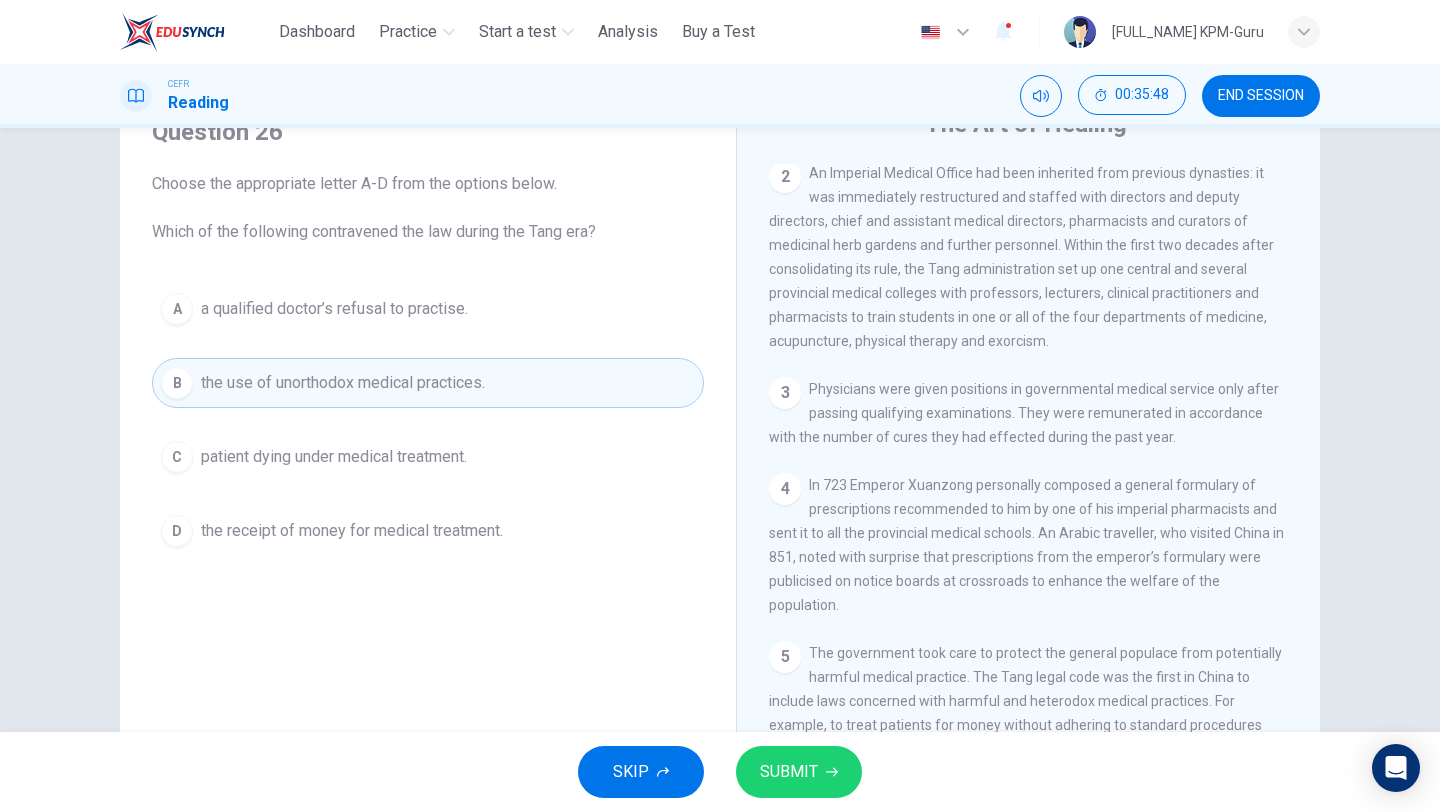 click on "SUBMIT" at bounding box center (789, 772) 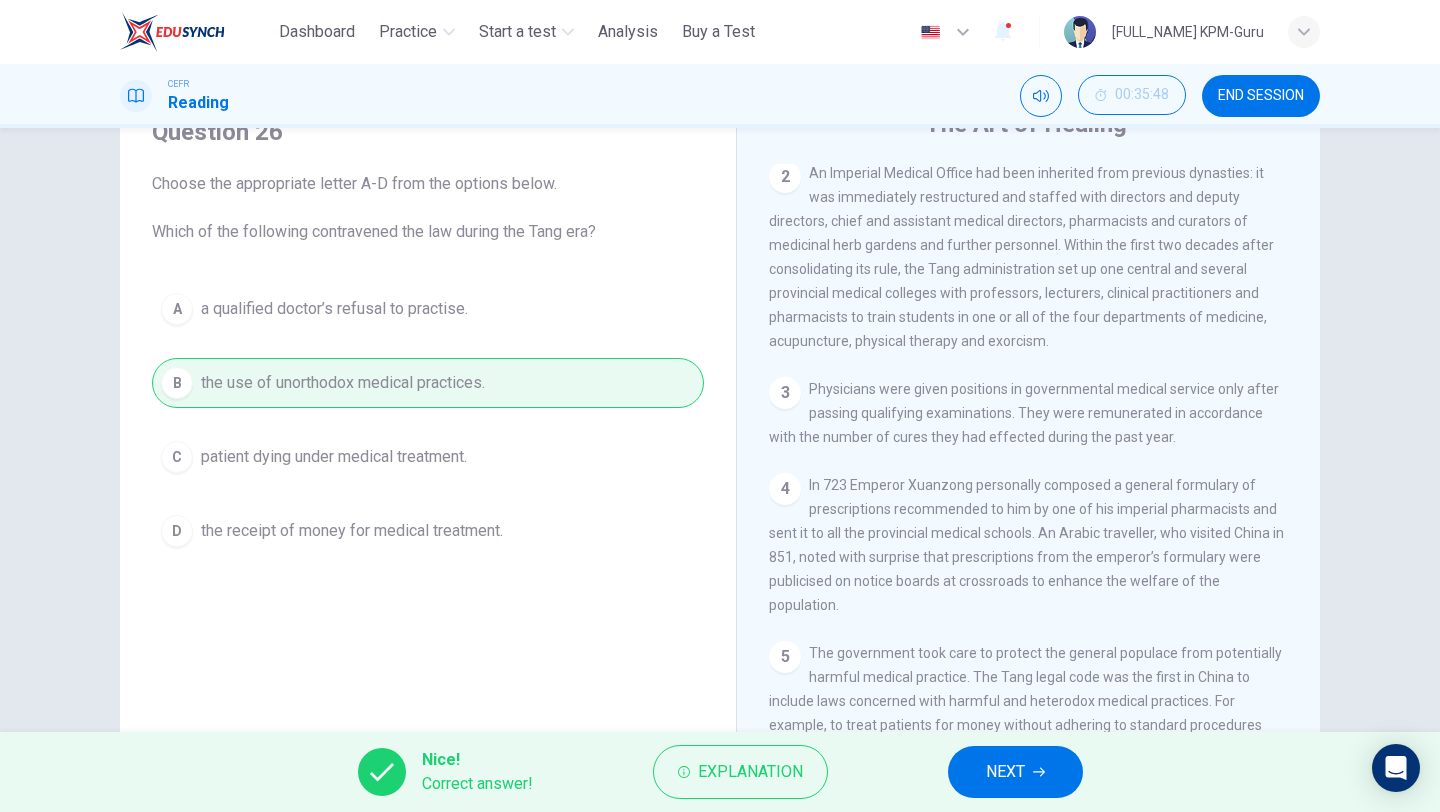 click on "NEXT" at bounding box center [1005, 772] 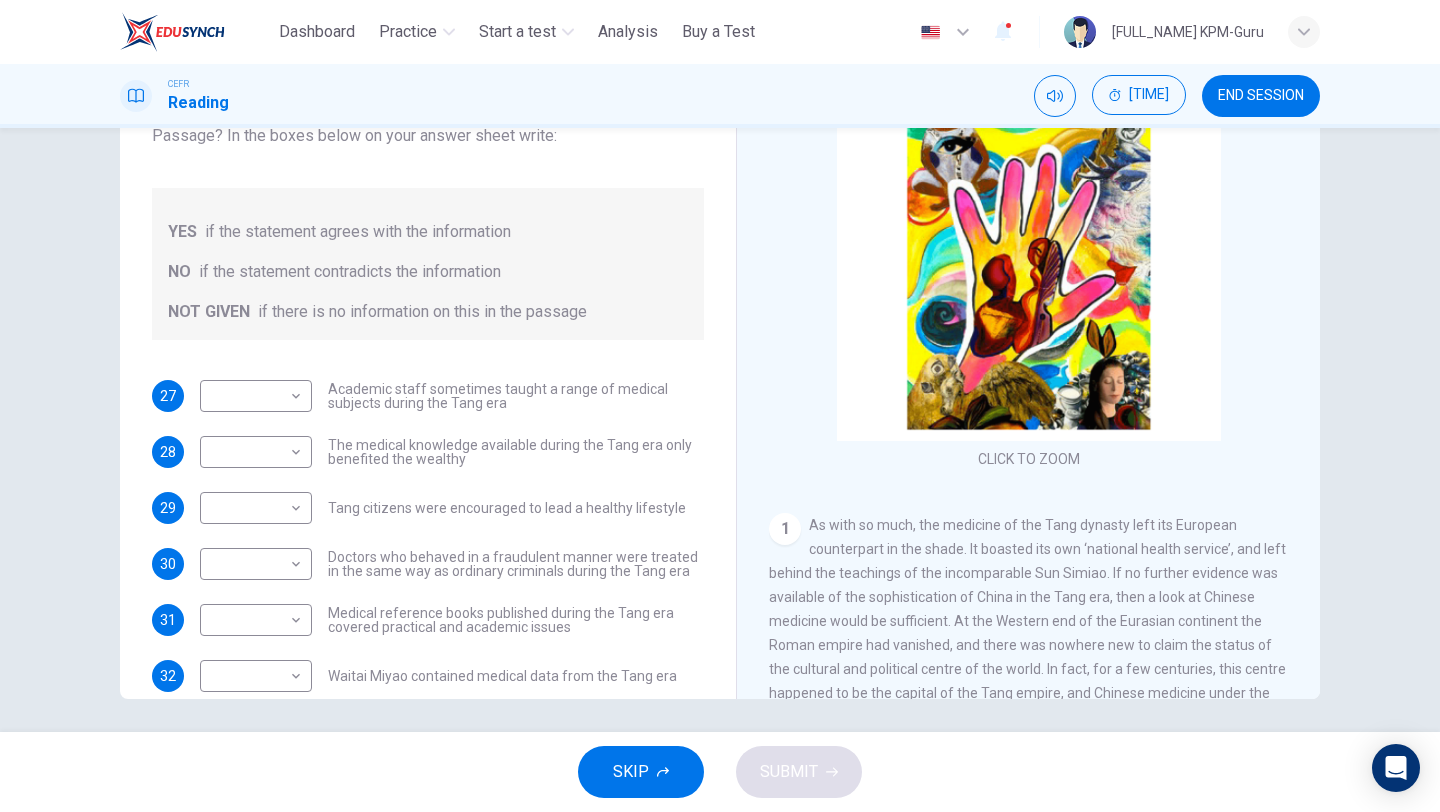 scroll, scrollTop: 171, scrollLeft: 0, axis: vertical 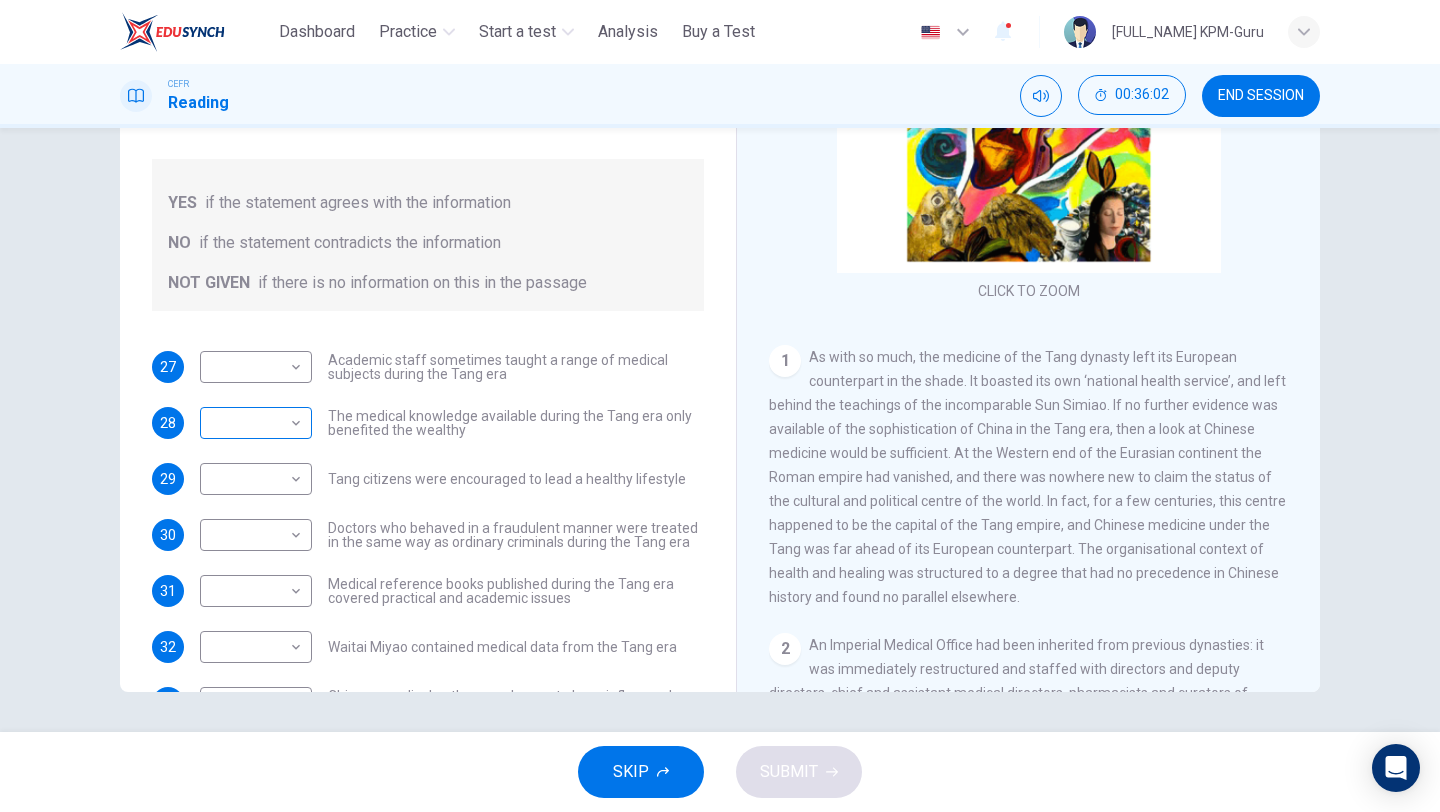 click on "This site uses cookies, as explained in our  Privacy Policy . If you agree to the use of cookies, please click the Accept button and continue to browse our site.   Privacy Policy Accept Dashboard Practice Start a test Analysis Buy a Test English ** ​ [FIRST] [LAST] KPM-Guru CEFR Reading 00:36:02 END SESSION Questions 27 - 33 Do the following statements agree with the information given in the Reading Passage?
In the boxes below on your answer sheet write: YES if the statement agrees with the information NO if the statement contradicts the information NOT GIVEN if there is no information on this in the passage 27 ​ ​ Academic staff sometimes taught a range of medical subjects during the Tang era 28 ​ ​ The medical knowledge available during the Tang era only benefited the wealthy 29 ​ ​ Tang citizens were encouraged to lead a healthy lifestyle 30 ​ ​ Doctors who behaved in a fraudulent manner were treated in the same way as ordinary criminals during the Tang era 31 ​ ​ 32" at bounding box center (720, 406) 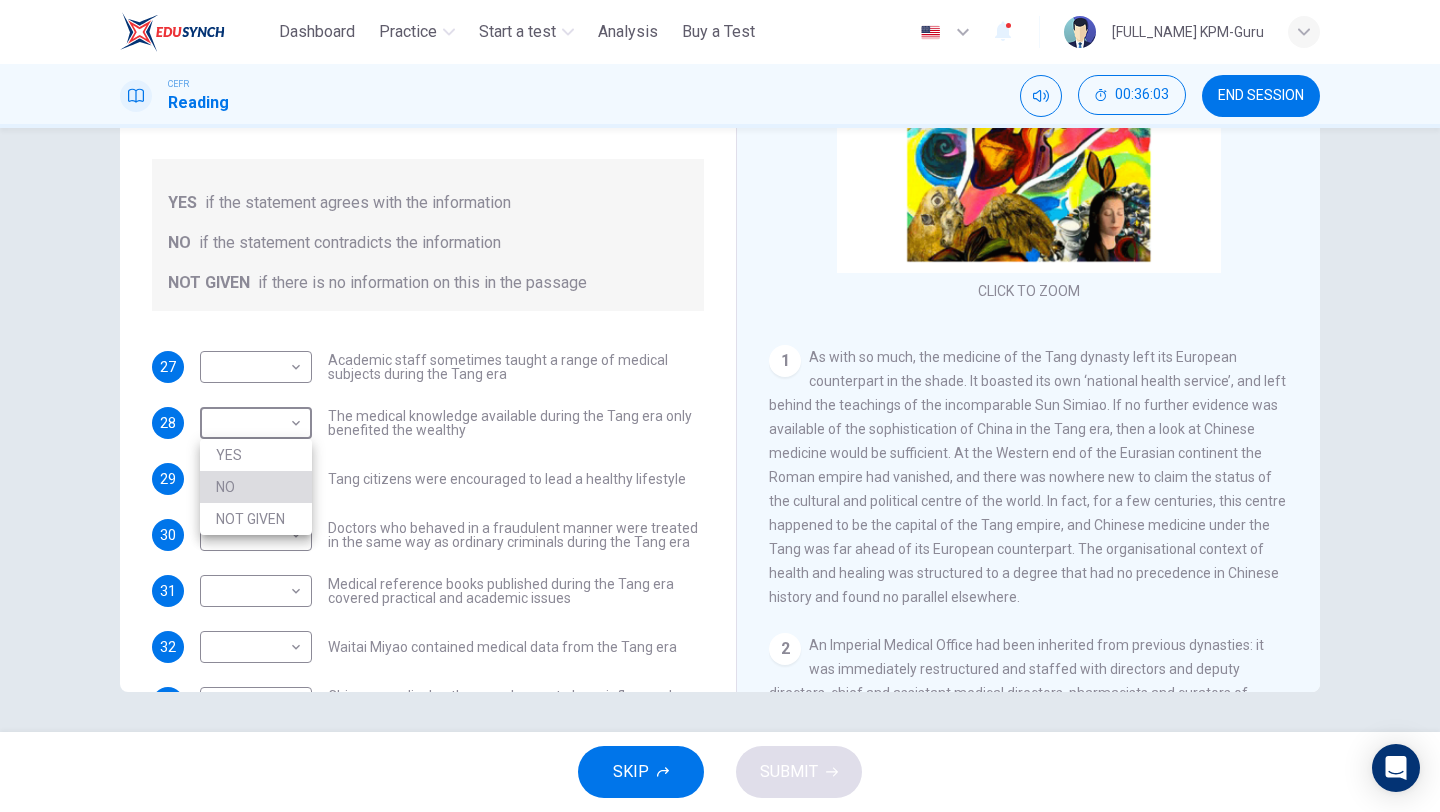 click on "NO" at bounding box center (256, 487) 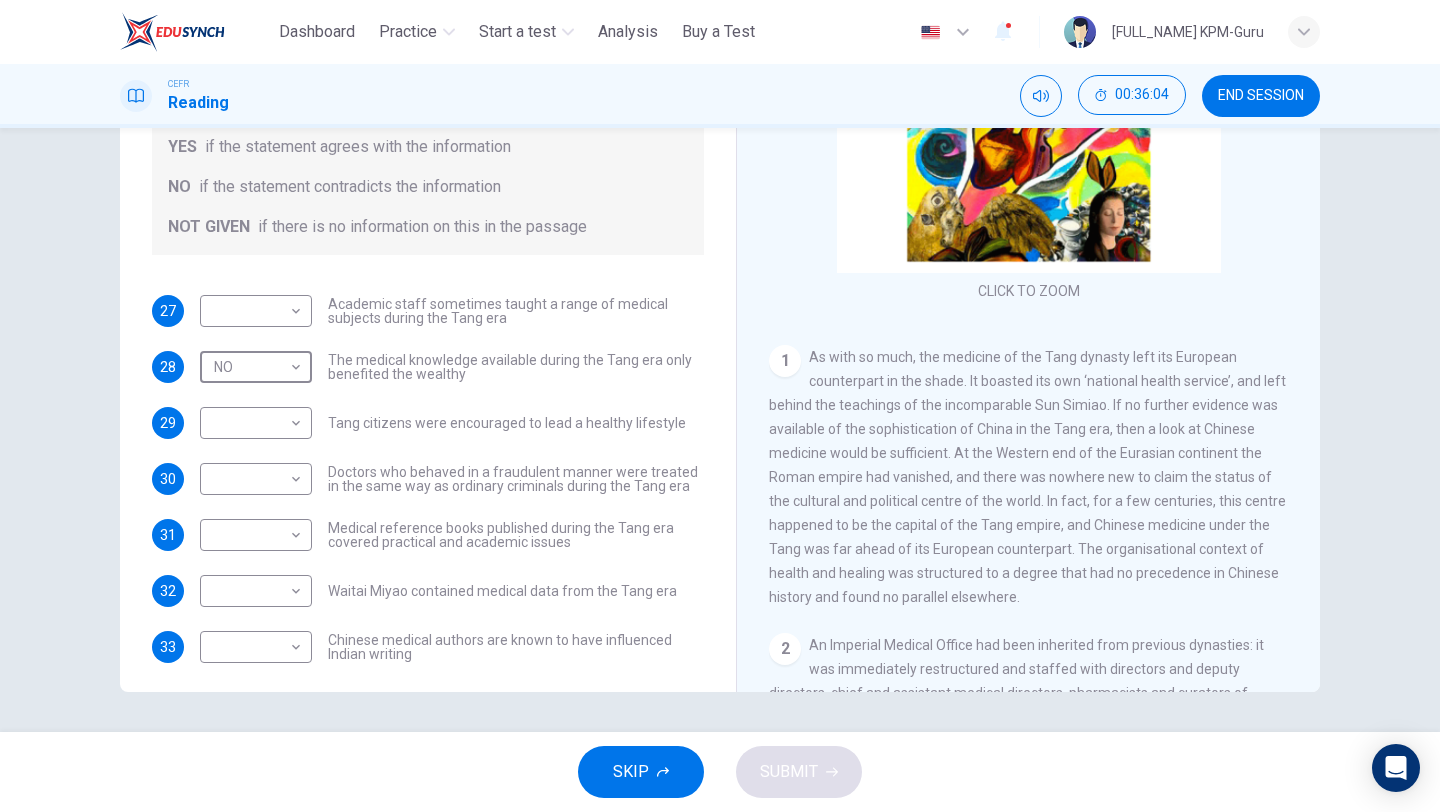 scroll, scrollTop: 89, scrollLeft: 0, axis: vertical 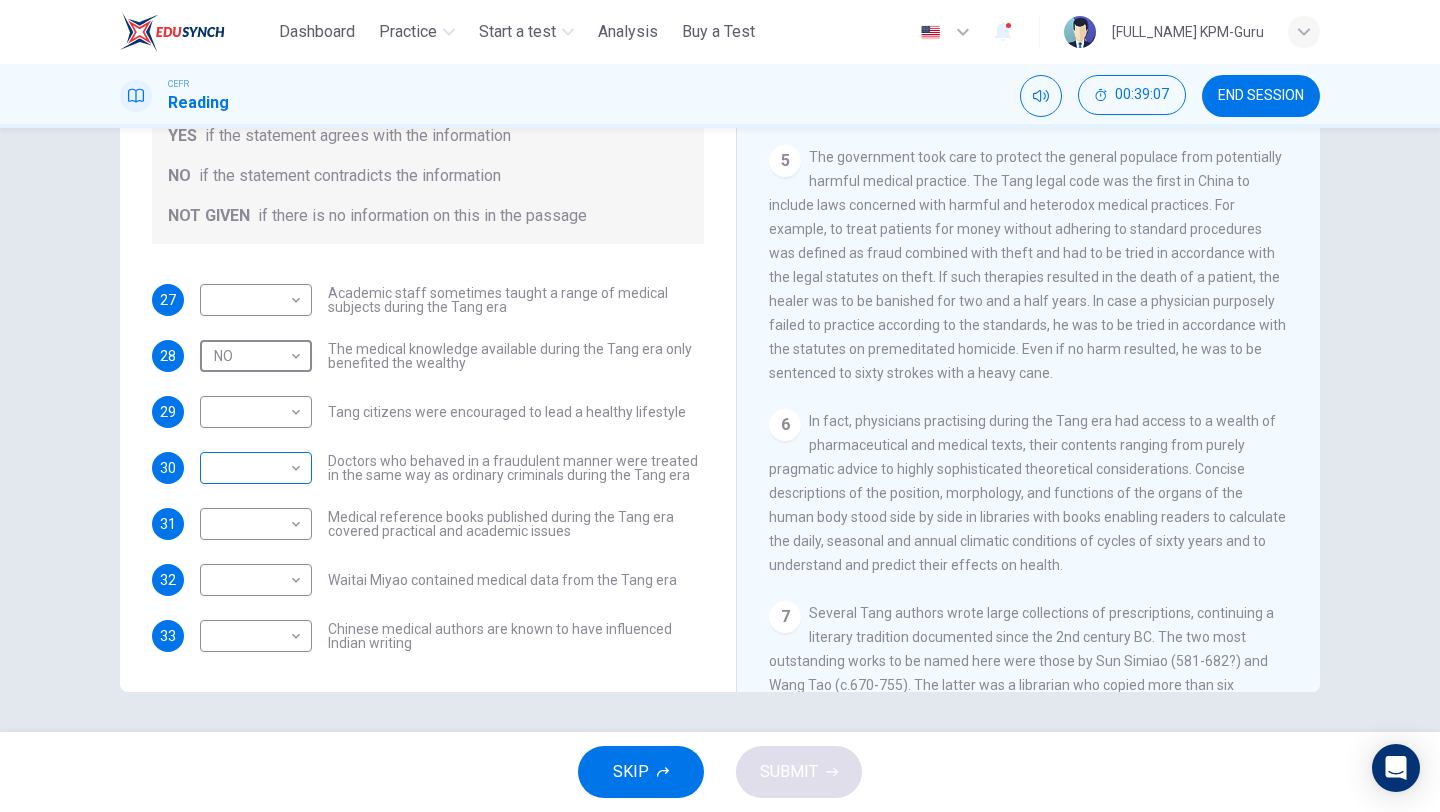 click on "​ ​" at bounding box center [256, 300] 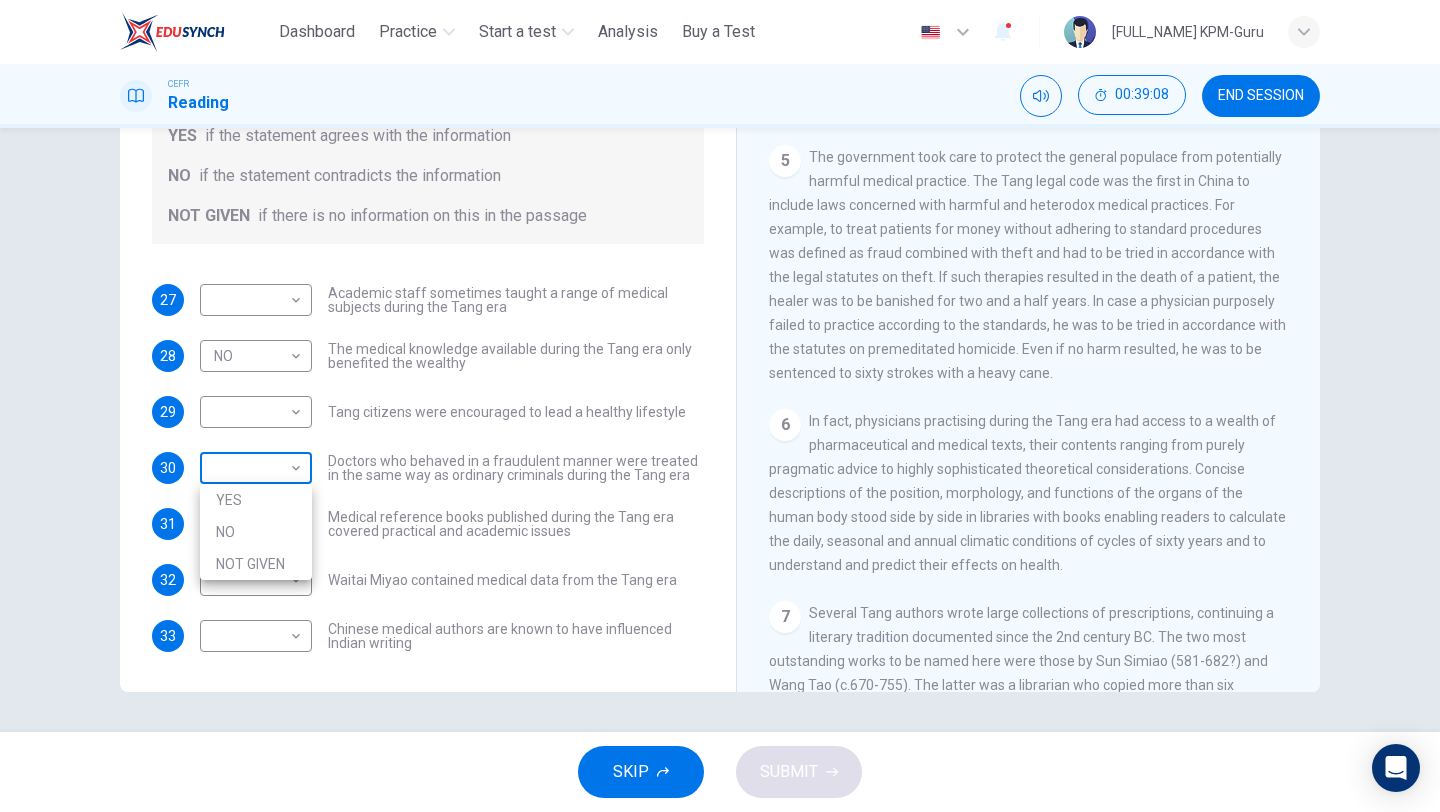 click on "This site uses cookies, as explained in our  Privacy Policy . If you agree to the use of cookies, please click the Accept button and continue to browse our site.   Privacy Policy Accept Dashboard Practice Start a test Analysis Buy a Test English ** ​ [FULL_NAME] KPM-Guru CEFR Reading 00:39:08 END SESSION Questions 27 - 33 Do the following statements agree with the information given in the Reading Passage?
In the boxes below on your answer sheet write: YES if the statement agrees with the information NO if the statement contradicts the information NOT GIVEN if there is no information on this in the passage 27 ​ ​ Academic staff sometimes taught a range of medical subjects during the Tang era 28 NO ** ​ The medical knowledge available during the Tang era only benefited the wealthy 29 ​ ​ Tang citizens were encouraged to lead a healthy lifestyle 30 ​ ​ Doctors who behaved in a fraudulent manner were treated in the same way as ordinary criminals during the Tang era 31 ​ 1" at bounding box center [720, 406] 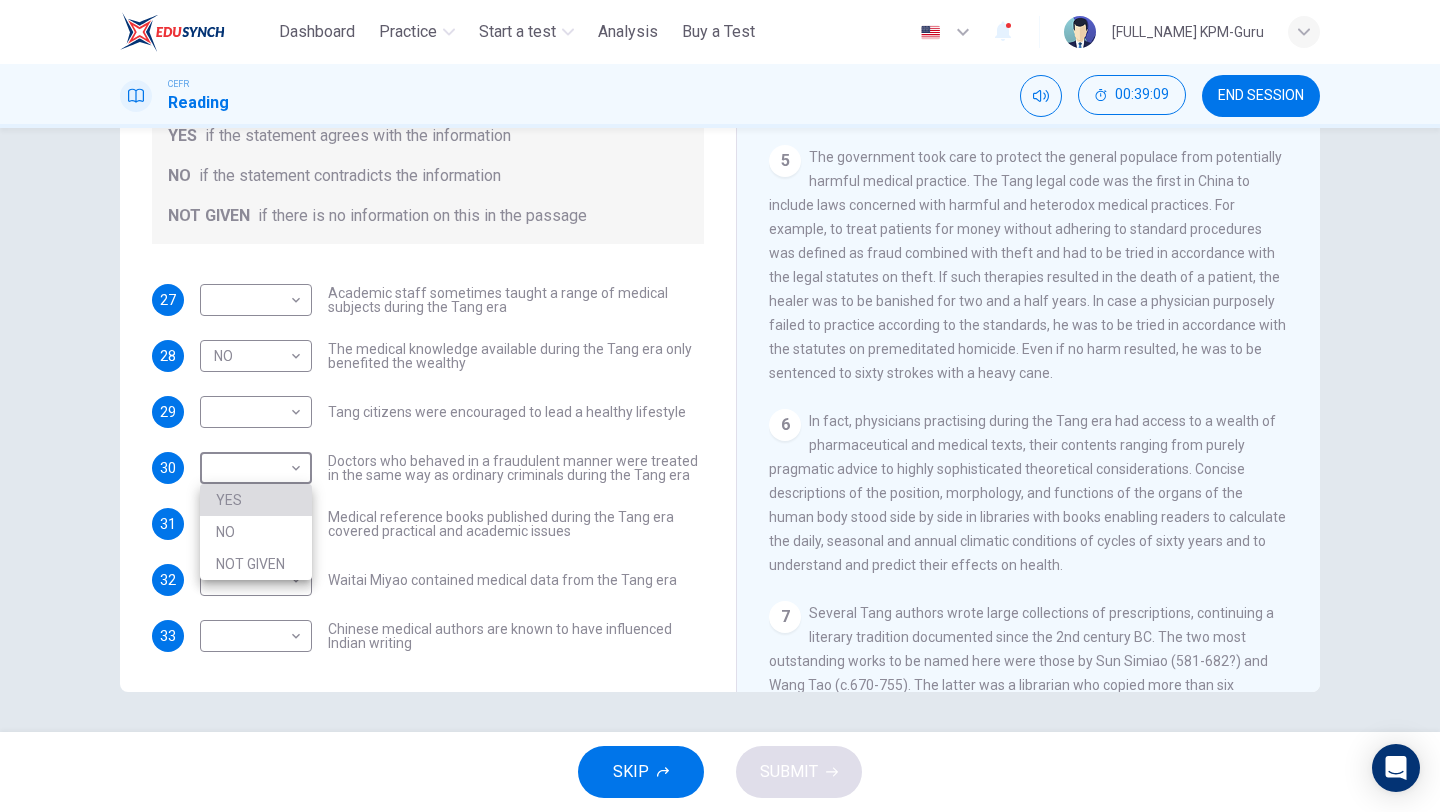 click on "YES" at bounding box center [256, 500] 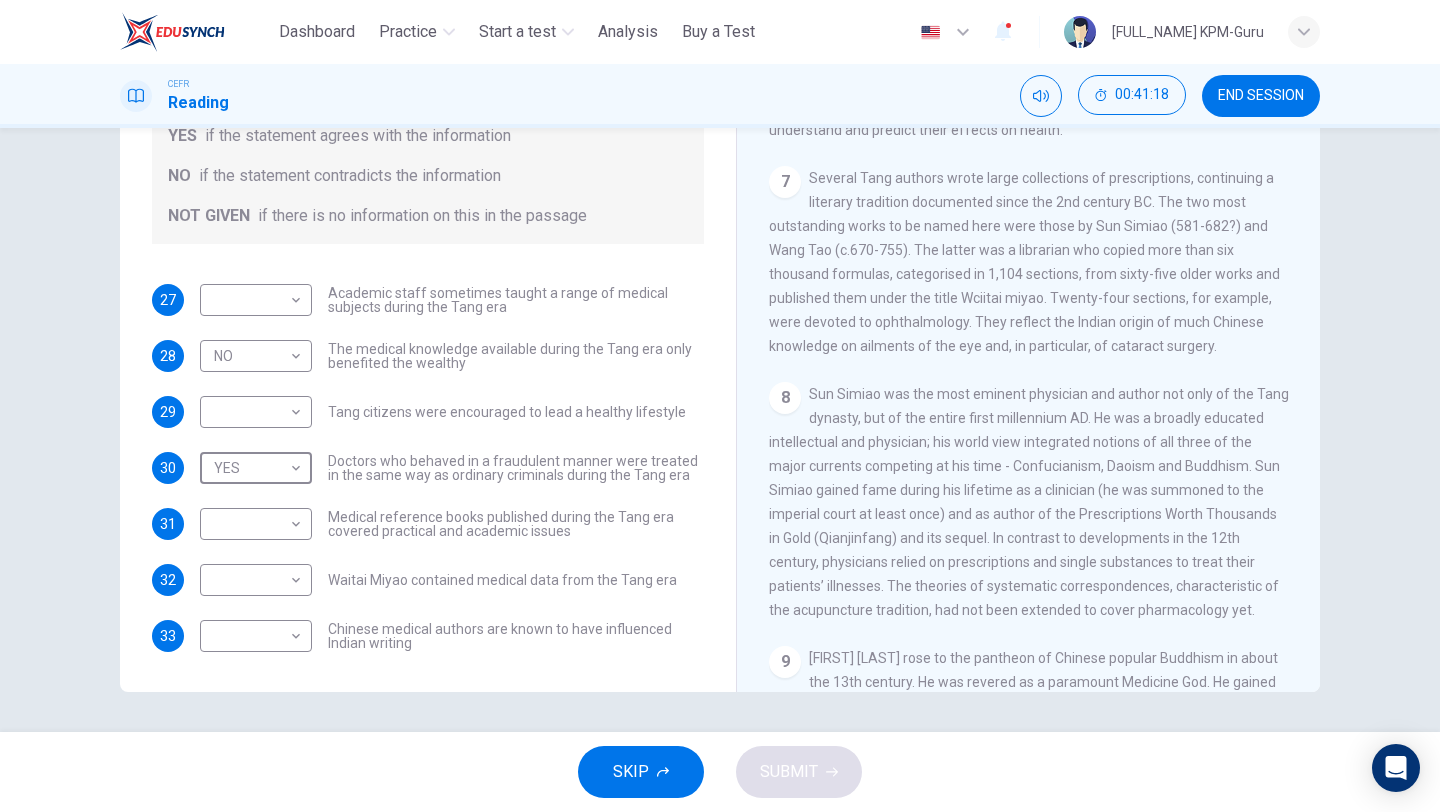 scroll, scrollTop: 1558, scrollLeft: 0, axis: vertical 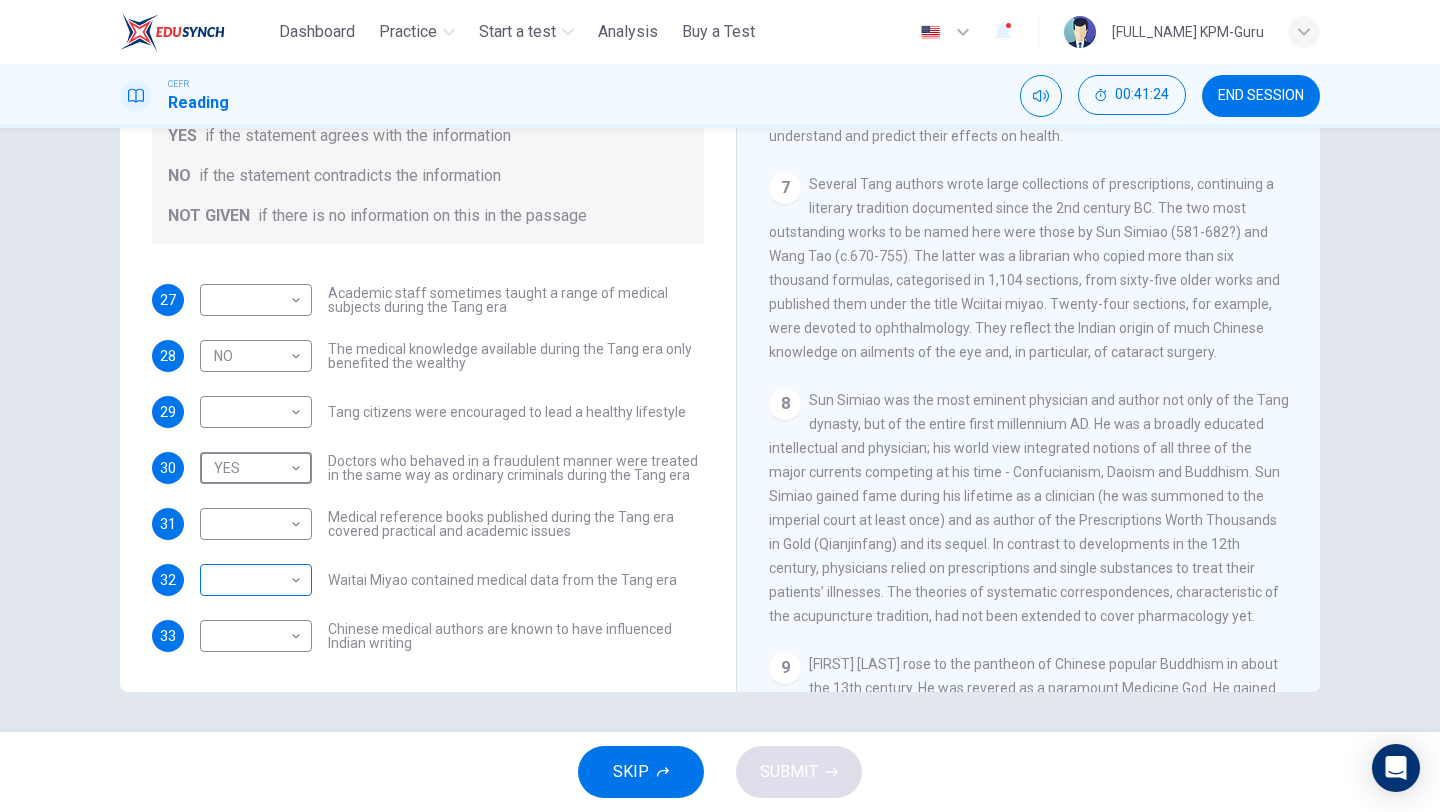 click on "This site uses cookies, as explained in our  Privacy Policy . If you agree to the use of cookies, please click the Accept button and continue to browse our site.   Privacy Policy Accept Dashboard Practice Start a test Analysis Buy a Test English ** ​ [NAME] KPM-Guru CEFR Reading 00:41:24 END SESSION Questions 27 - 33 Do the following statements agree with the information given in the Reading Passage?
In the boxes below on your answer sheet write: YES if the statement agrees with the information NO if the statement contradicts the information NOT GIVEN if there is no information on this in the passage 27 ​ ​ Academic staff sometimes taught a range of medical subjects during the Tang era 28 NO ** ​ The medical knowledge available during the Tang era only benefited the wealthy 29 ​ ​ Tang citizens were encouraged to lead a healthy lifestyle 30 YES *** ​ Doctors who behaved in a fraudulent manner were treated in the same way as ordinary criminals during the Tang era 31 ​ 1" at bounding box center [720, 406] 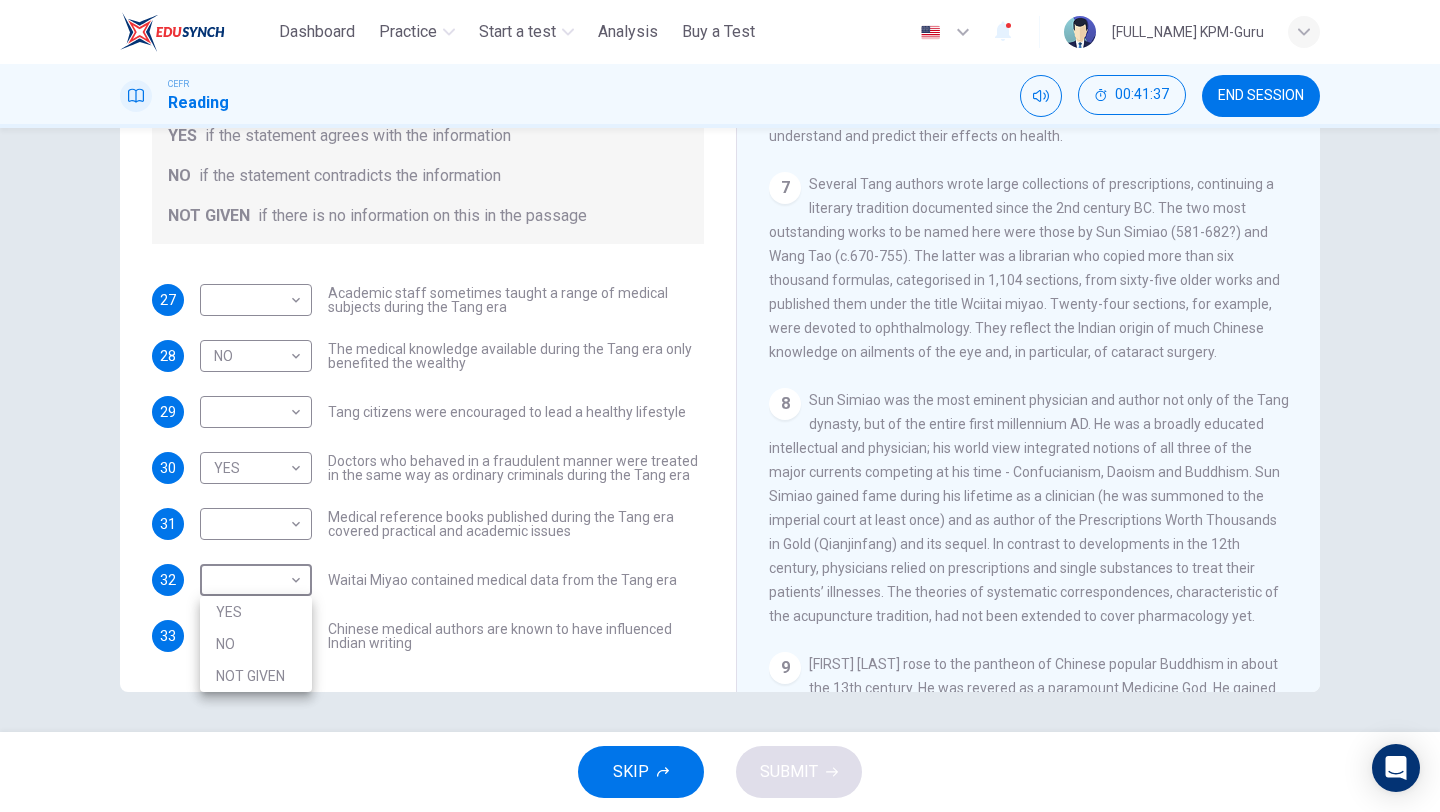 click on "YES" at bounding box center (256, 612) 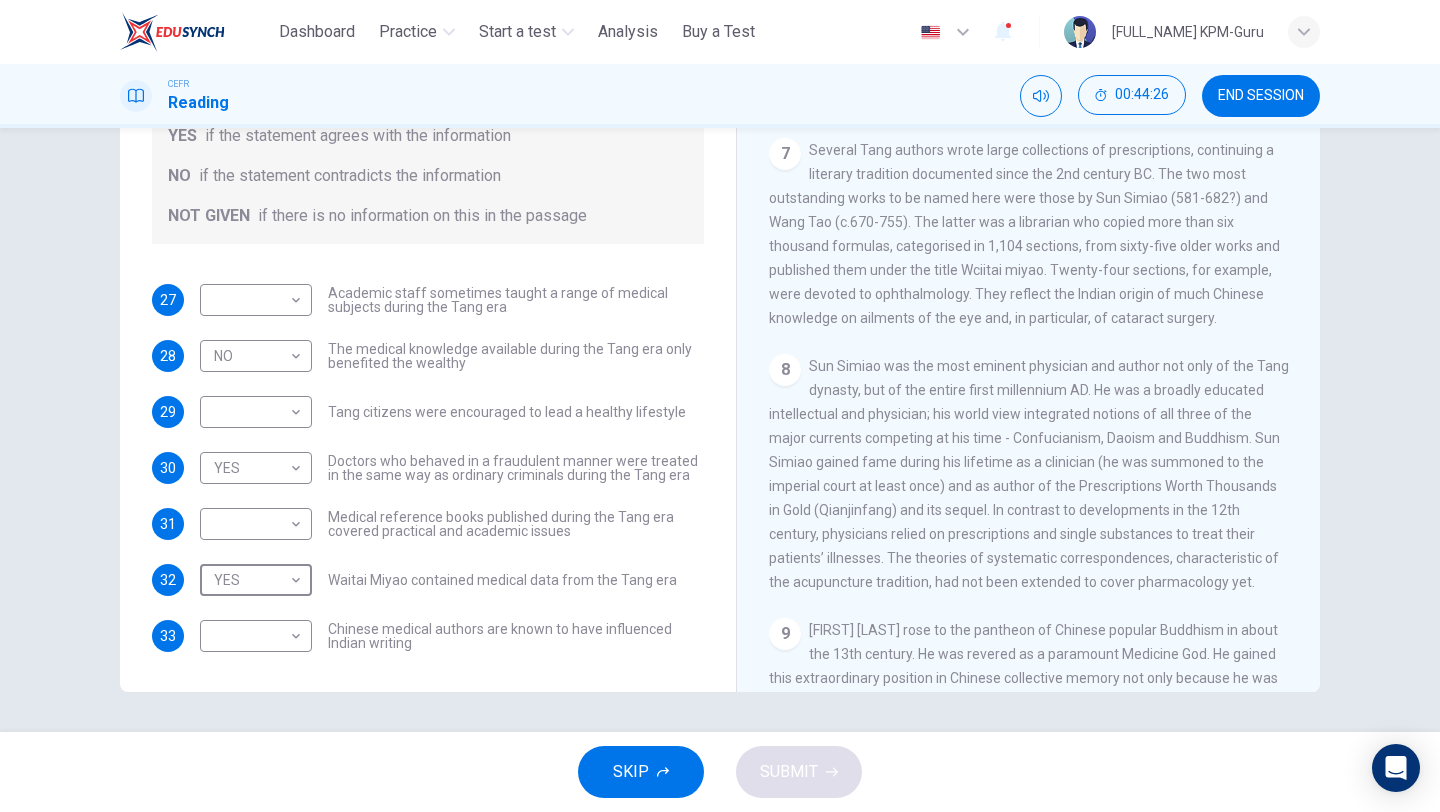 scroll, scrollTop: 1587, scrollLeft: 0, axis: vertical 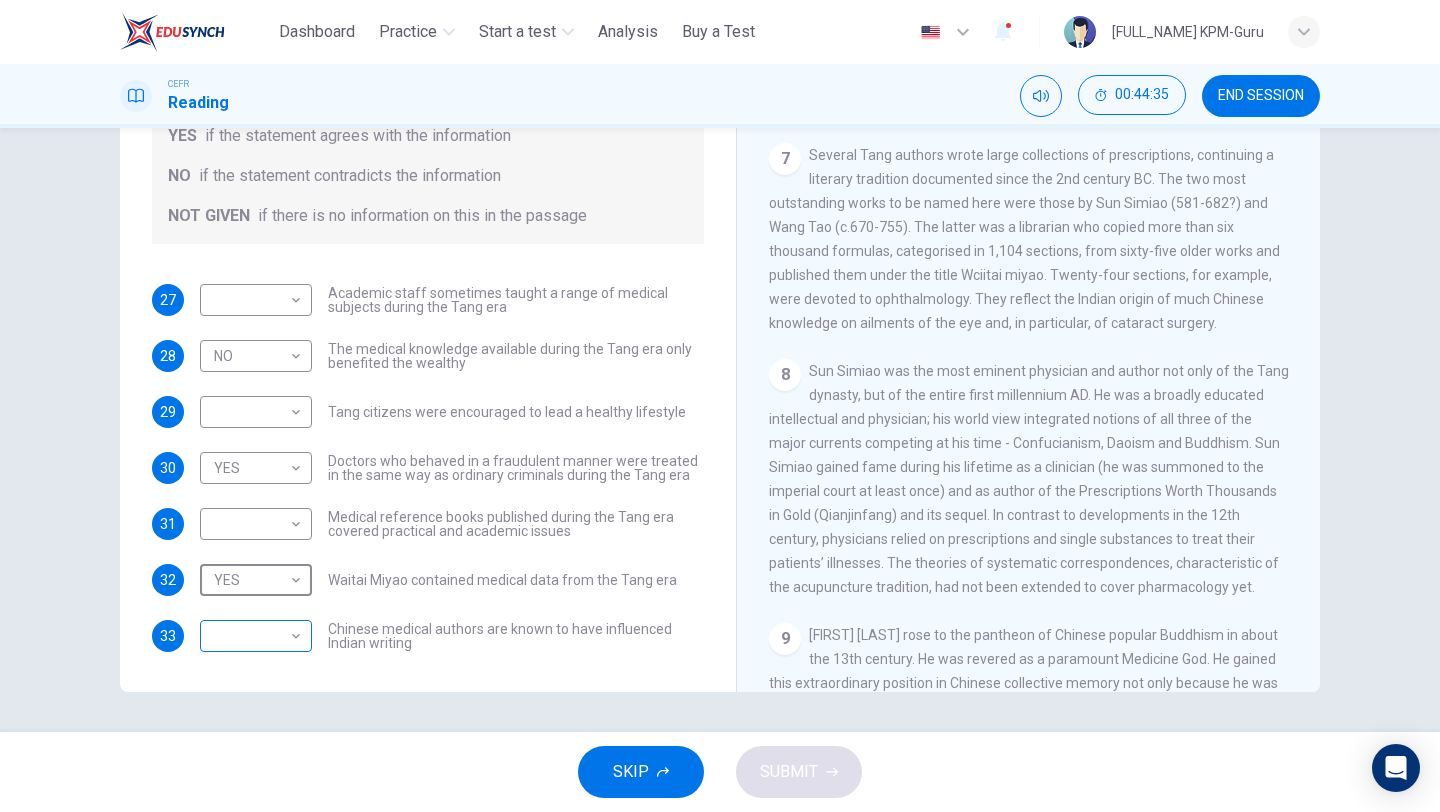 click on "This site uses cookies, as explained in our  Privacy Policy . If you agree to the use of cookies, please click the Accept button and continue to browse our site.   Privacy Policy Accept Dashboard Practice Start a test Analysis Buy a Test English ** ​ [FULL_NAME] KPM-Guru CEFR Reading 00:44:35 END SESSION Questions 27 - 33 Do the following statements agree with the information given in the Reading Passage?
In the boxes below on your answer sheet write: YES if the statement agrees with the information NO if the statement contradicts the information NOT GIVEN if there is no information on this in the passage 27 ​ ​ Academic staff sometimes taught a range of medical subjects during the Tang era 28 NO ** ​ The medical knowledge available during the Tang era only benefited the wealthy 29 ​ ​ Tang citizens were encouraged to lead a healthy lifestyle 30 YES *** ​ Doctors who behaved in a fraudulent manner were treated in the same way as ordinary criminals during the Tang era 31 ​ 1" at bounding box center [720, 406] 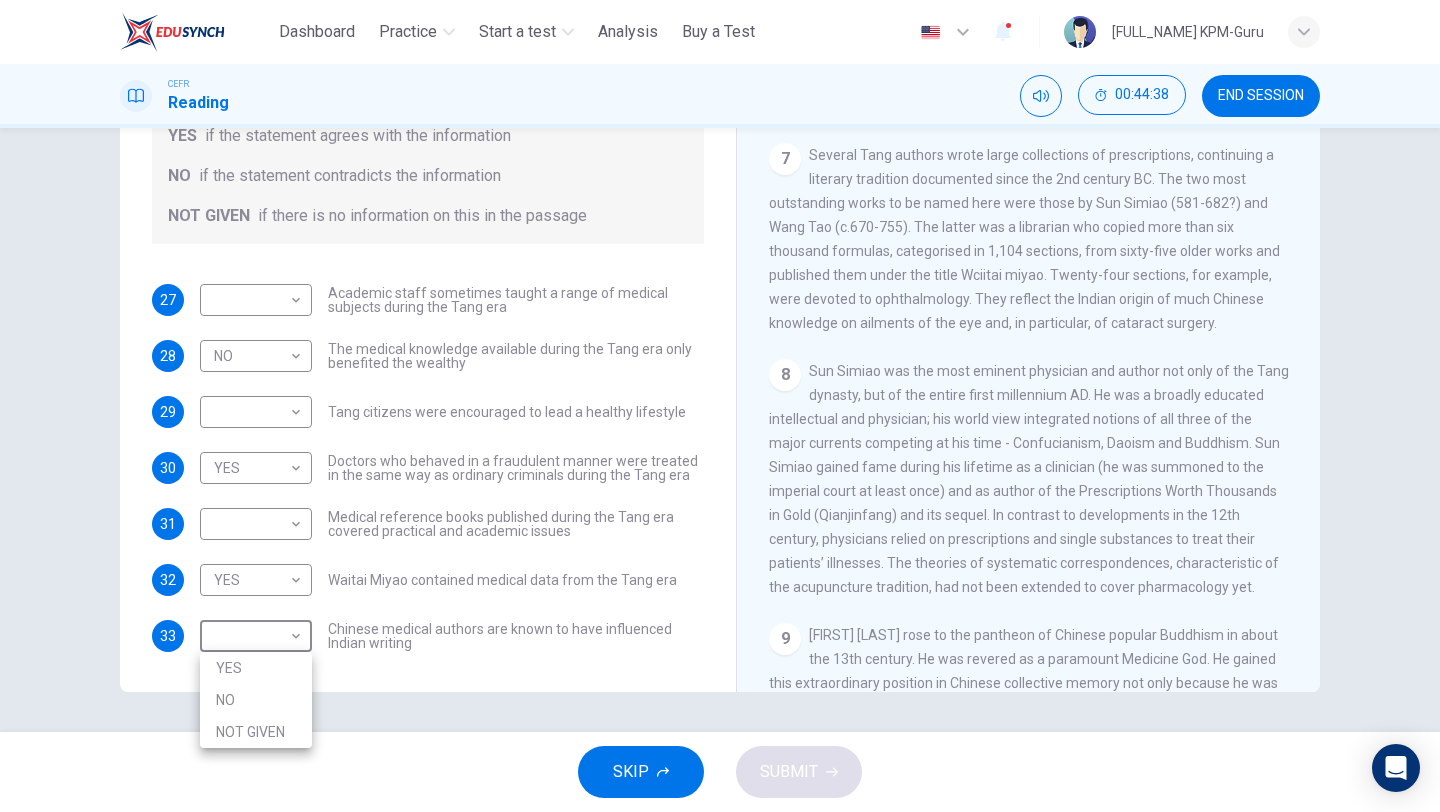 click on "NO" at bounding box center (256, 700) 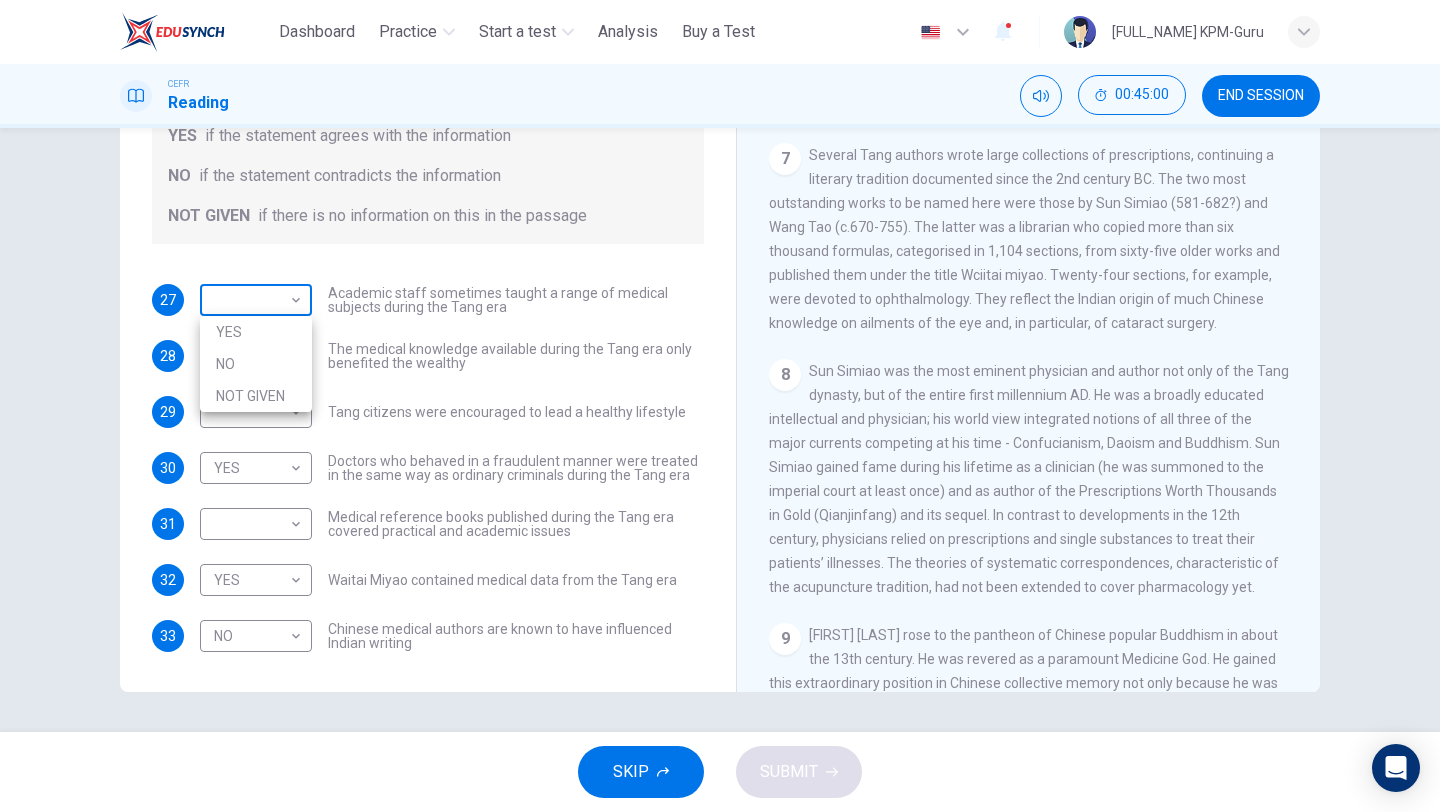 click on "This site uses cookies, as explained in our  Privacy Policy . If you agree to the use of cookies, please click the Accept button and continue to browse our site.   Privacy Policy Accept Dashboard Practice Start a test Analysis Buy a Test English ** ​ [FULL_NAME] KPM-Guru CEFR Reading 00:45:00 END SESSION Questions 27 - 33 Do the following statements agree with the information given in the Reading Passage?
In the boxes below on your answer sheet write: YES if the statement agrees with the information NO if the statement contradicts the information NOT GIVEN if there is no information on this in the passage 27 ​ ​ Academic staff sometimes taught a range of medical subjects during the Tang era 28 NO ** ​ The medical knowledge available during the Tang era only benefited the wealthy 29 ​ ​ Tang citizens were encouraged to lead a healthy lifestyle 30 YES *** ​ Doctors who behaved in a fraudulent manner were treated in the same way as ordinary criminals during the Tang era 31 ​ 1" at bounding box center [720, 406] 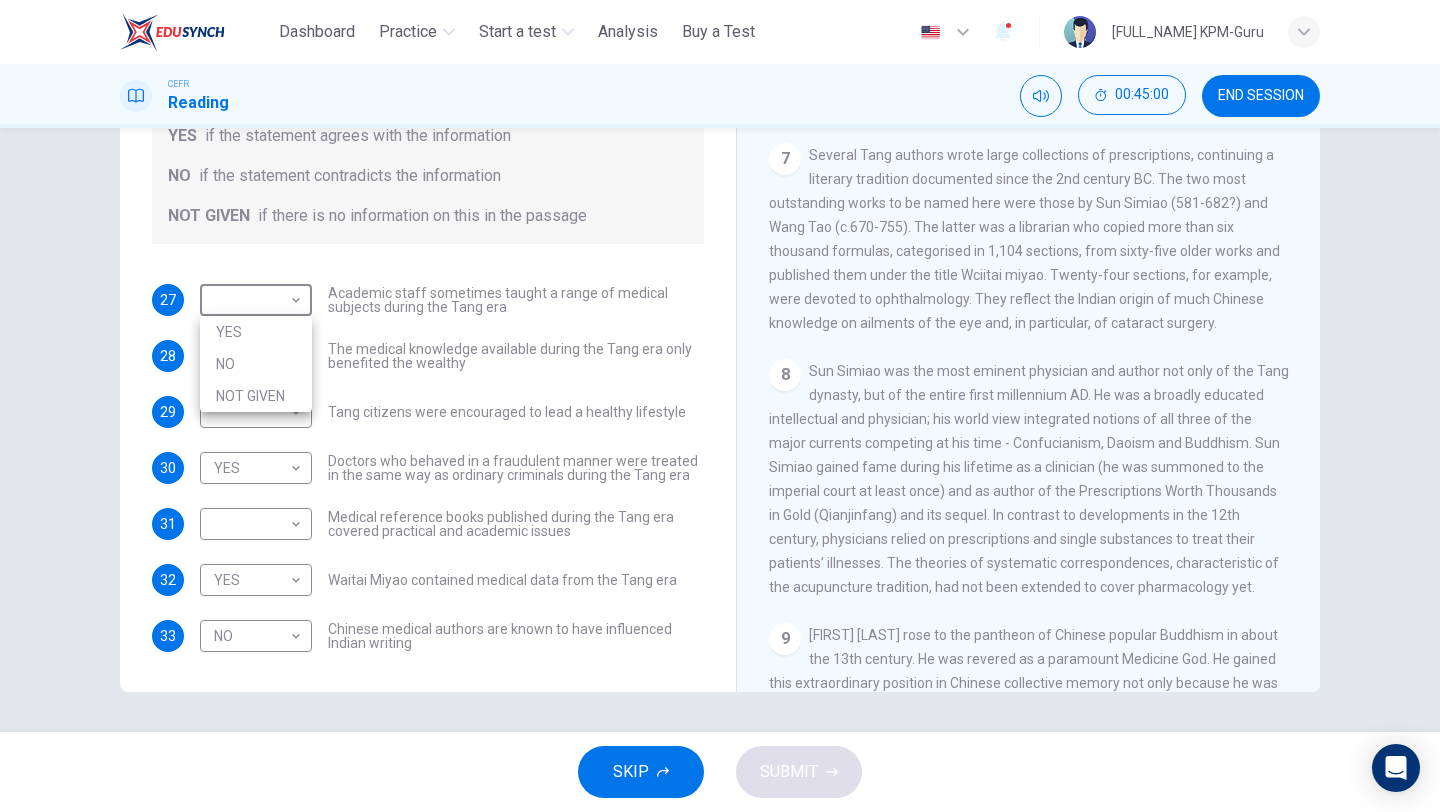 click on "NOT GIVEN" at bounding box center (256, 396) 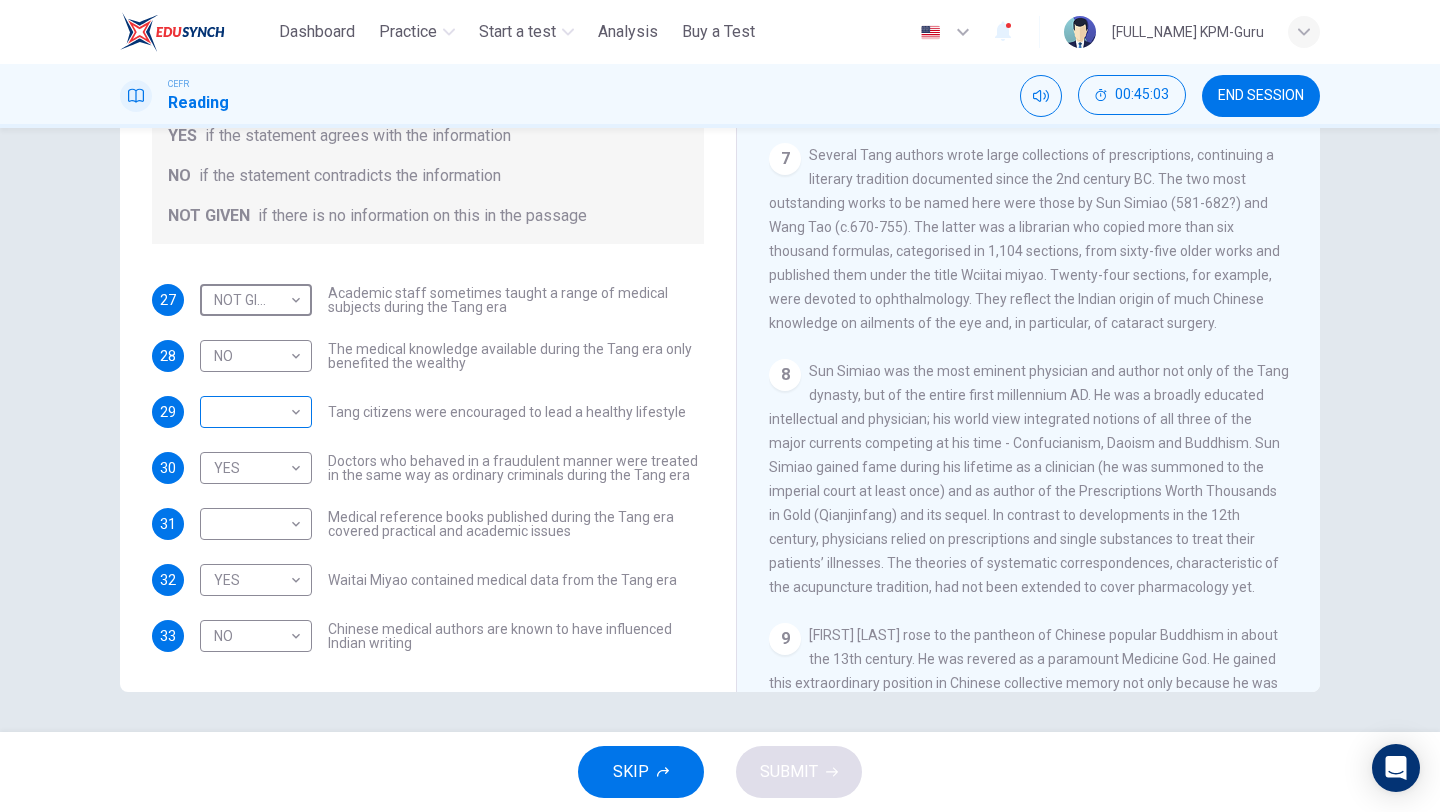 click on "This site uses cookies, as explained in our  Privacy Policy . If you agree to the use of cookies, please click the Accept button and continue to browse our site.   Privacy Policy Accept Dashboard Practice Start a test Analysis Buy a Test English ** ​ [PERSON] KPM-Guru CEFR Reading 00:45:03 END SESSION Questions 27 - 33 Do the following statements agree with the information given in the Reading Passage?
In the boxes below on your answer sheet write: YES if the statement agrees with the information NO if the statement contradicts the information NOT GIVEN if there is no information on this in the passage 27 NOT GIVEN ********* ​ Academic staff sometimes taught a range of medical subjects during the Tang era 28 NO ** ​ The medical knowledge available during the Tang era only benefited the wealthy 29 ​ ​ Tang citizens were encouraged to lead a healthy lifestyle 30 YES *** ​ 31 ​ ​ Medical reference books published during the Tang era covered practical and academic issues 32" at bounding box center (720, 406) 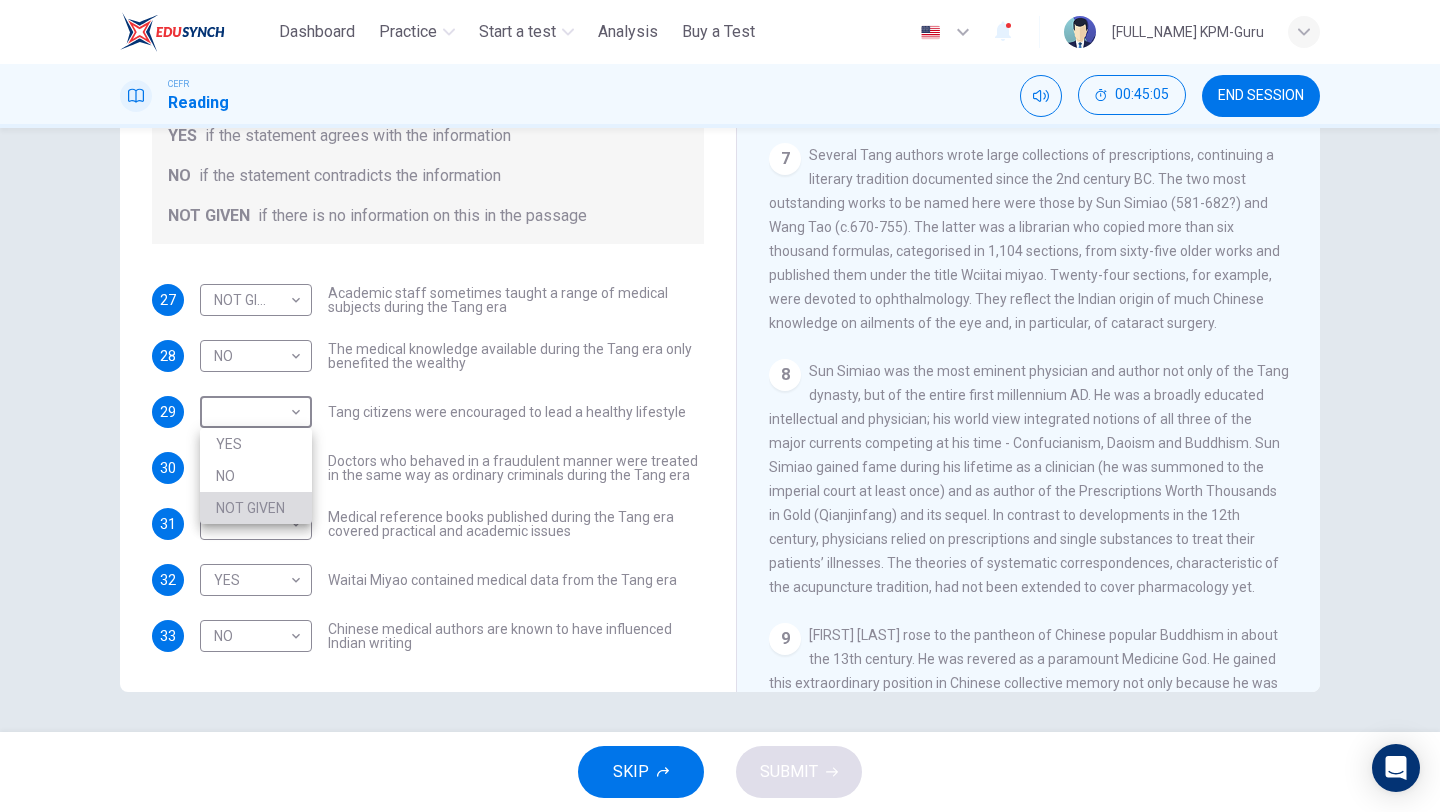 click on "NOT GIVEN" at bounding box center (256, 508) 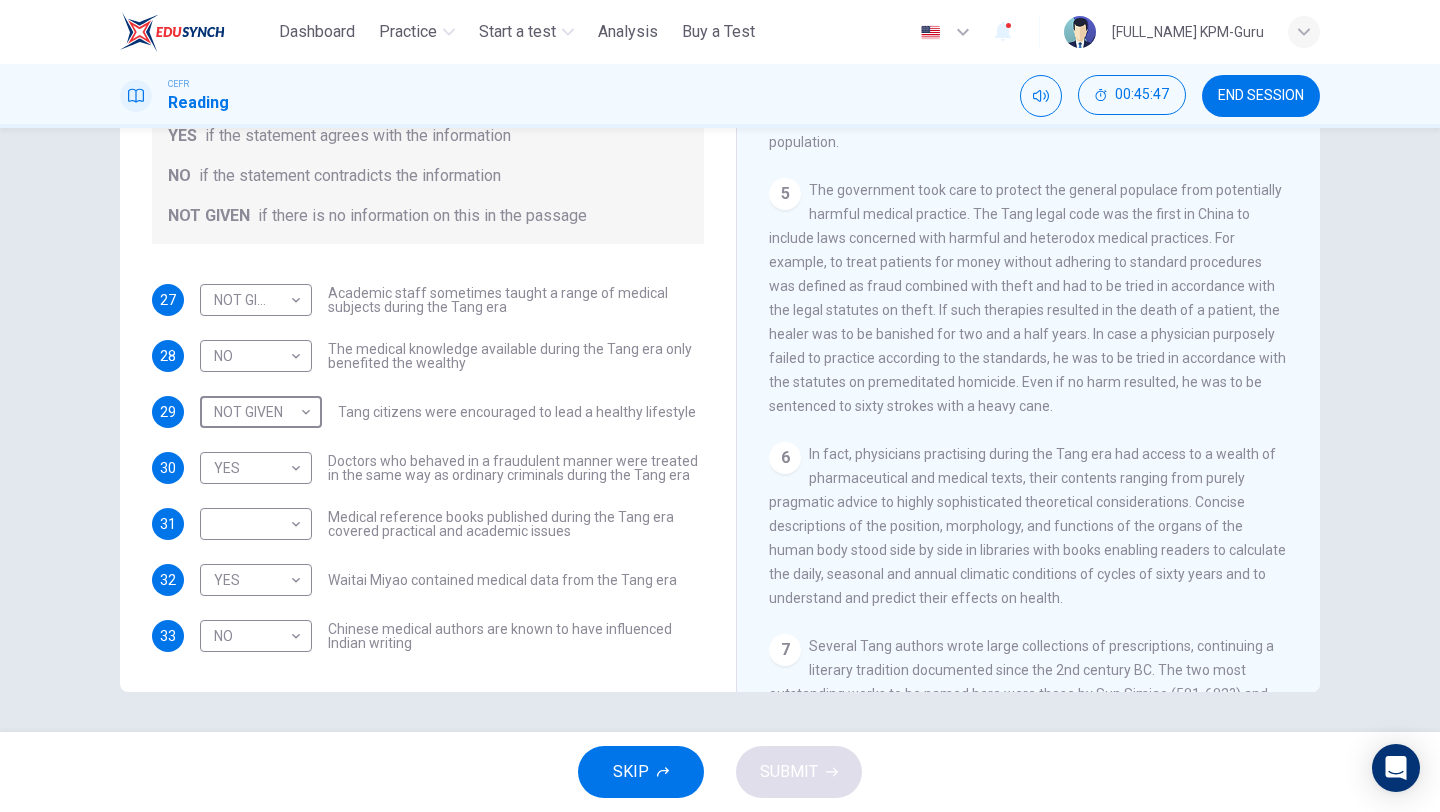 scroll, scrollTop: 1130, scrollLeft: 0, axis: vertical 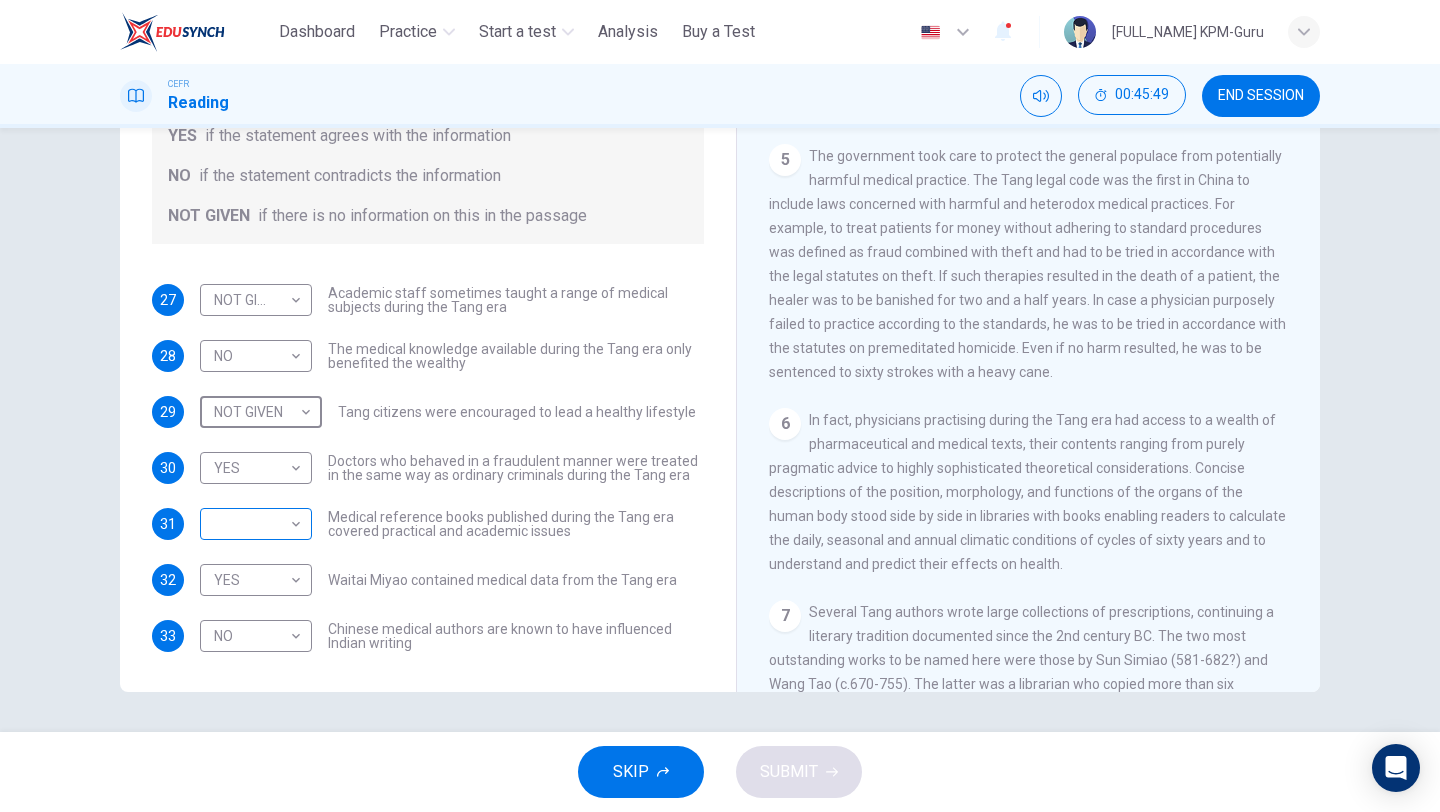click on "This site uses cookies, as explained in our Privacy Policy. If you agree to the use of cookies, please click the Accept button and continue to browse our site. Privacy Policy Accept Dashboard Practice Start a test Analysis Buy a Test English ** ​ SYAHIRAH BINTI MIOR MOHD HILMI KPM-Guru CEFR Reading 00:45:49 END SESSION Questions 27 - 33 Do the following statements agree with the information given in the Reading Passage?
In the boxes below on your answer sheet write: YES if the statement agrees with the information NO if the statement contradicts the information NOT GIVEN if there is no information on this in the passage 27 NOT GIVEN ********* ​ Academic staff sometimes taught a range of medical subjects during the Tang era 28 NO ** ​ The medical knowledge available during the Tang era only benefited the wealthy 29 NOT GIVEN ********* ​ Tang citizens were encouraged to lead a healthy lifestyle 30 YES *** ​ 31 ​ ​ 32 YES *** ​ Waitai Miyao contained medical data from the Tang era 33 NO ** 1" at bounding box center [720, 406] 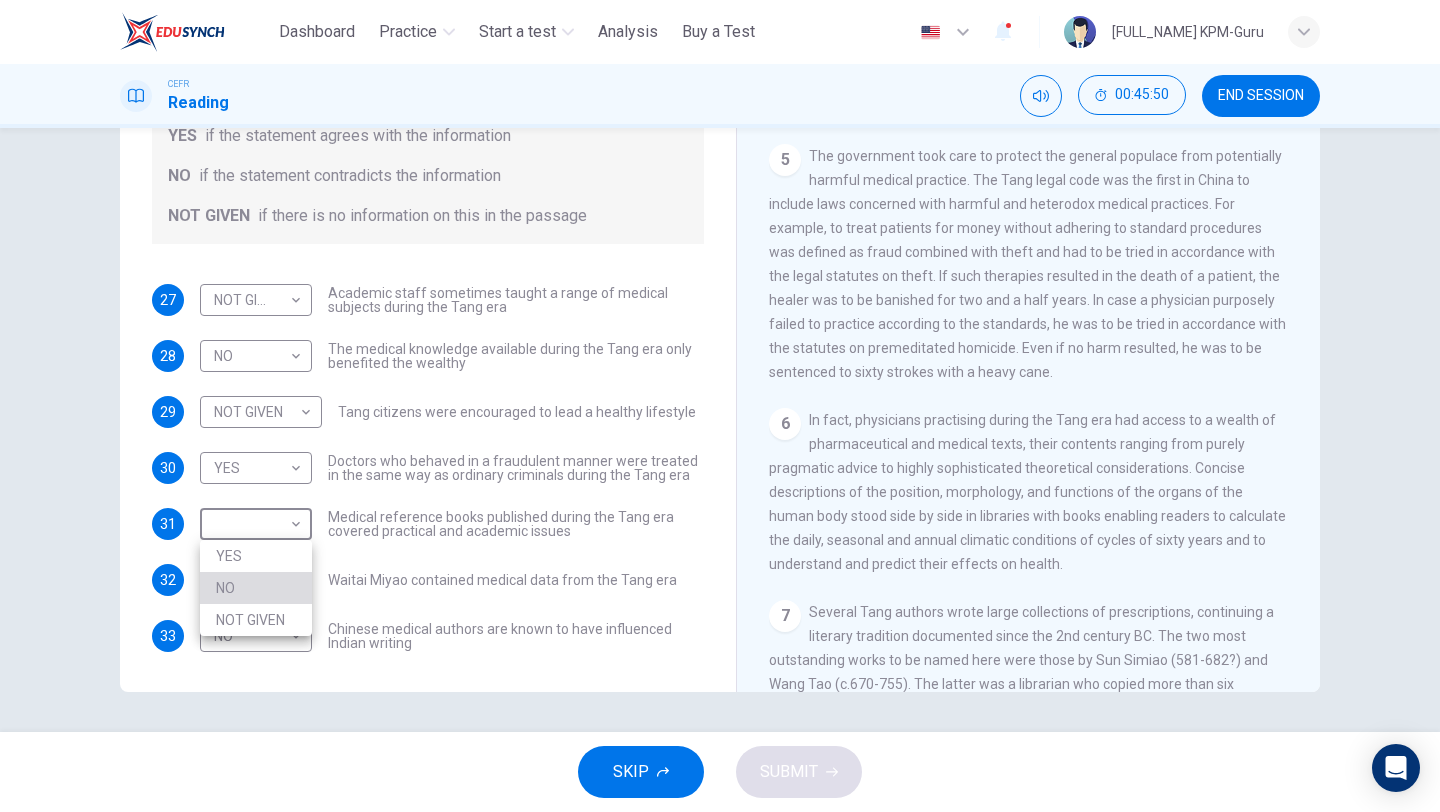 click on "NO" at bounding box center [256, 588] 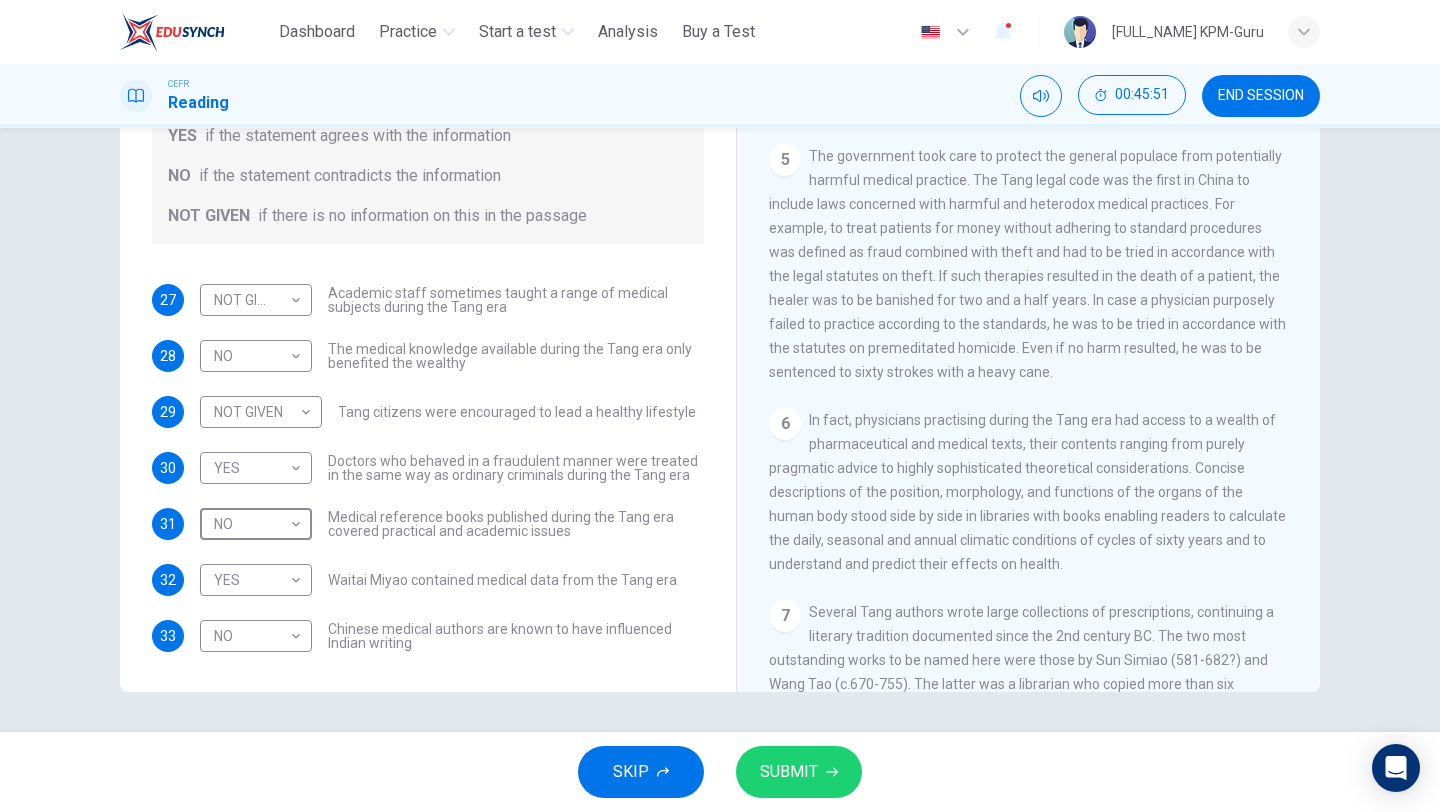 click on "SUBMIT" at bounding box center (799, 772) 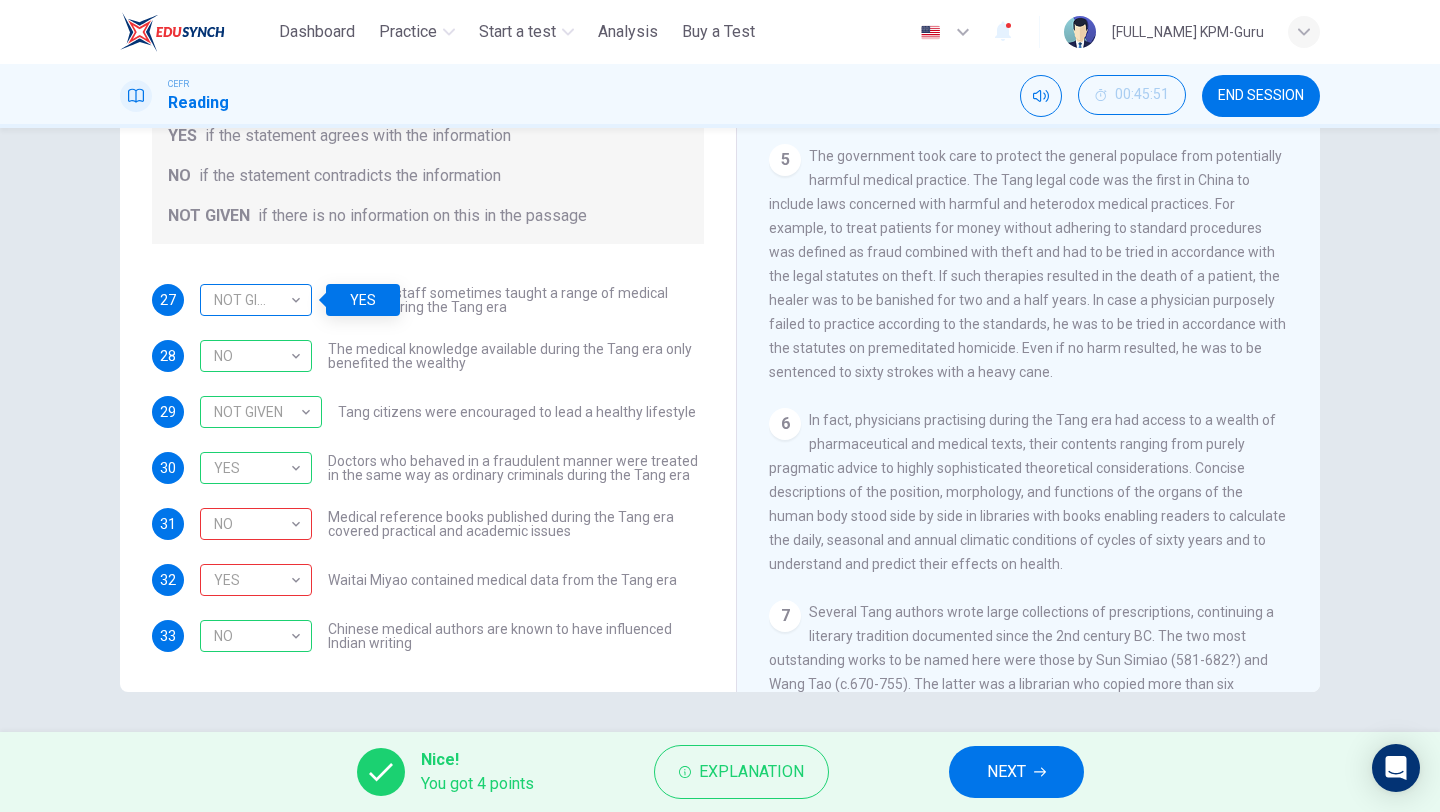 click on "NOT GIVEN" at bounding box center (252, 300) 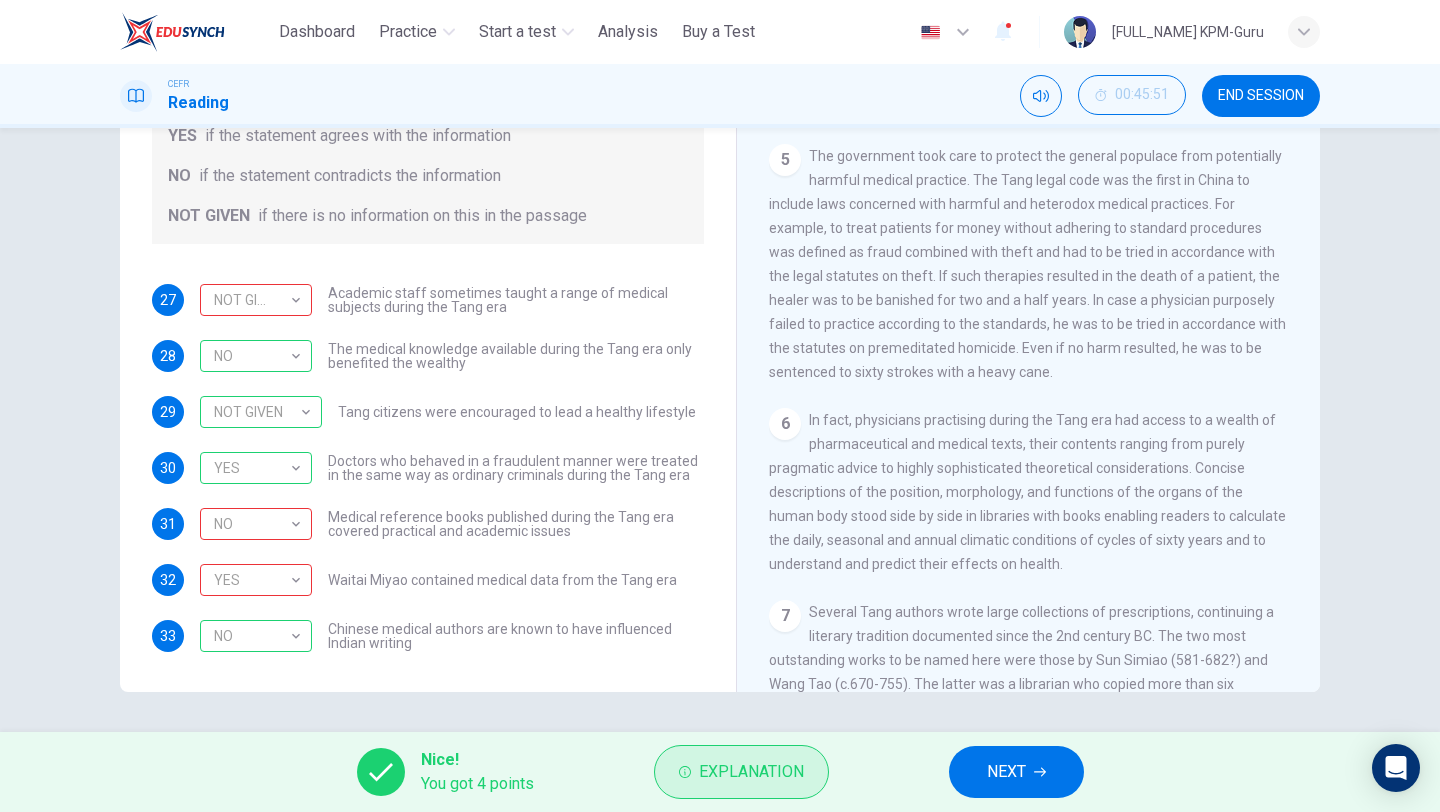 click on "Explanation" at bounding box center (751, 772) 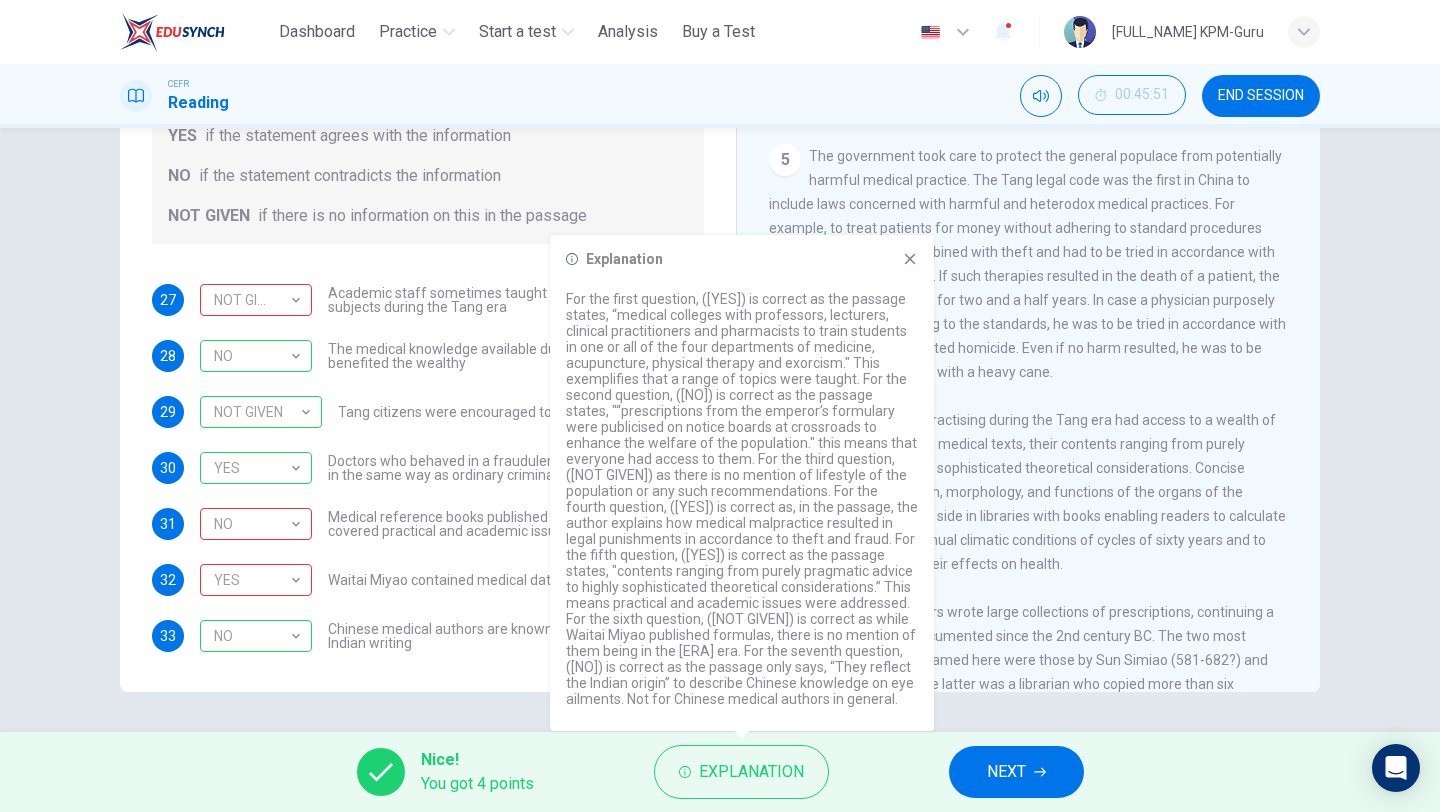 click on "Explanation" at bounding box center (742, 483) 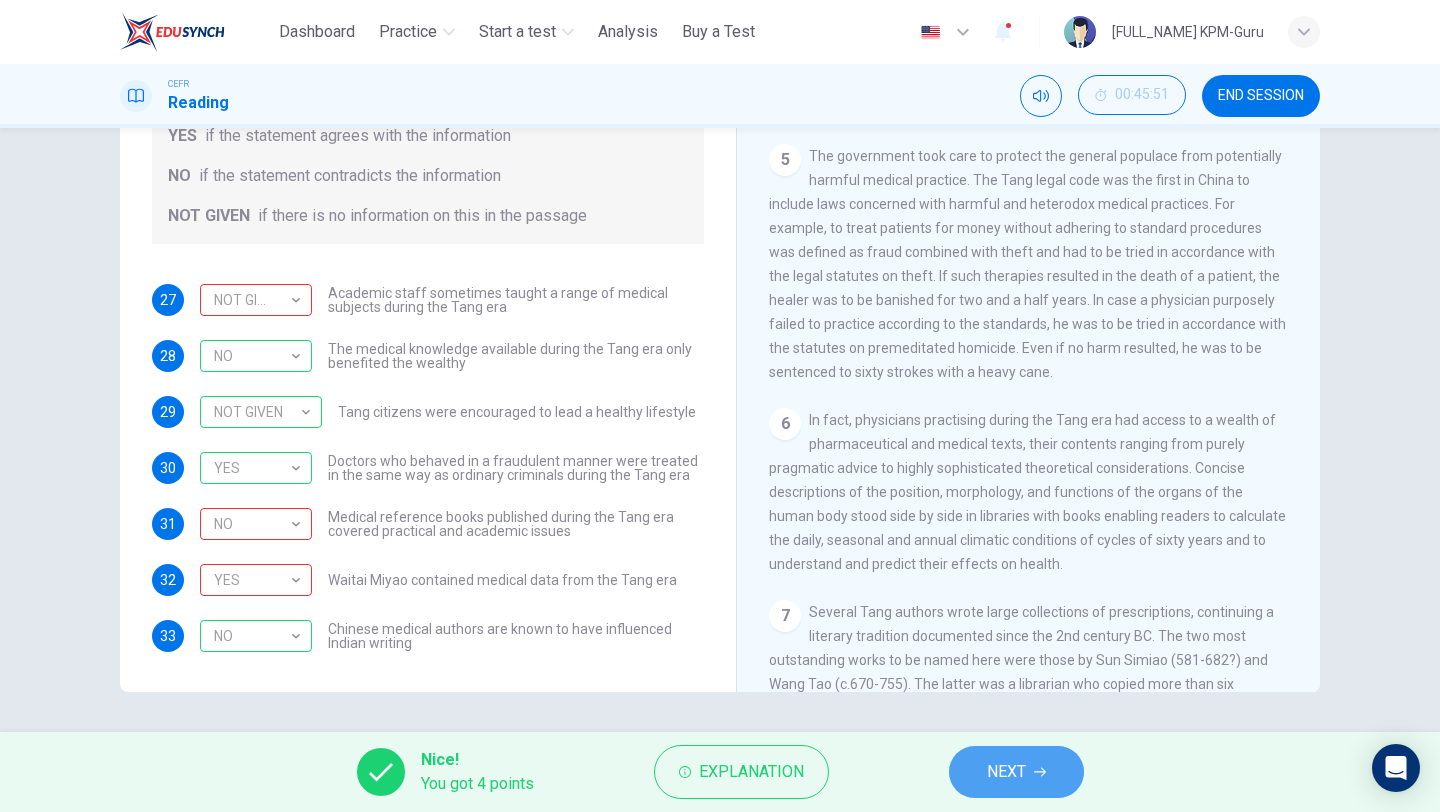 click on "NEXT" at bounding box center [1006, 772] 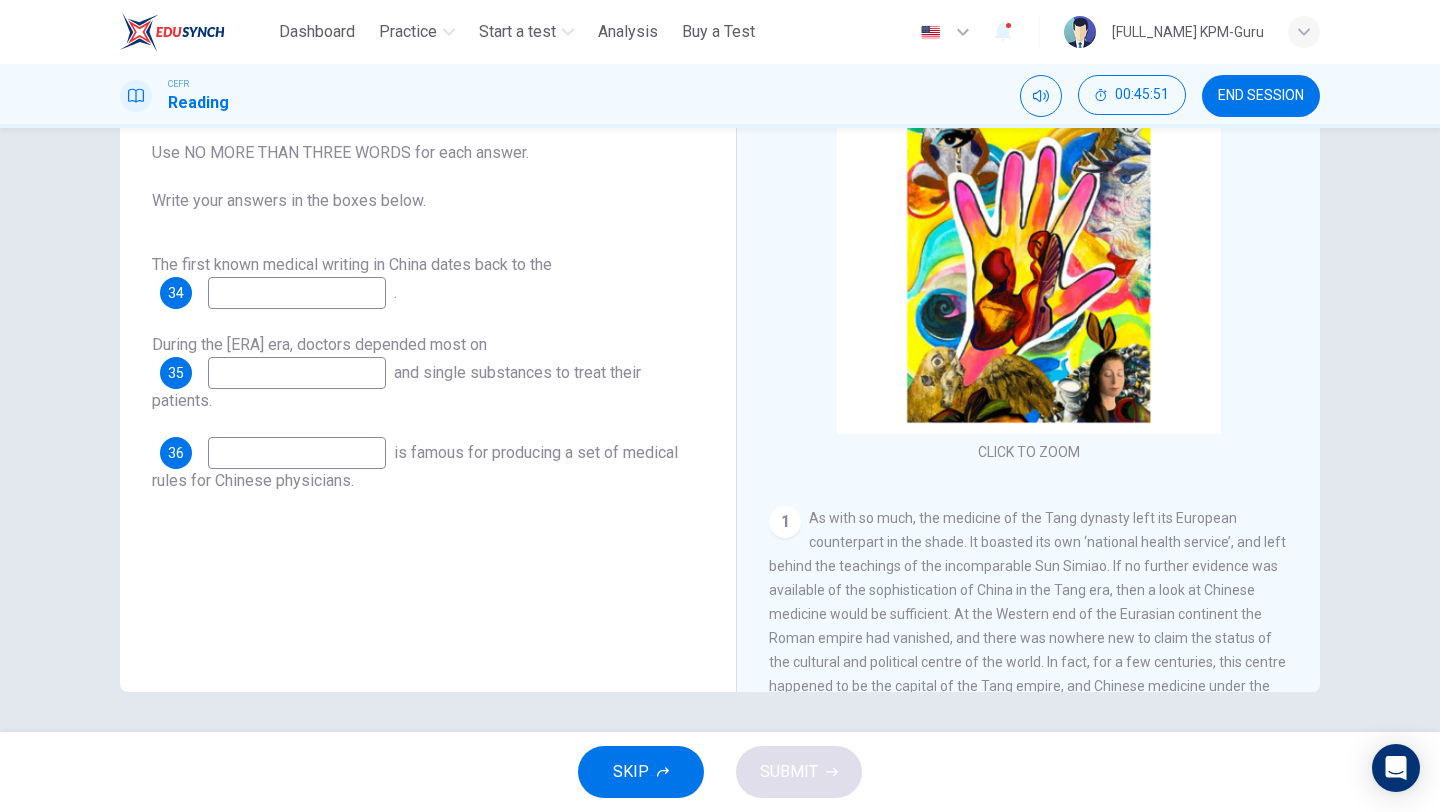 scroll, scrollTop: 0, scrollLeft: 0, axis: both 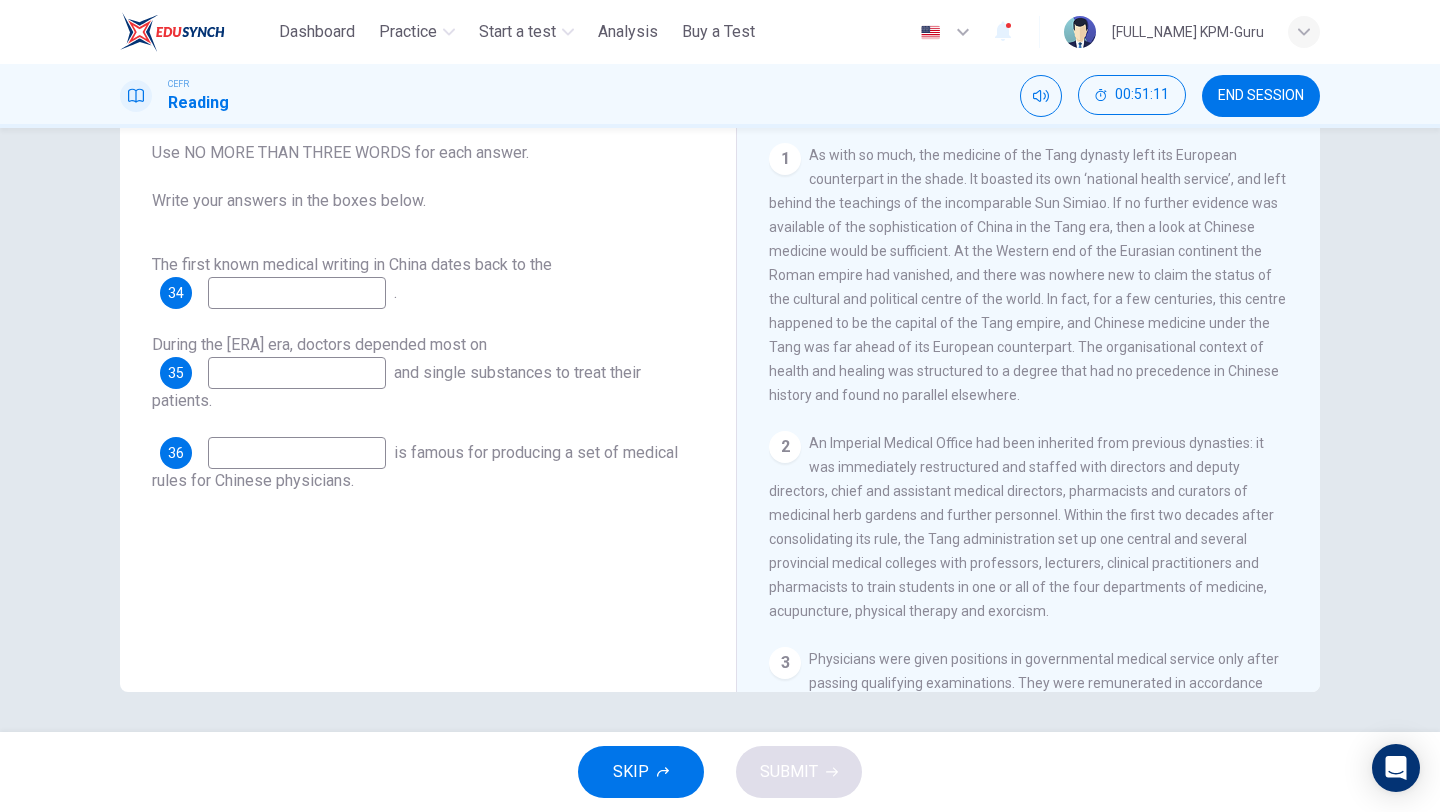 click at bounding box center (297, 293) 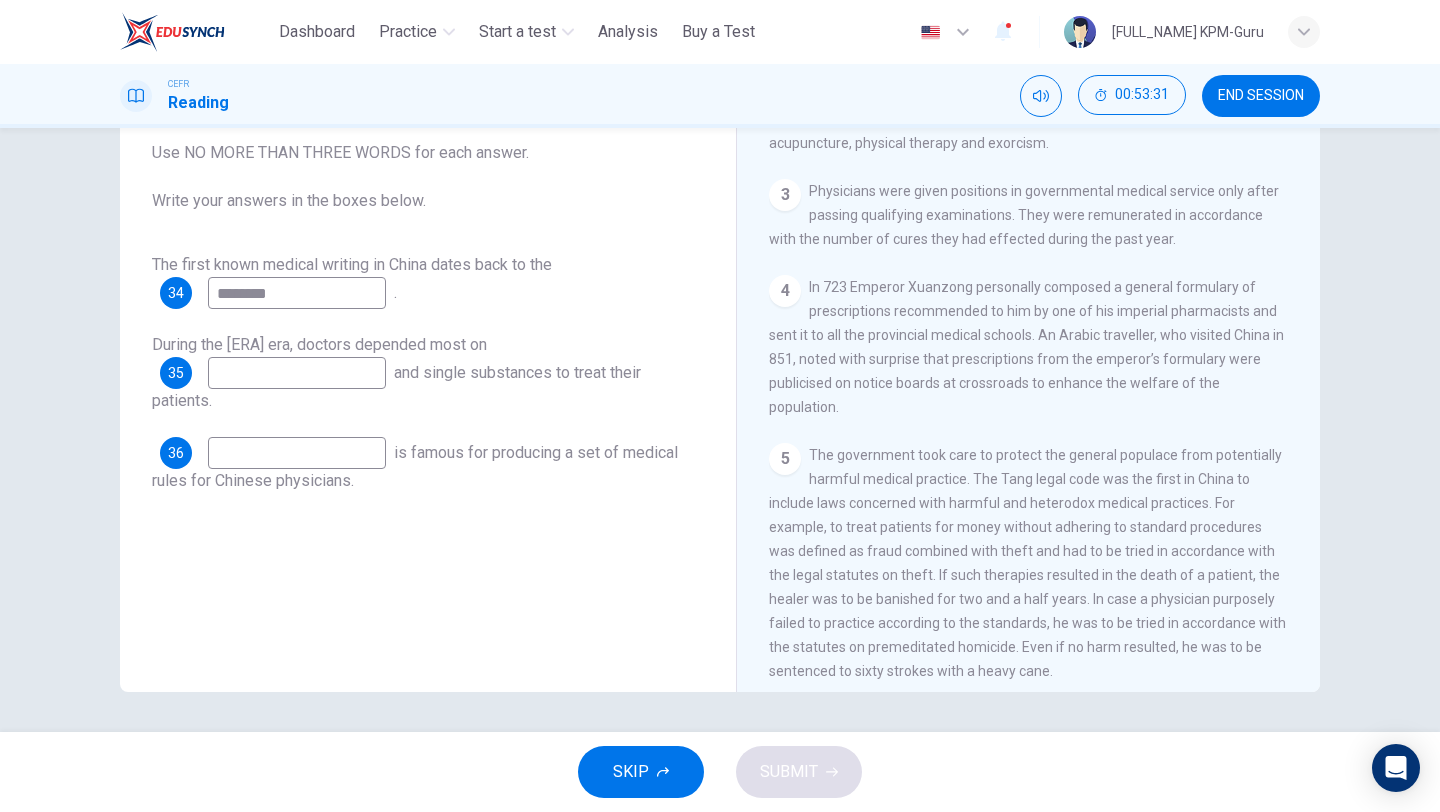 scroll, scrollTop: 834, scrollLeft: 0, axis: vertical 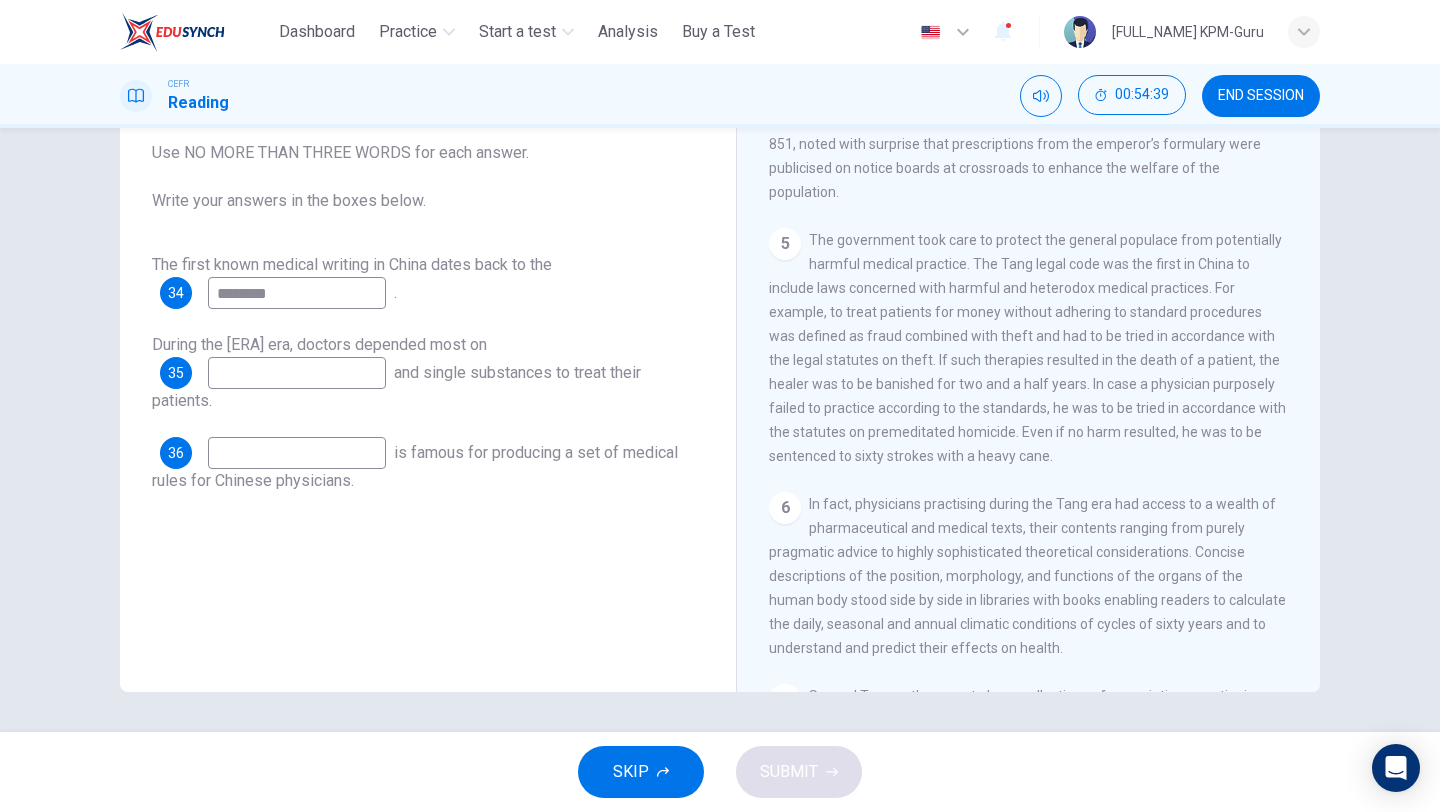 type on "********" 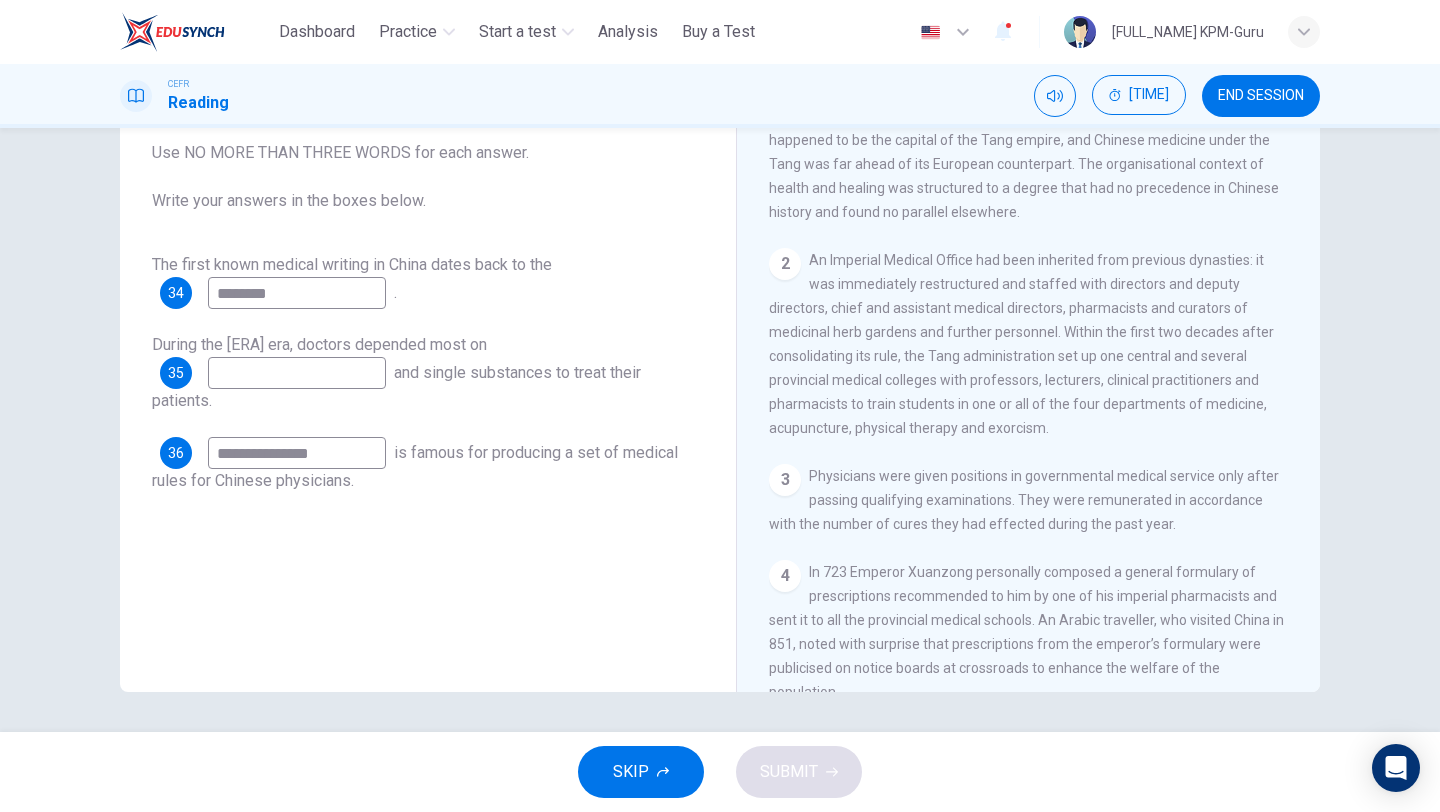 scroll, scrollTop: 552, scrollLeft: 0, axis: vertical 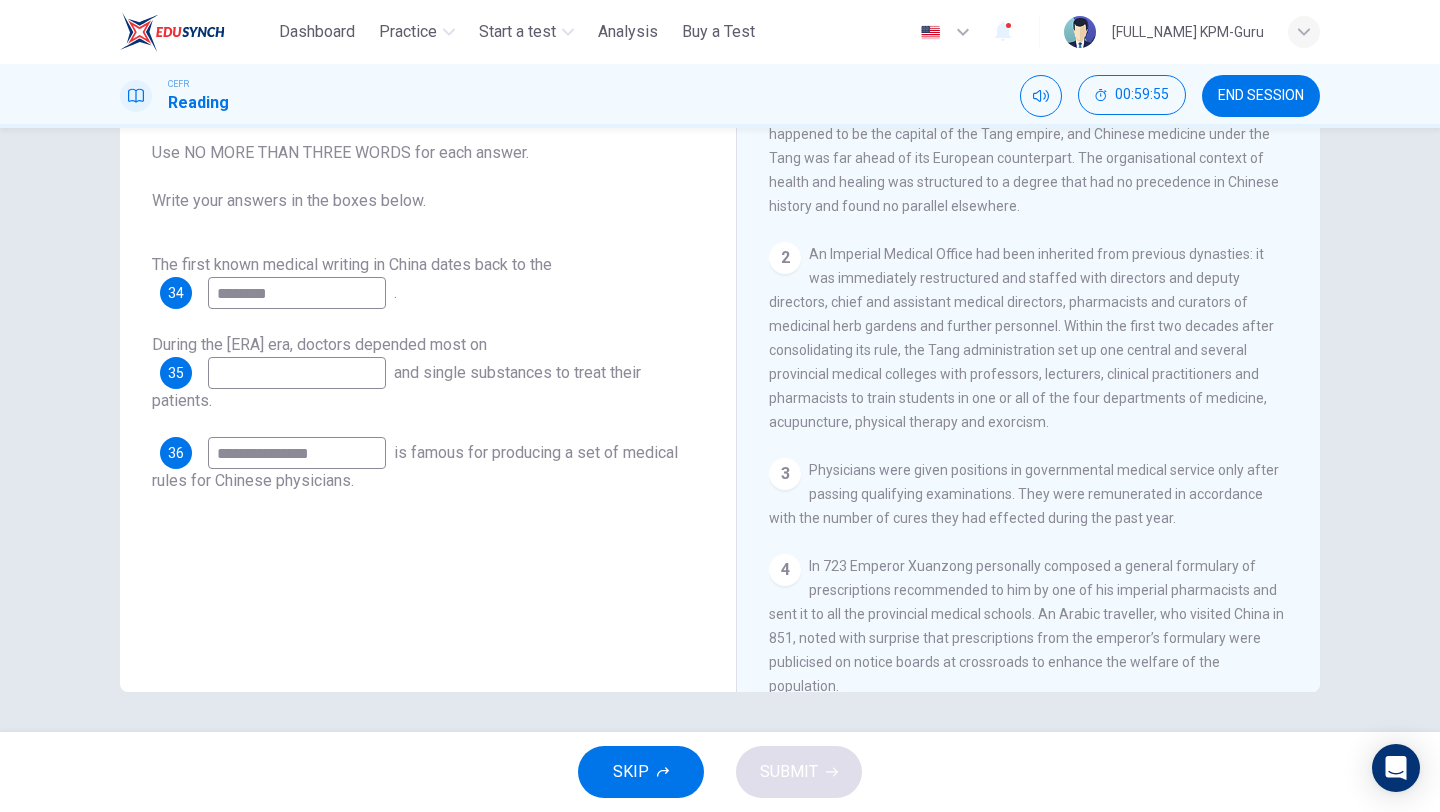 type on "**********" 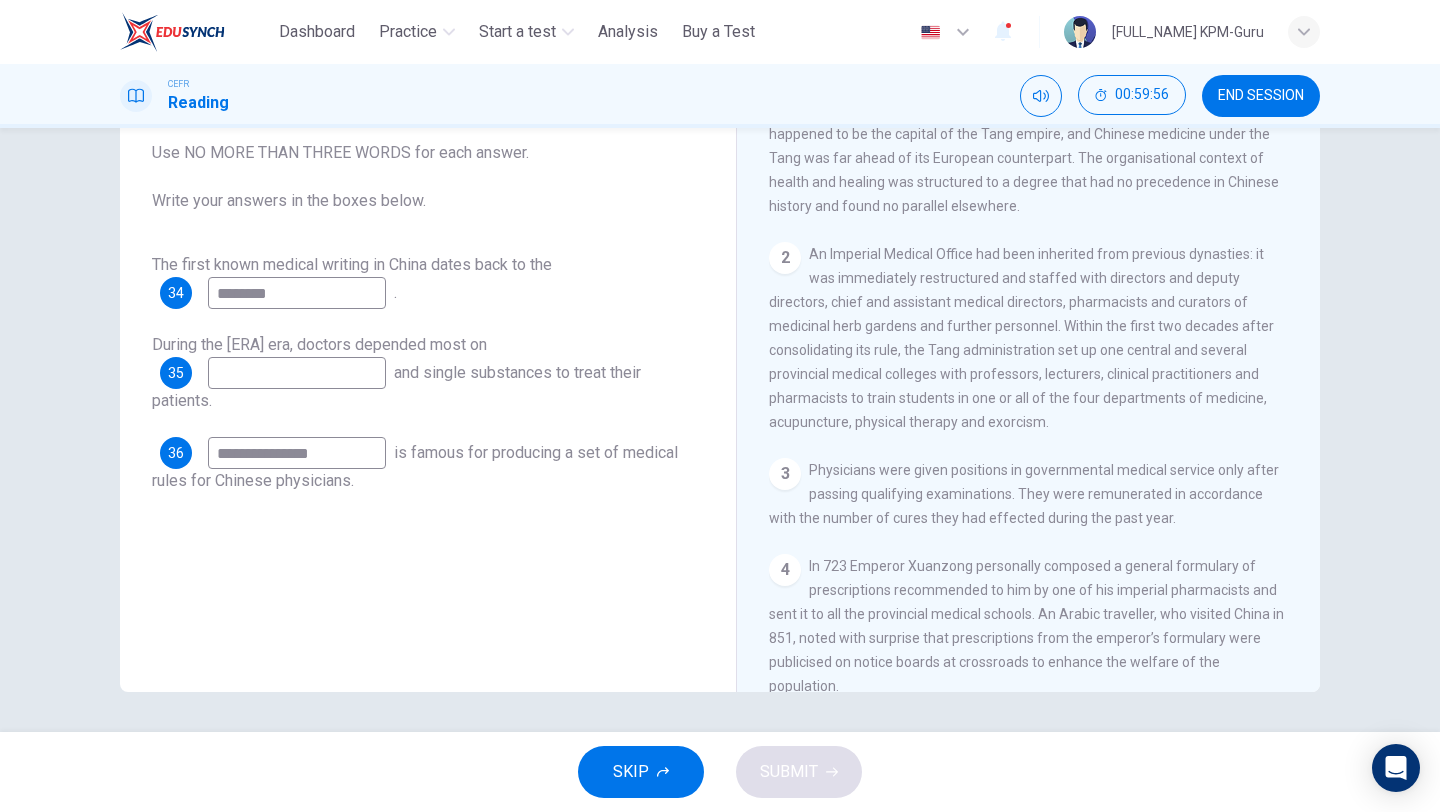 click at bounding box center [297, 293] 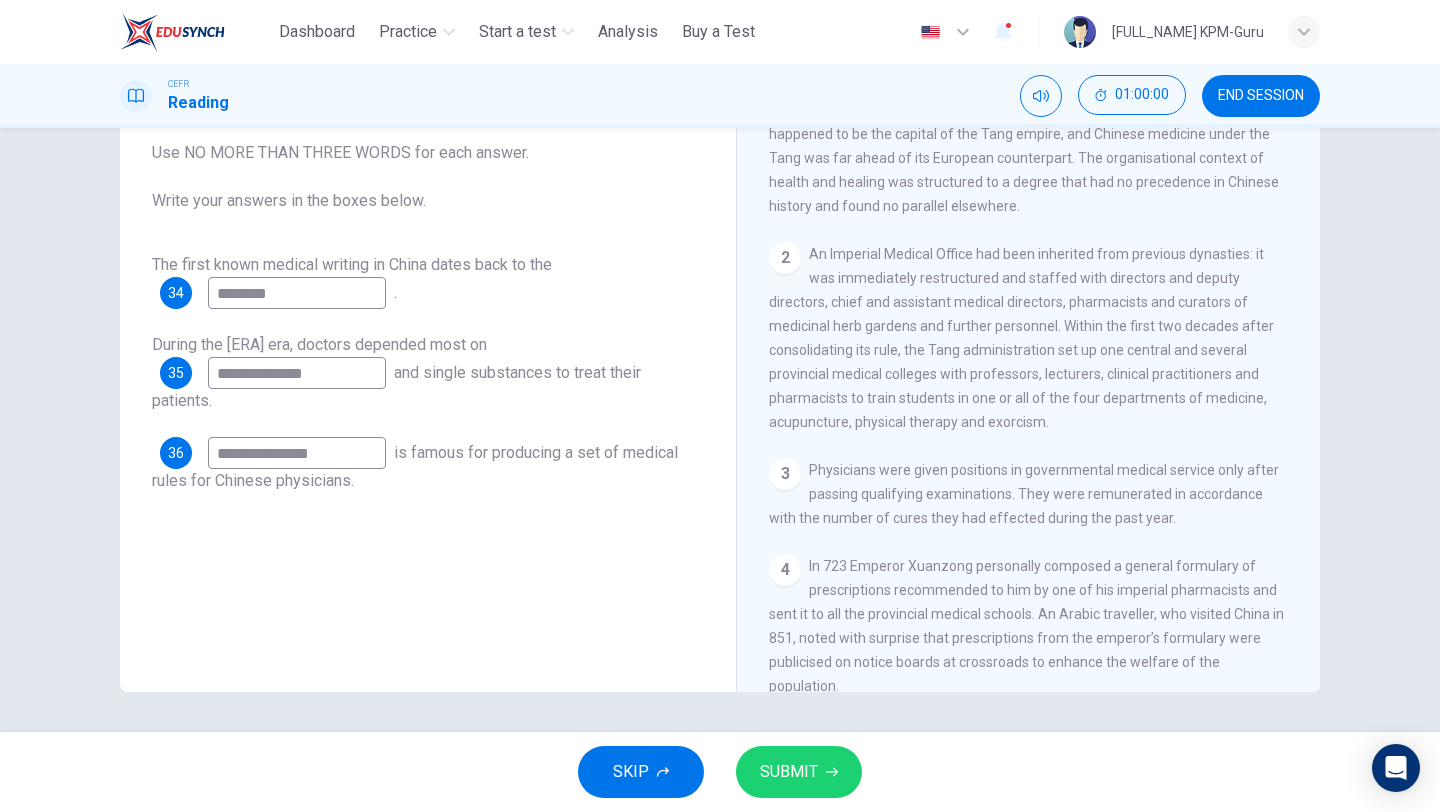 type on "**********" 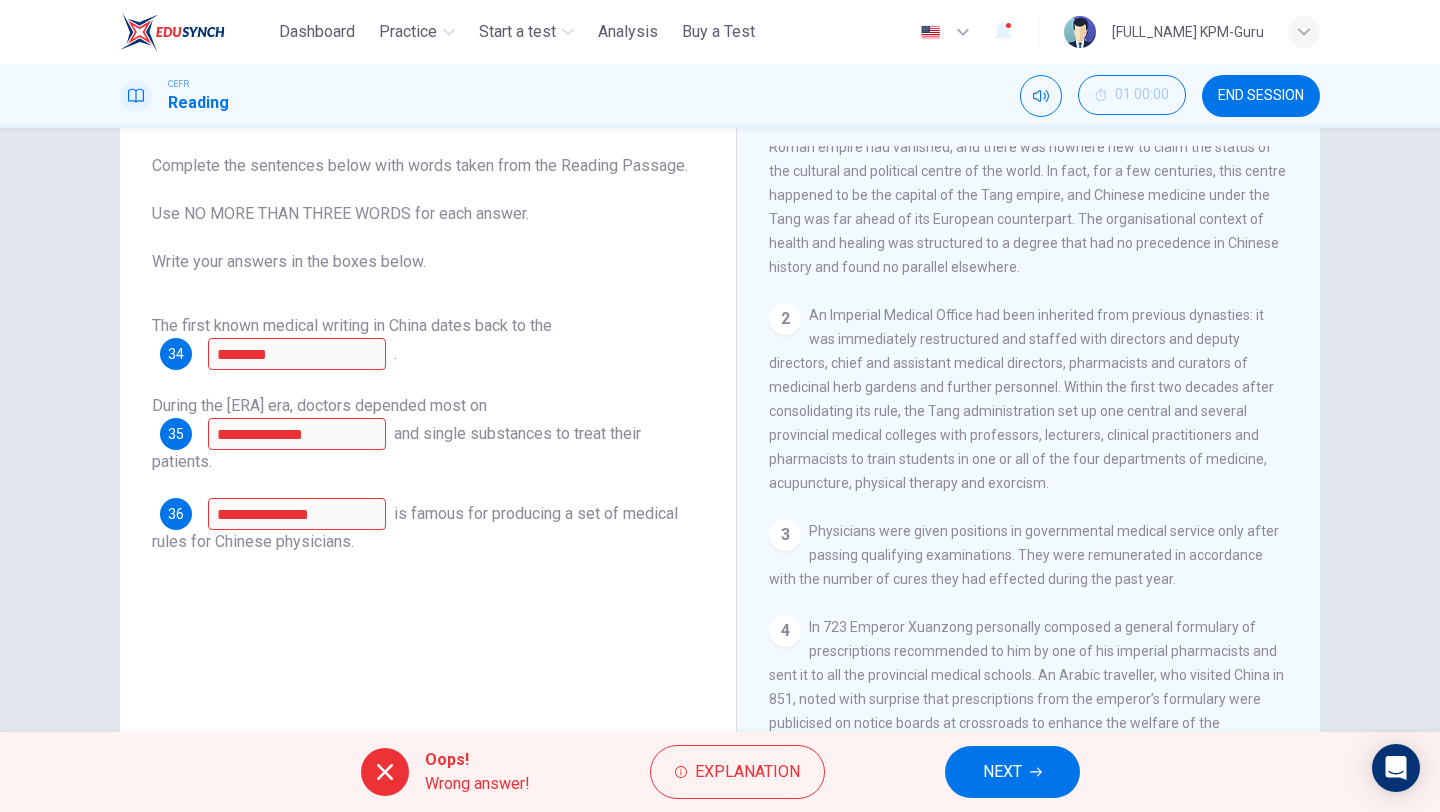 scroll, scrollTop: 107, scrollLeft: 0, axis: vertical 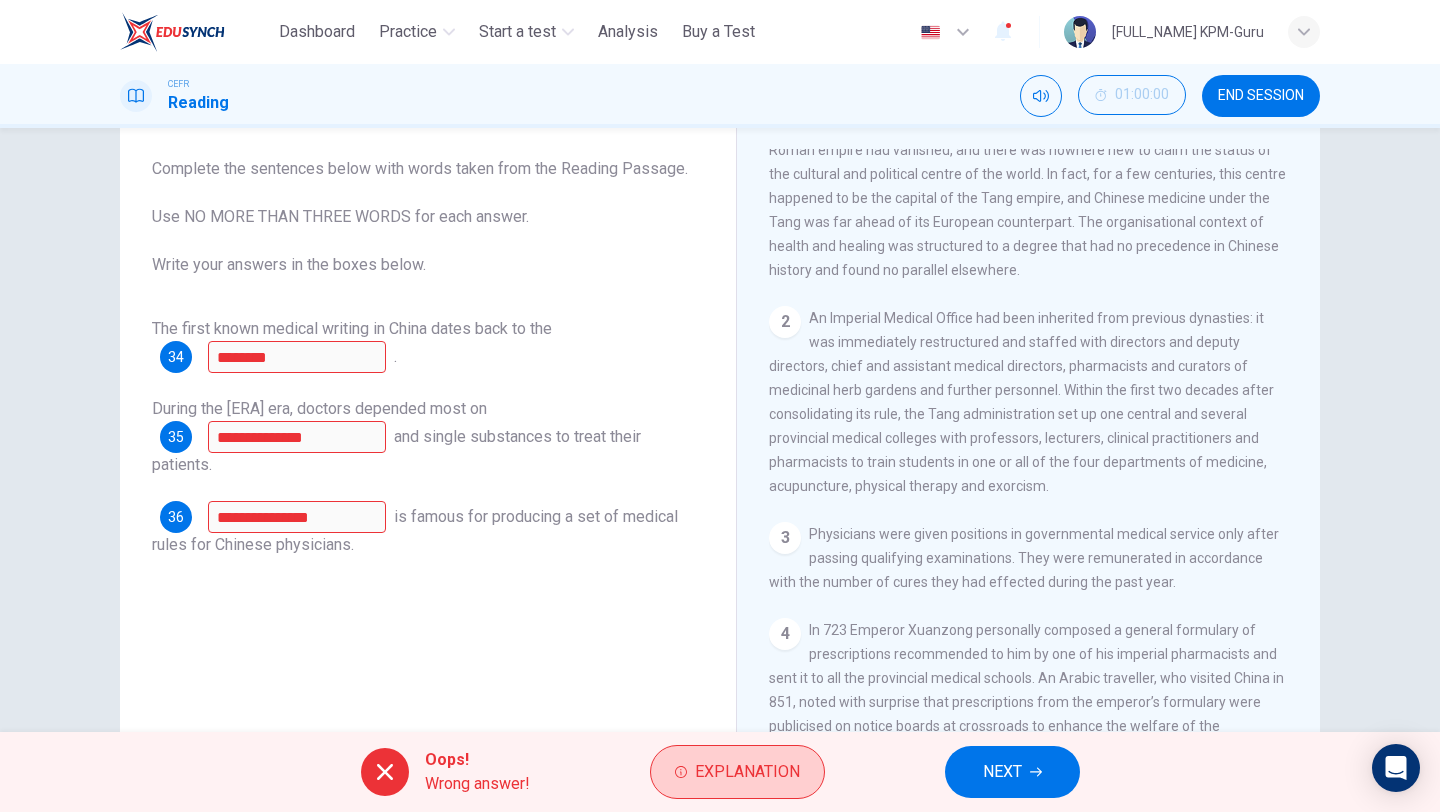click on "Explanation" at bounding box center [747, 772] 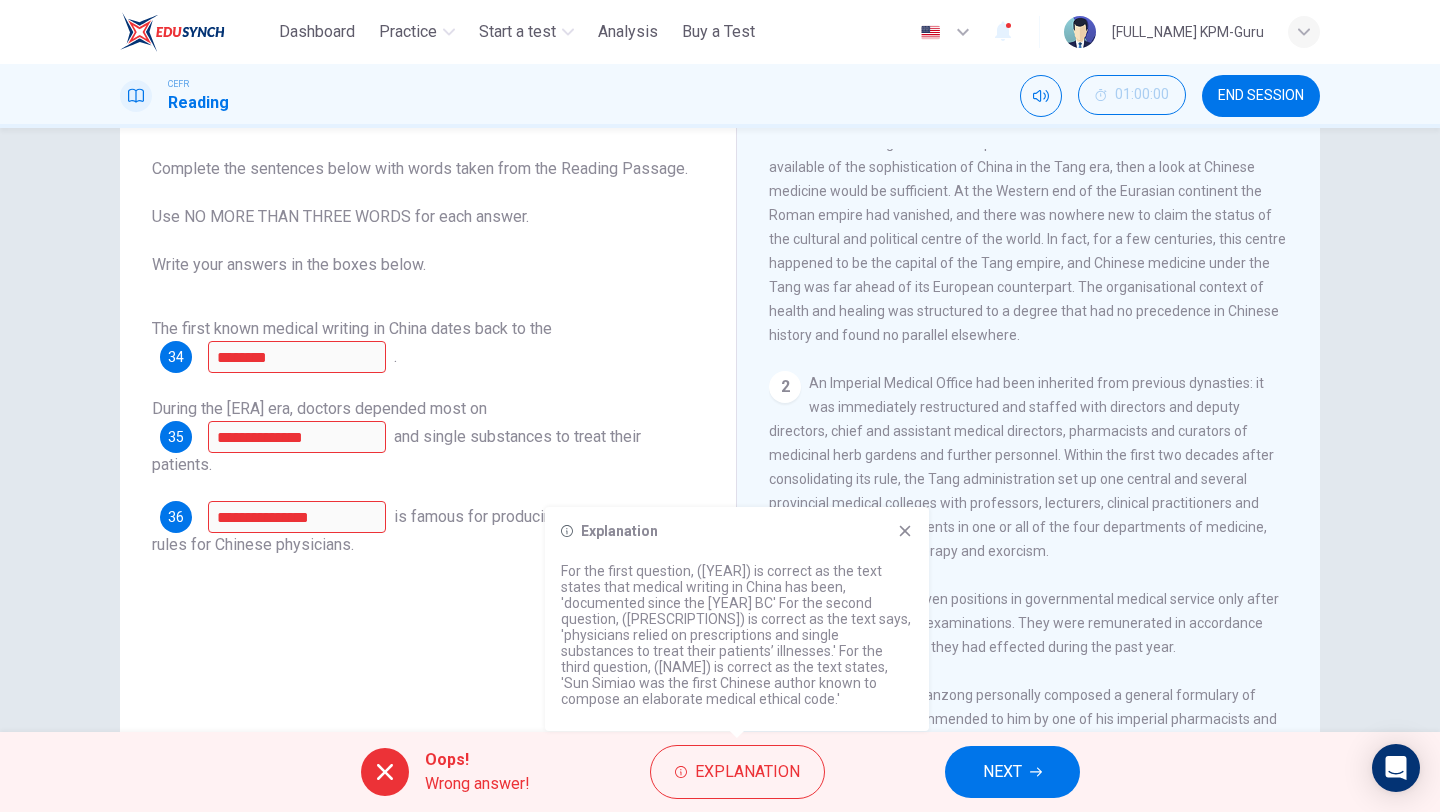 scroll, scrollTop: 488, scrollLeft: 0, axis: vertical 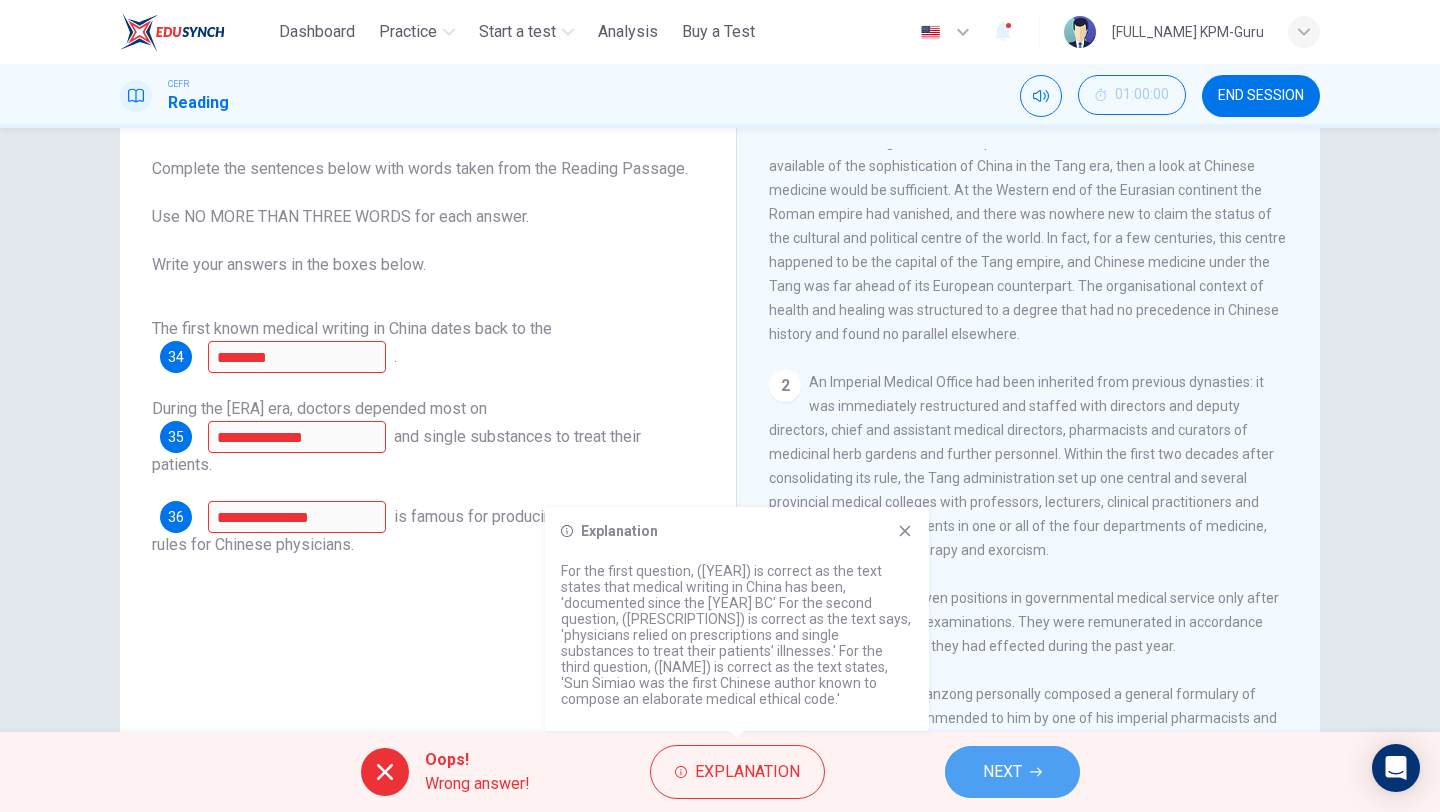 click on "NEXT" at bounding box center [1002, 772] 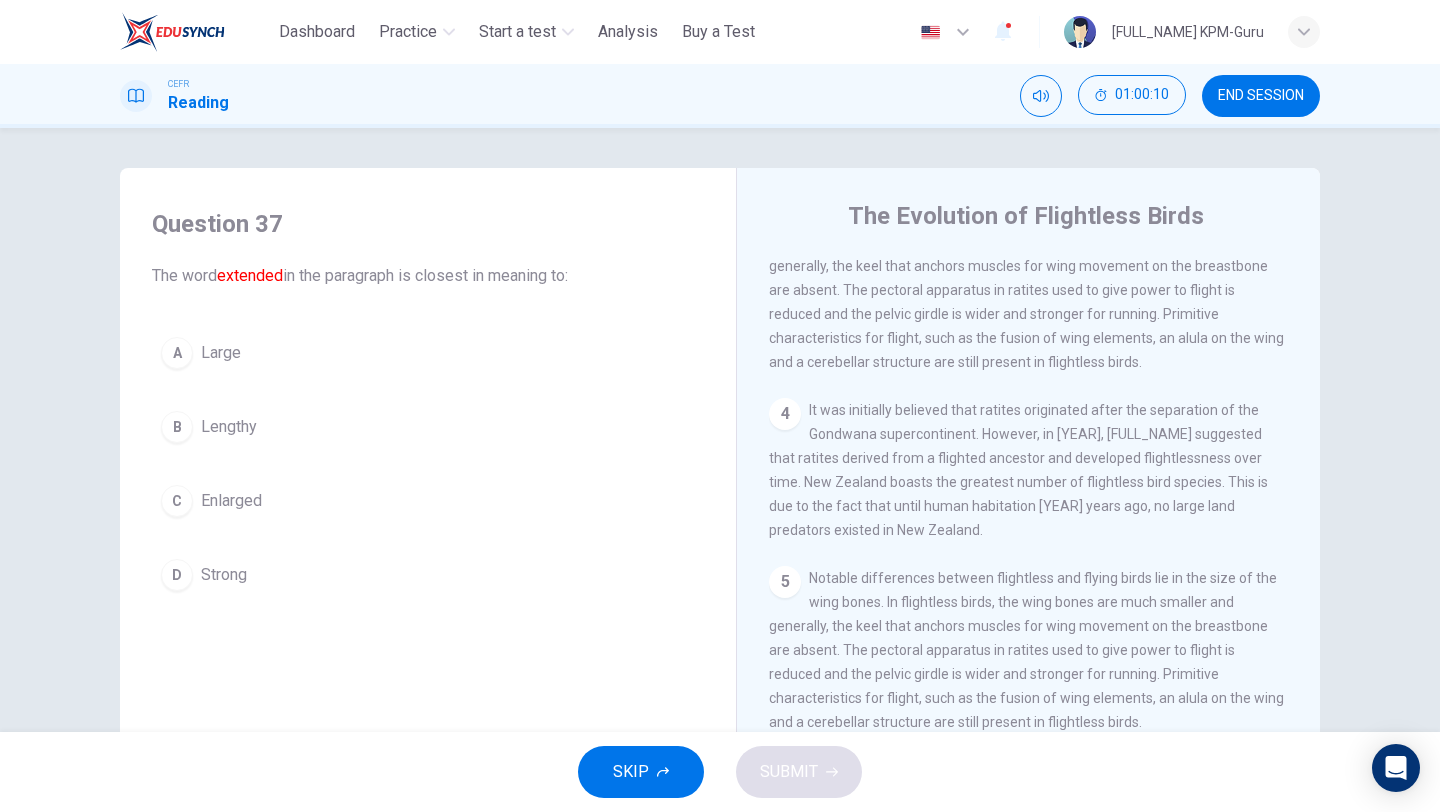 scroll, scrollTop: 0, scrollLeft: 0, axis: both 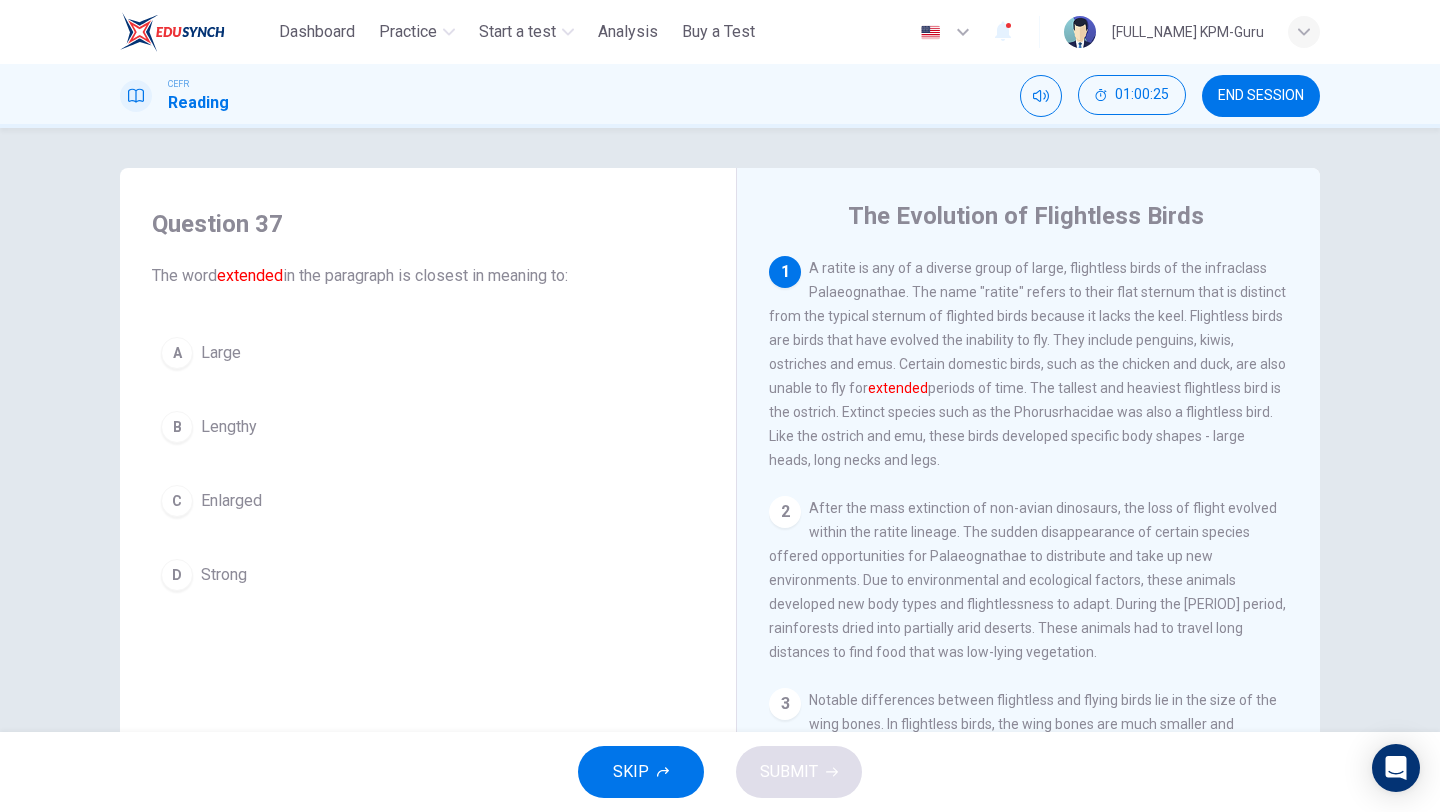 click on "B Lengthy" at bounding box center (428, 427) 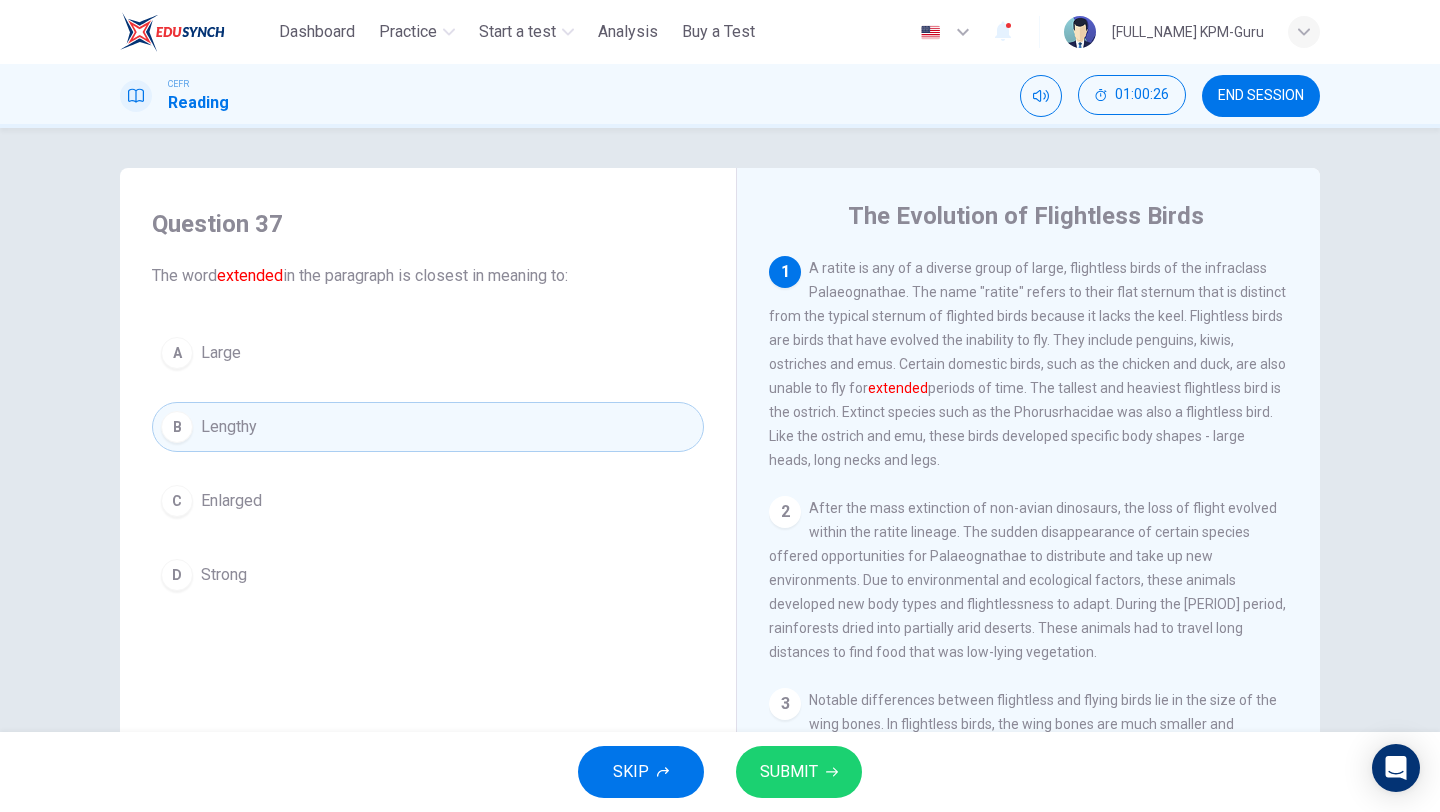 click on "SUBMIT" at bounding box center (789, 772) 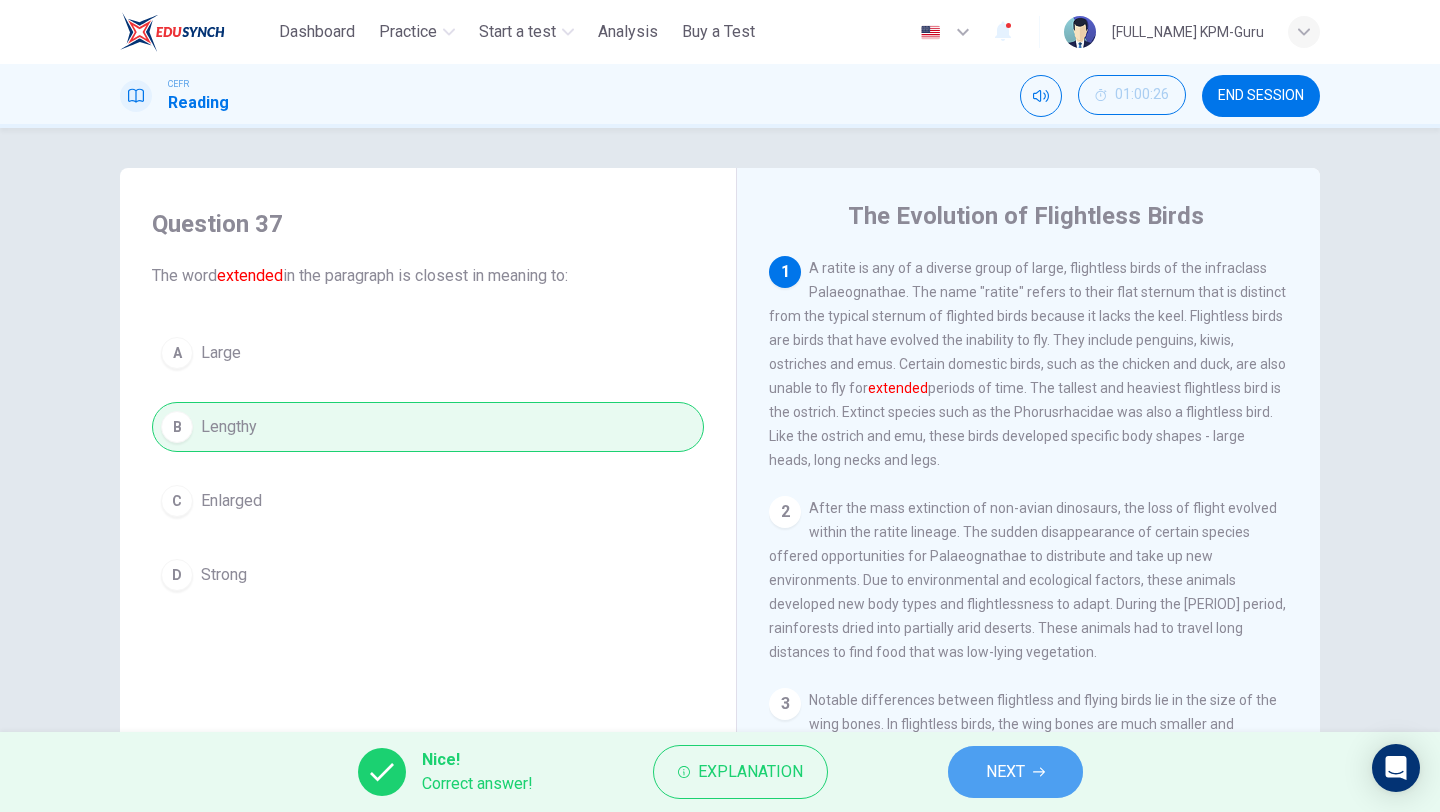click on "NEXT" at bounding box center [1005, 772] 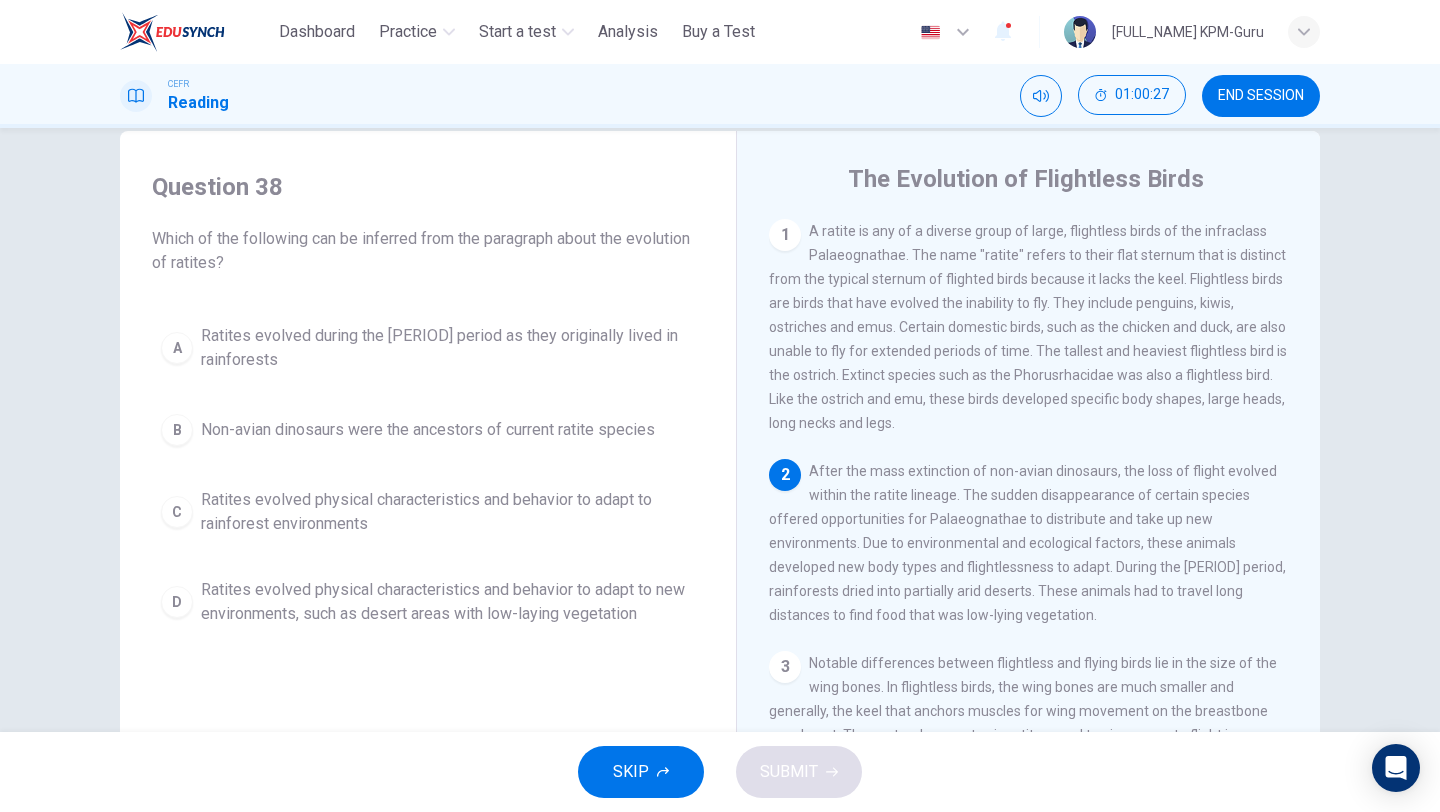 scroll, scrollTop: 57, scrollLeft: 0, axis: vertical 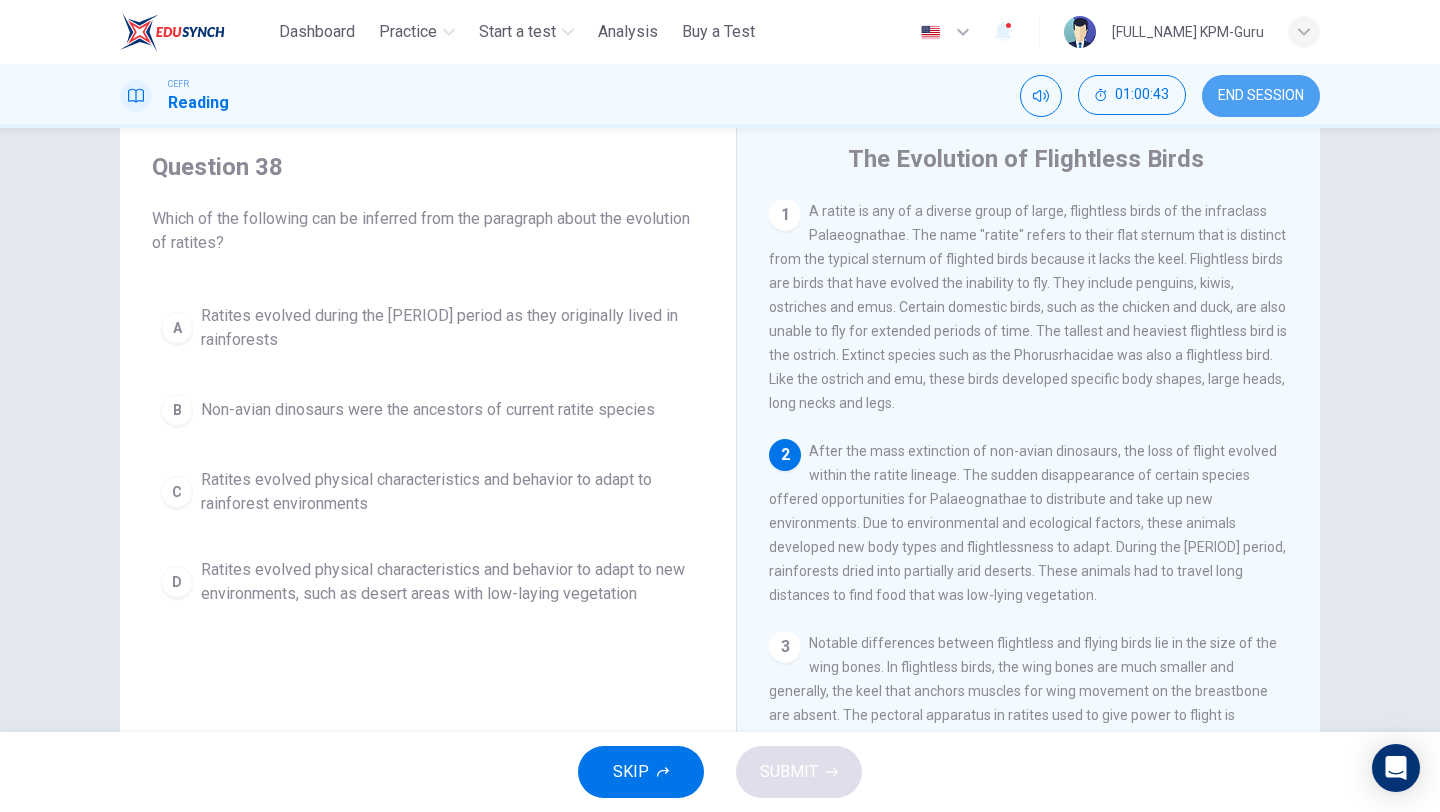 click on "END SESSION" at bounding box center (1261, 96) 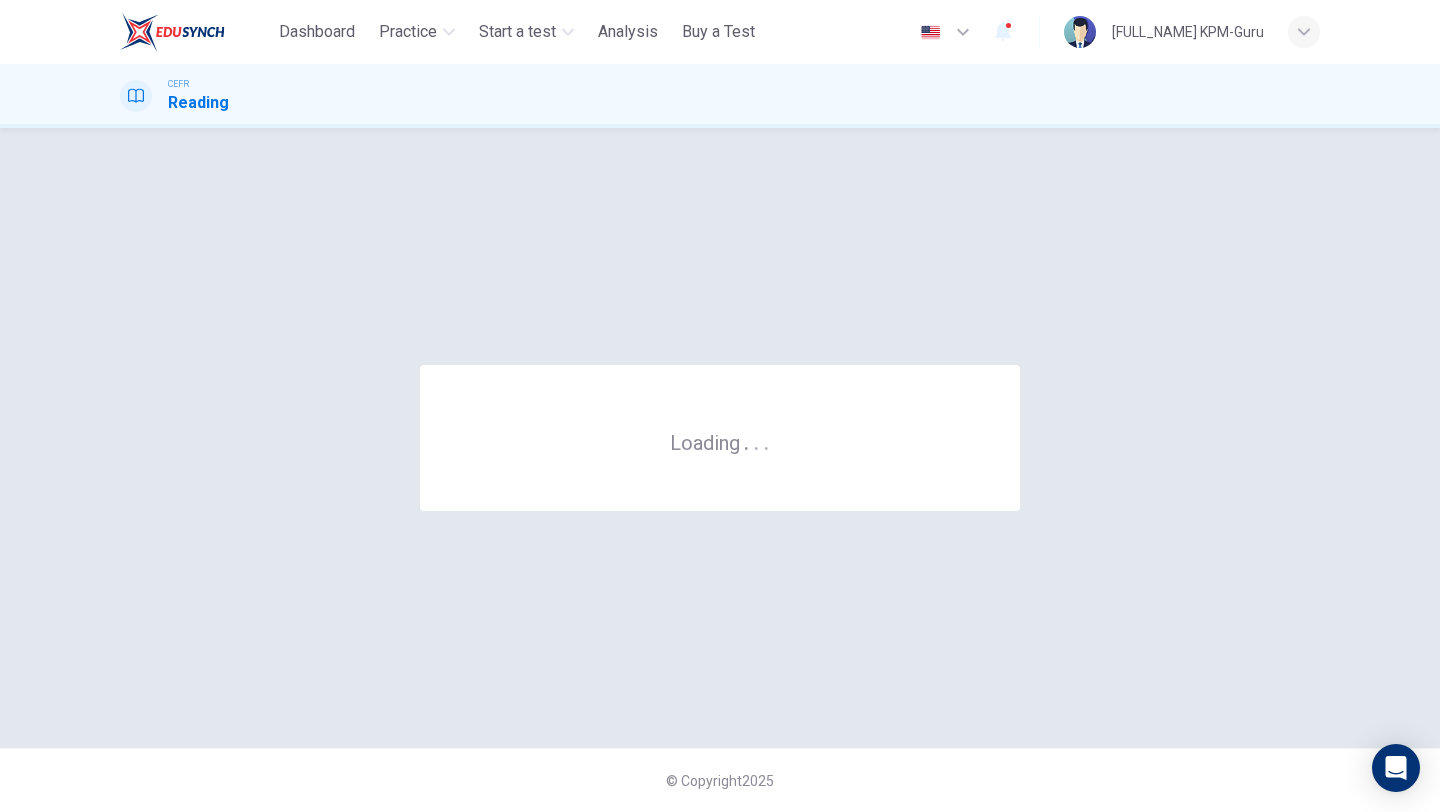 scroll, scrollTop: 0, scrollLeft: 0, axis: both 